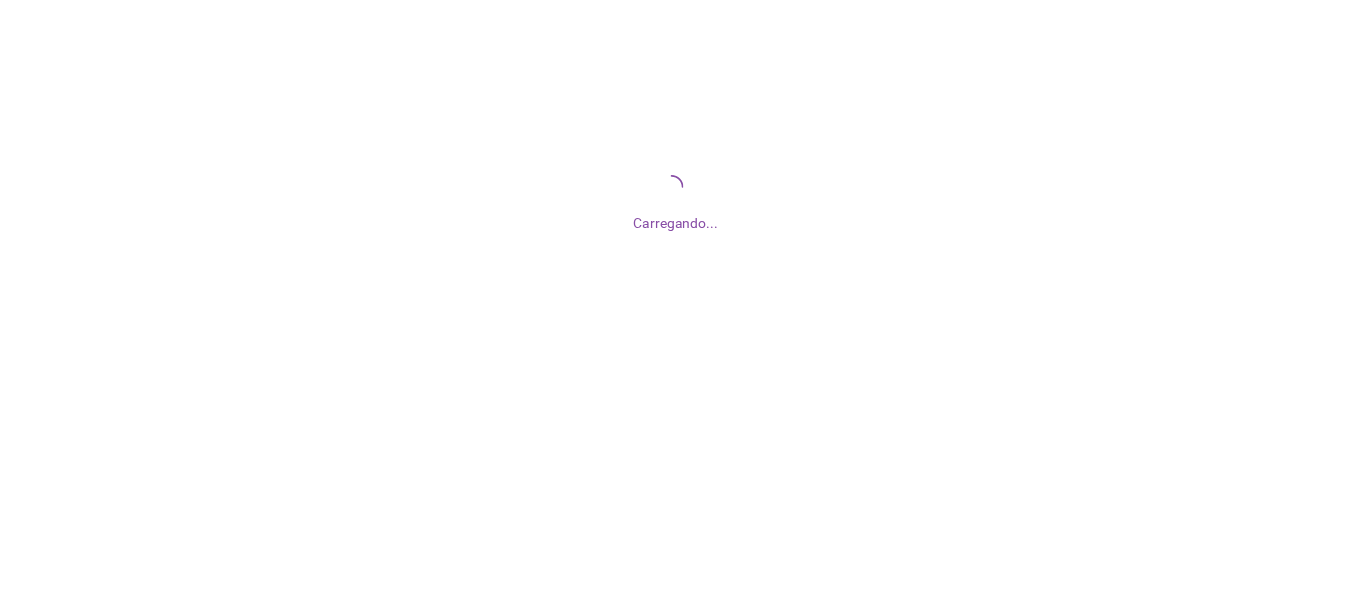 scroll, scrollTop: 0, scrollLeft: 0, axis: both 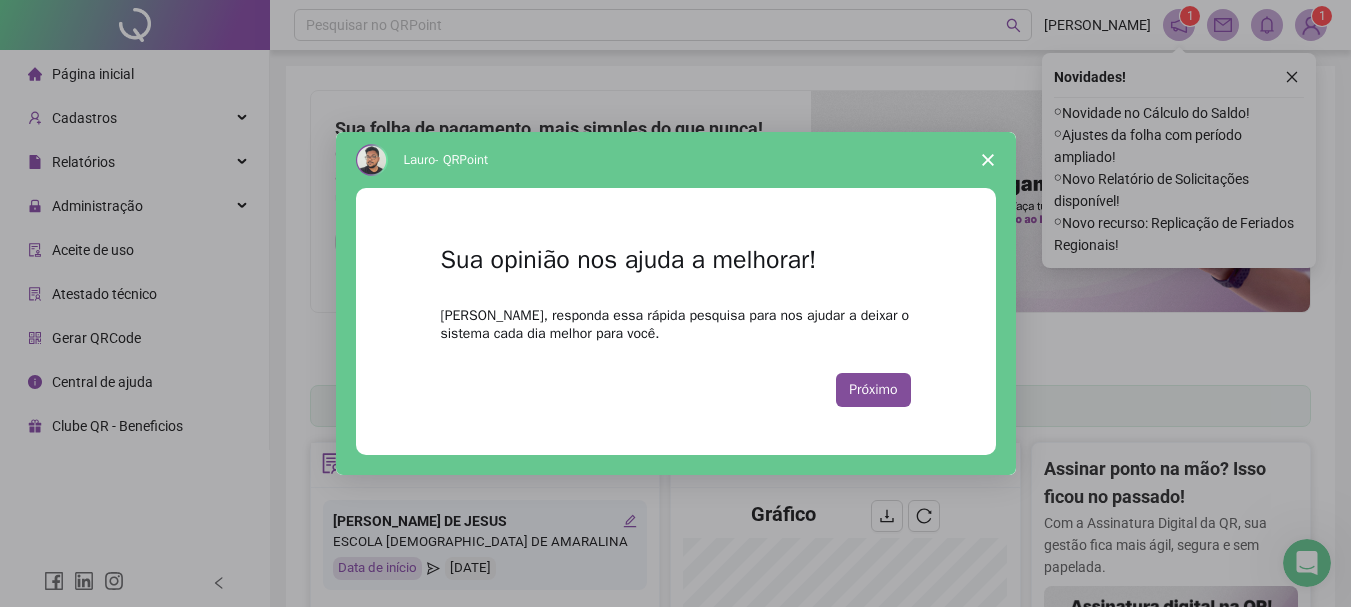 click 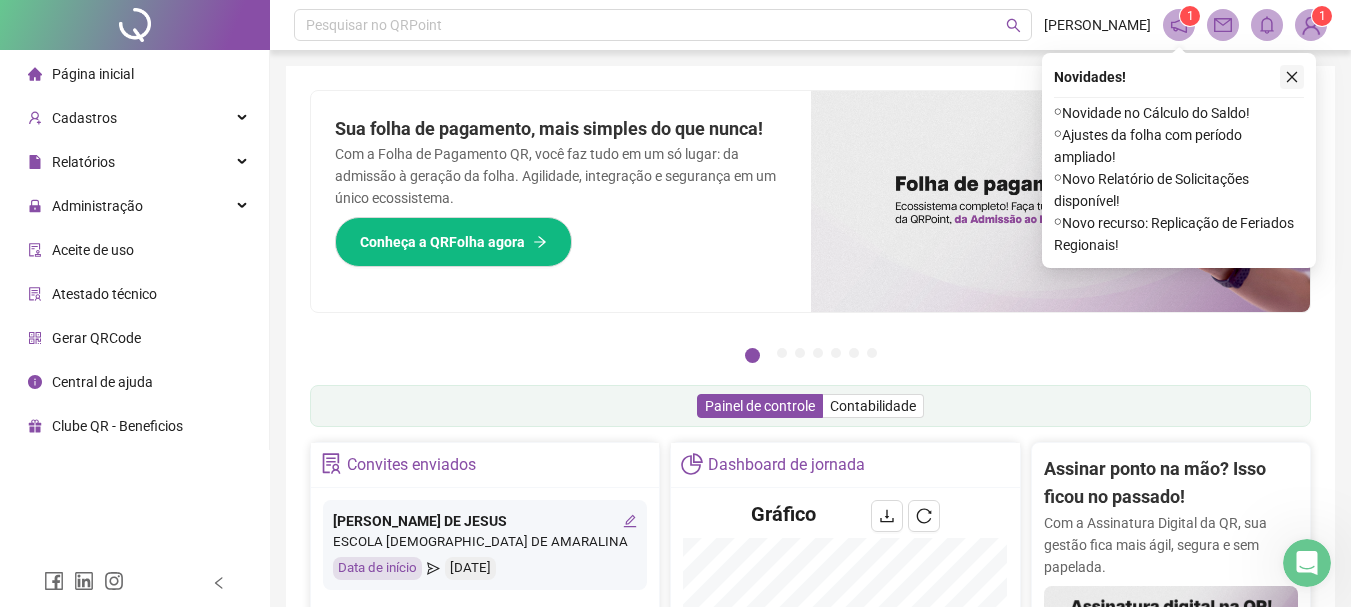 click 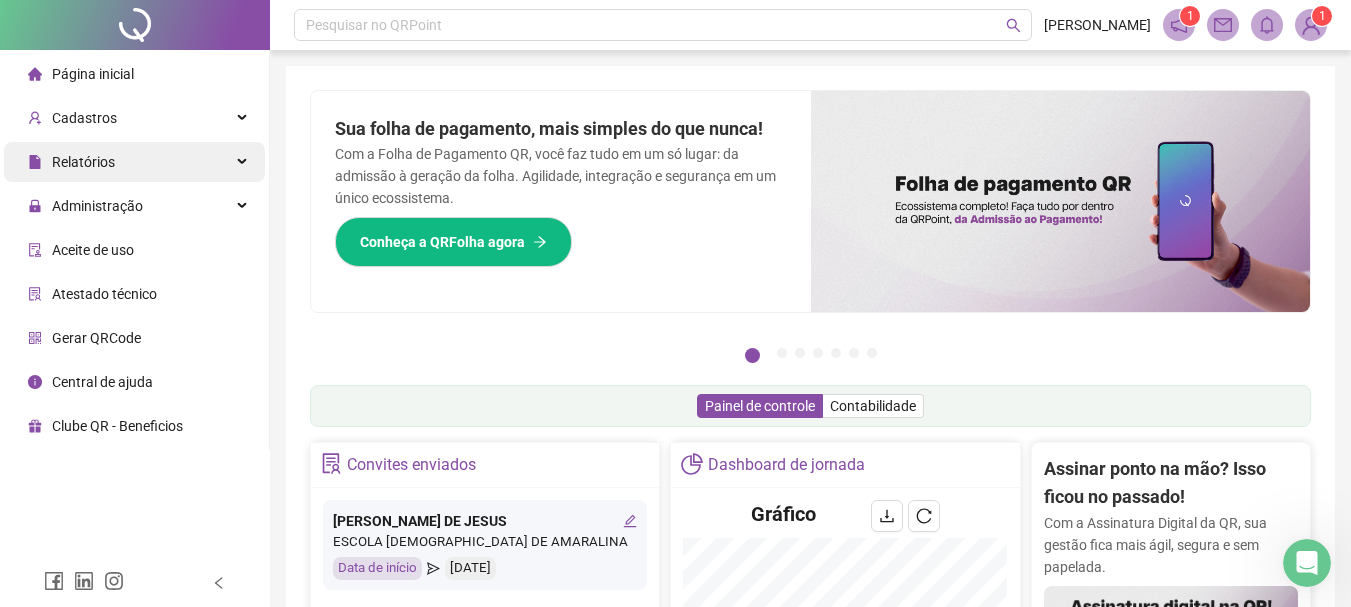 click on "Relatórios" at bounding box center [134, 162] 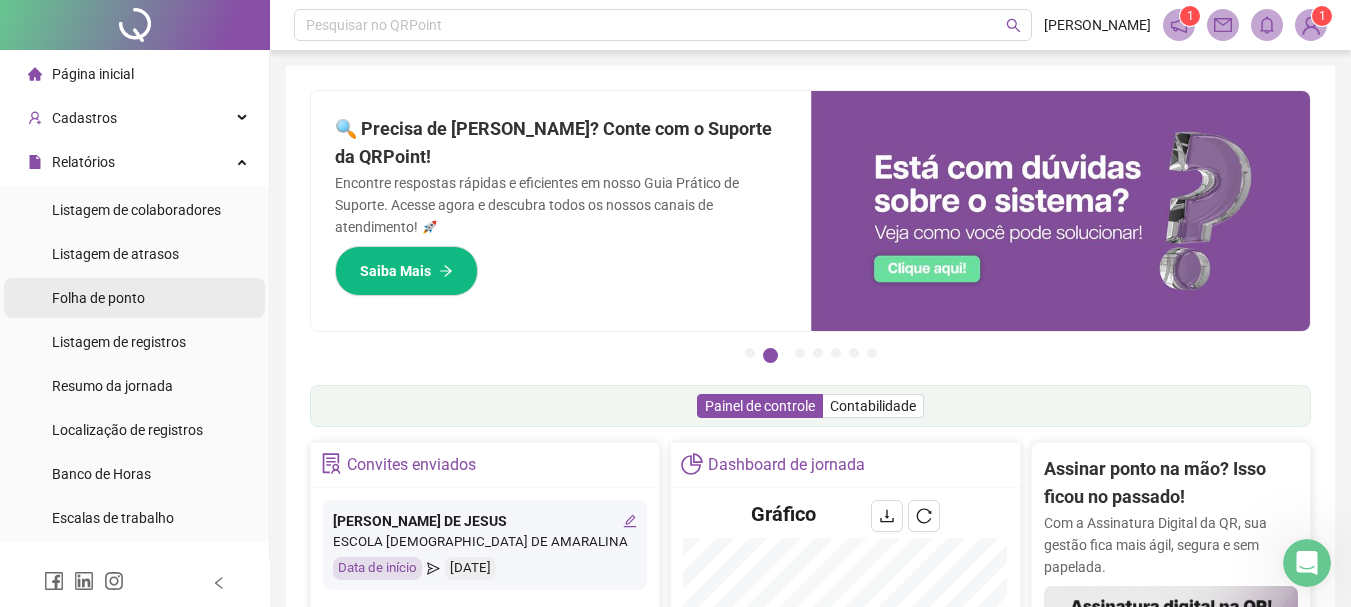 click on "Folha de ponto" at bounding box center [98, 298] 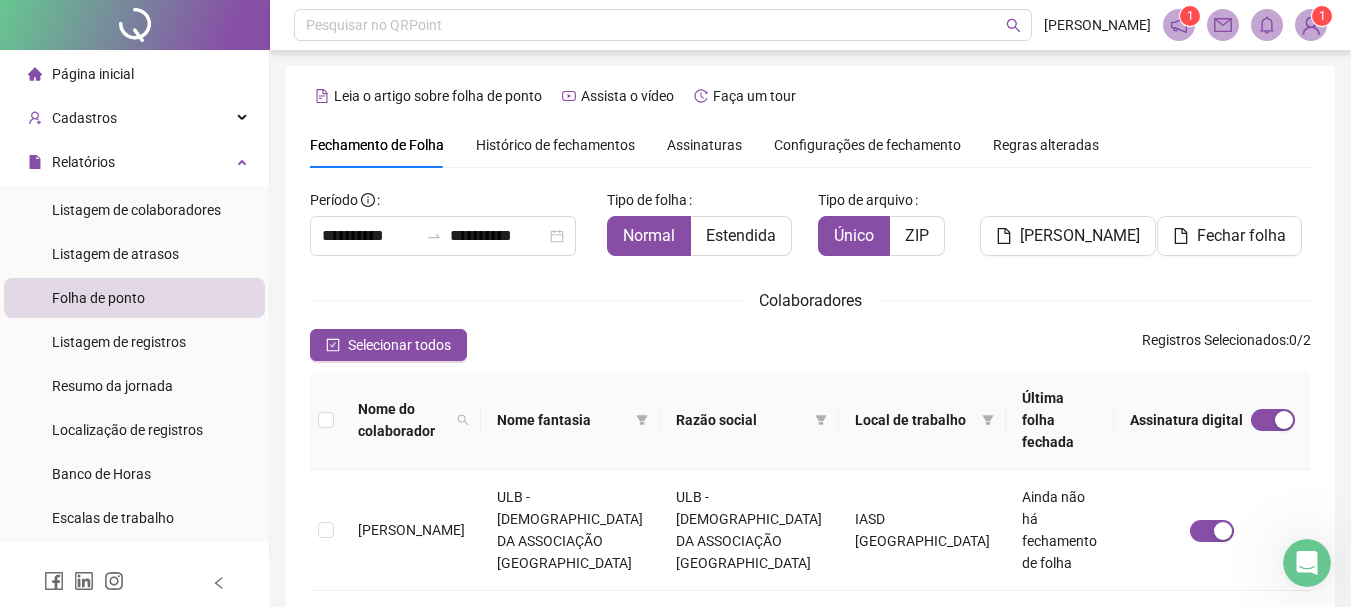 scroll, scrollTop: 106, scrollLeft: 0, axis: vertical 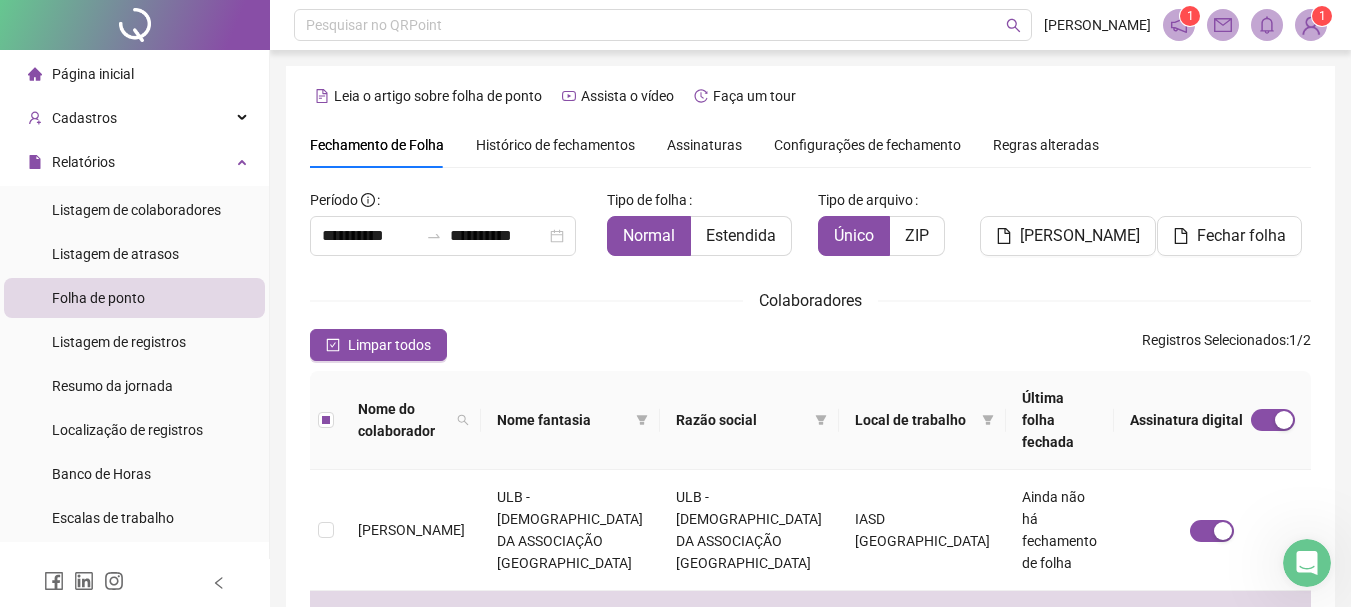 click on "Assinaturas" at bounding box center [704, 145] 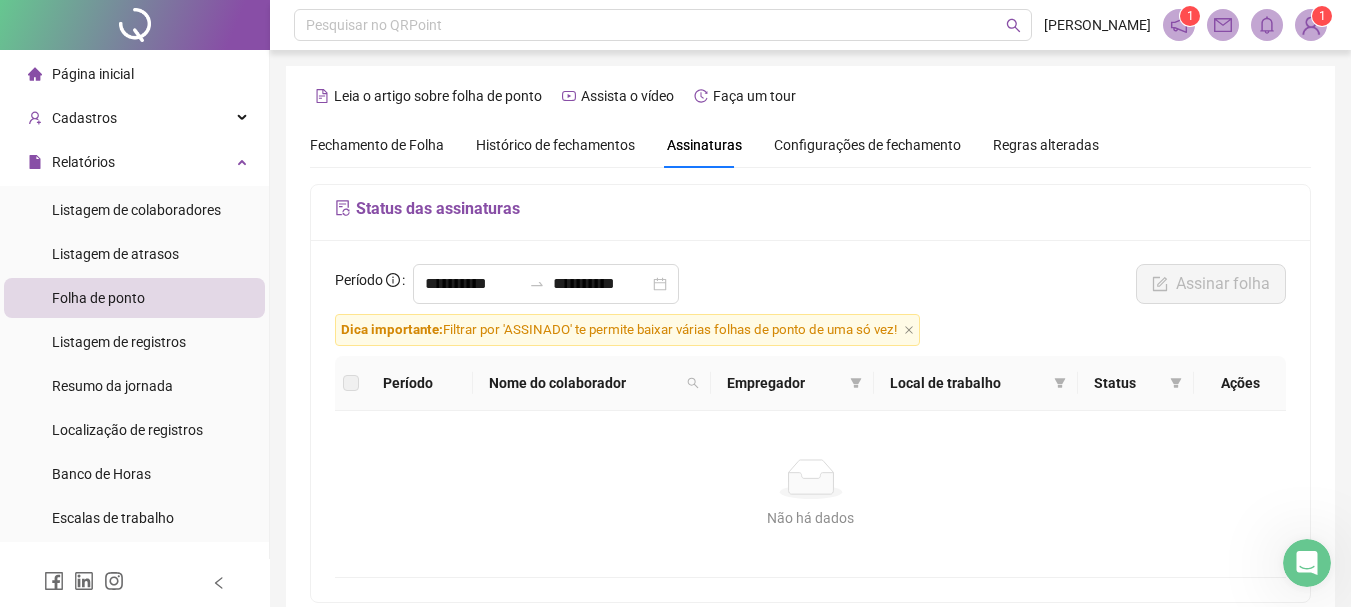 scroll, scrollTop: 106, scrollLeft: 0, axis: vertical 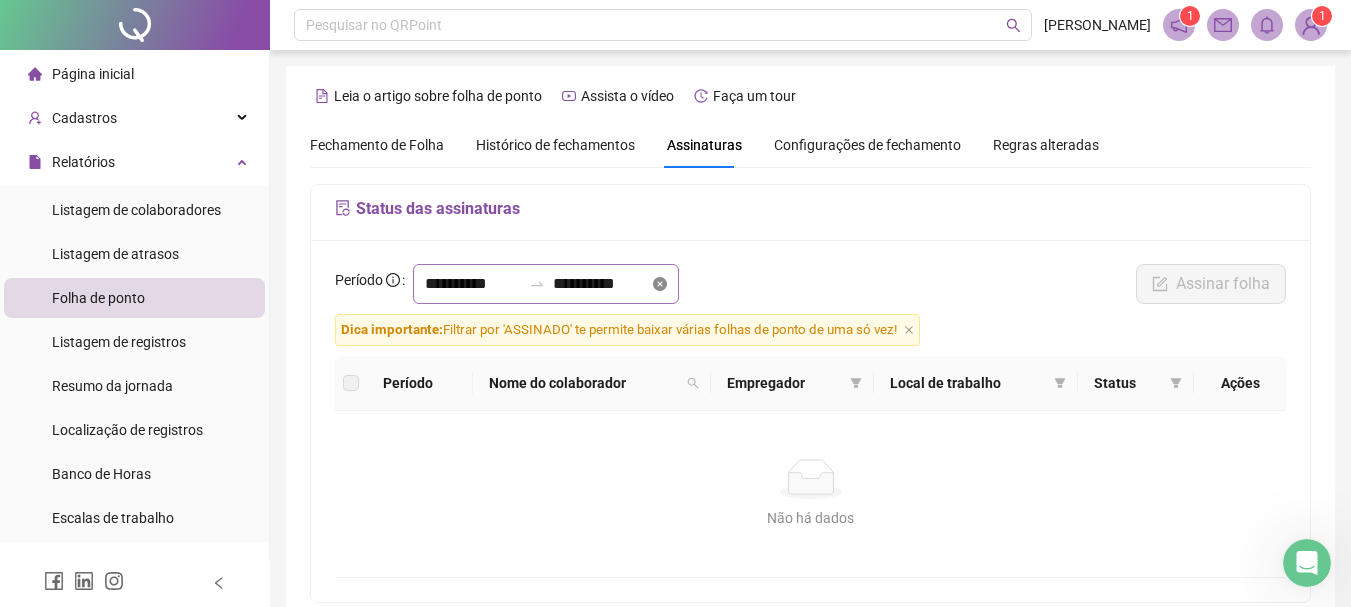 click 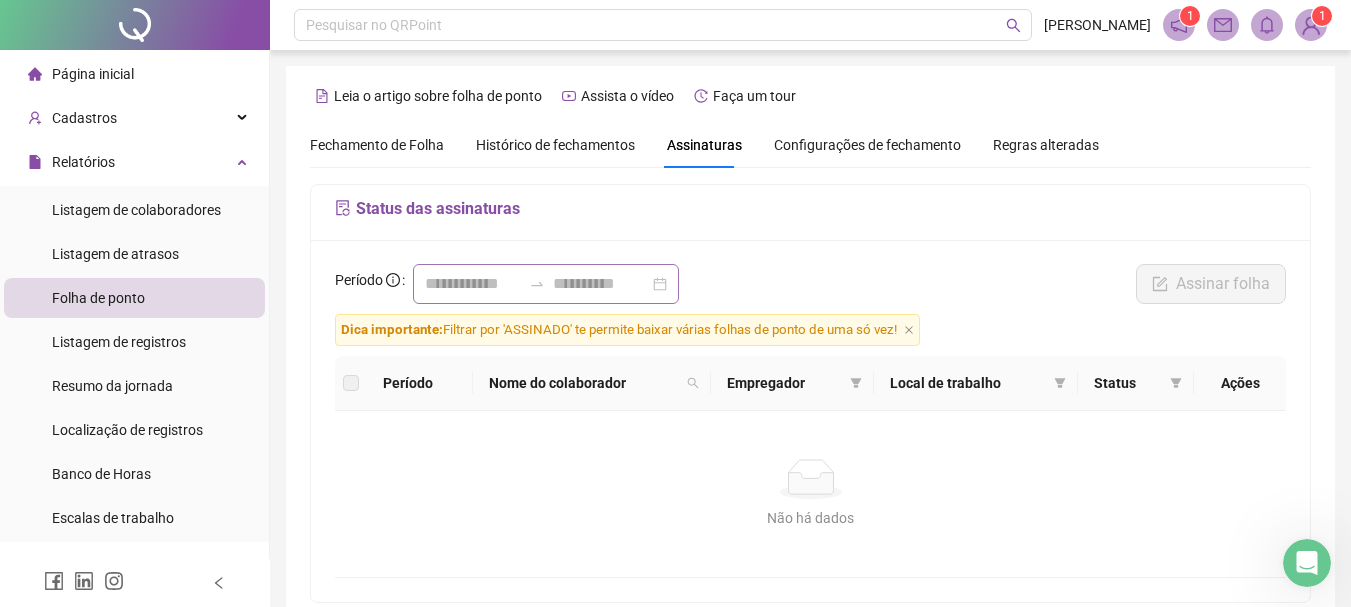 click at bounding box center (546, 284) 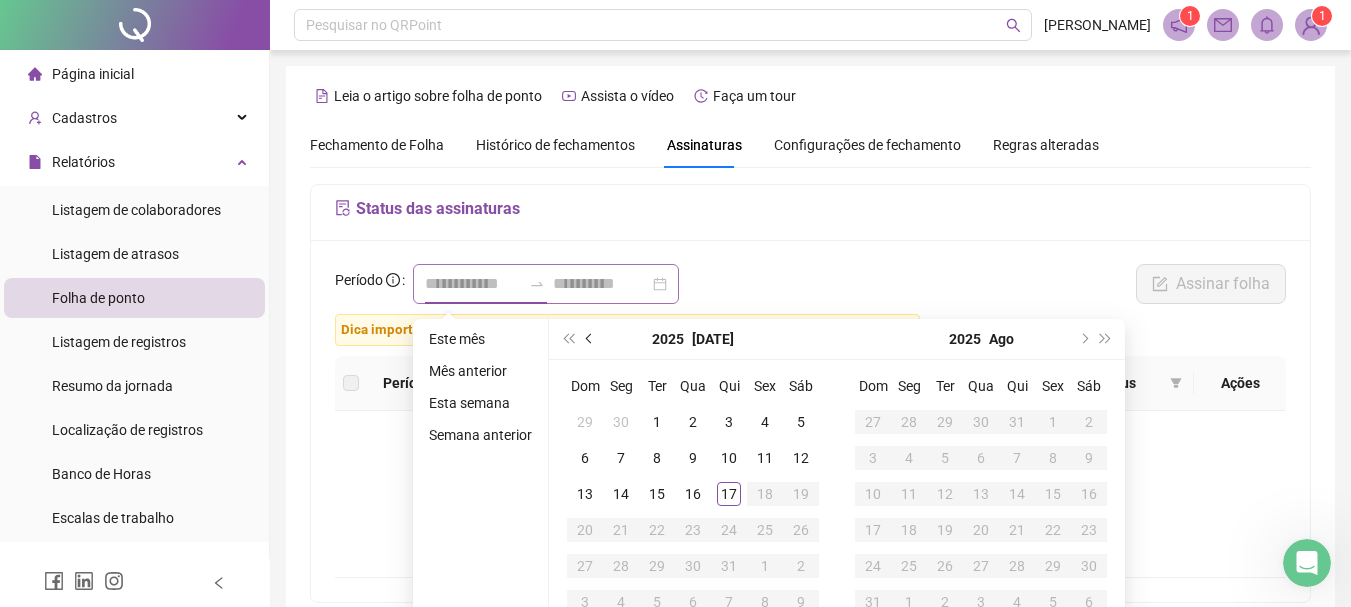 click at bounding box center [591, 339] 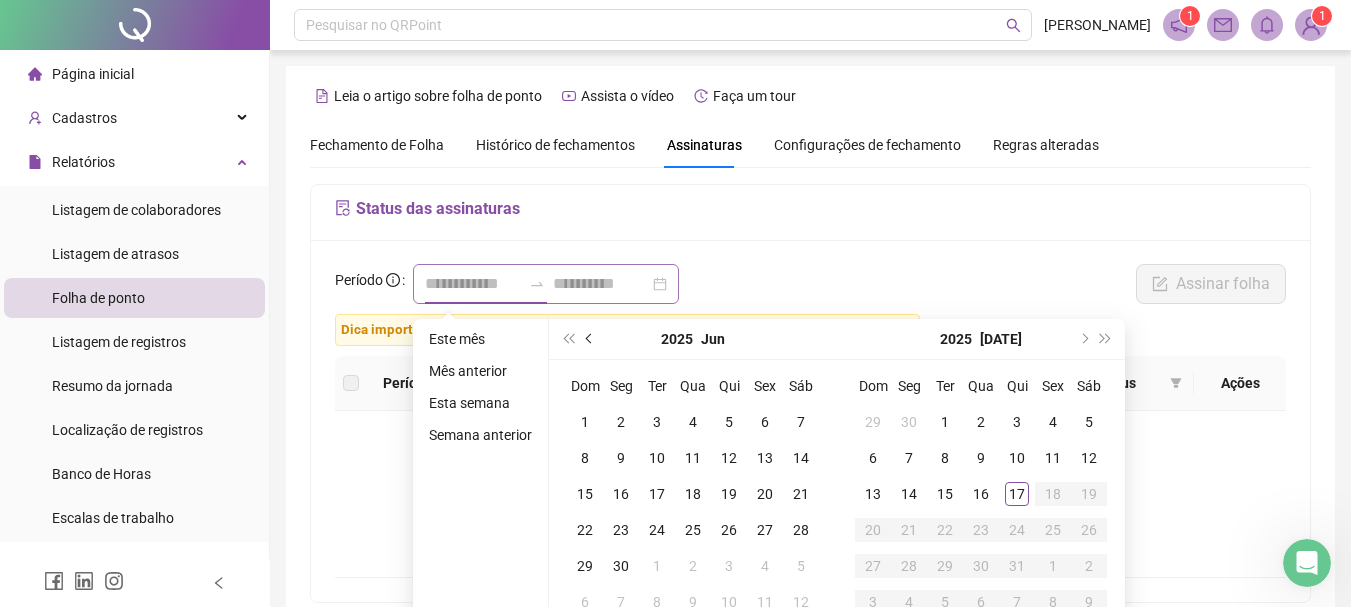 click at bounding box center (591, 339) 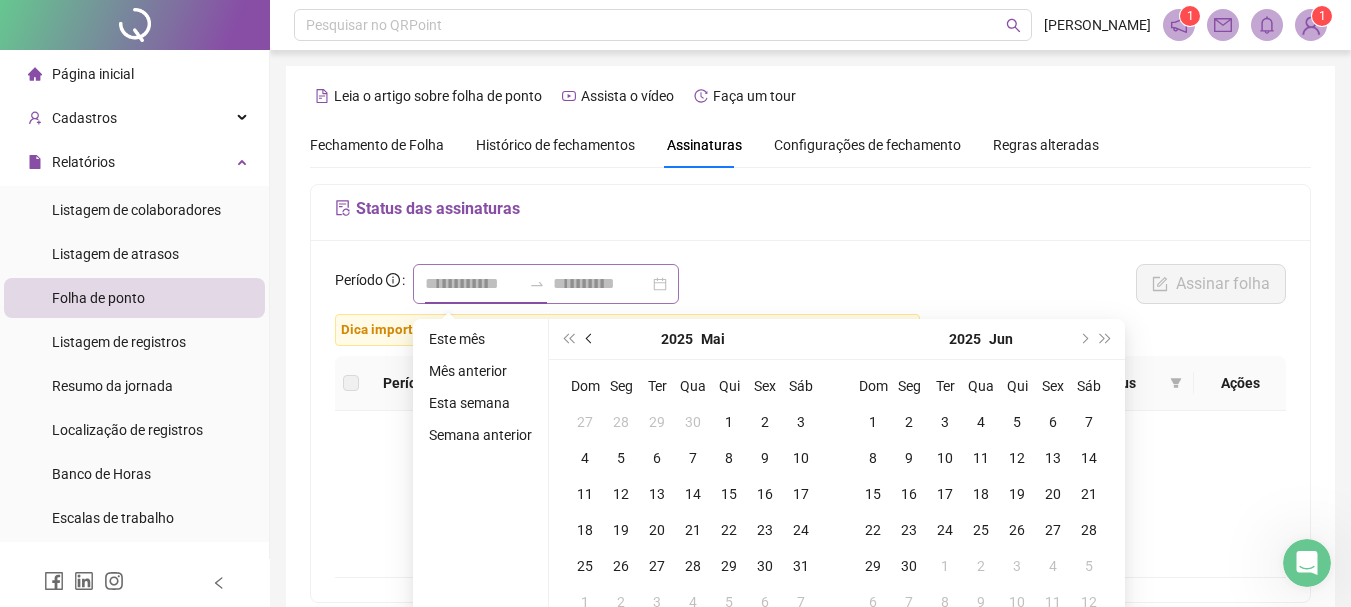 click at bounding box center (591, 339) 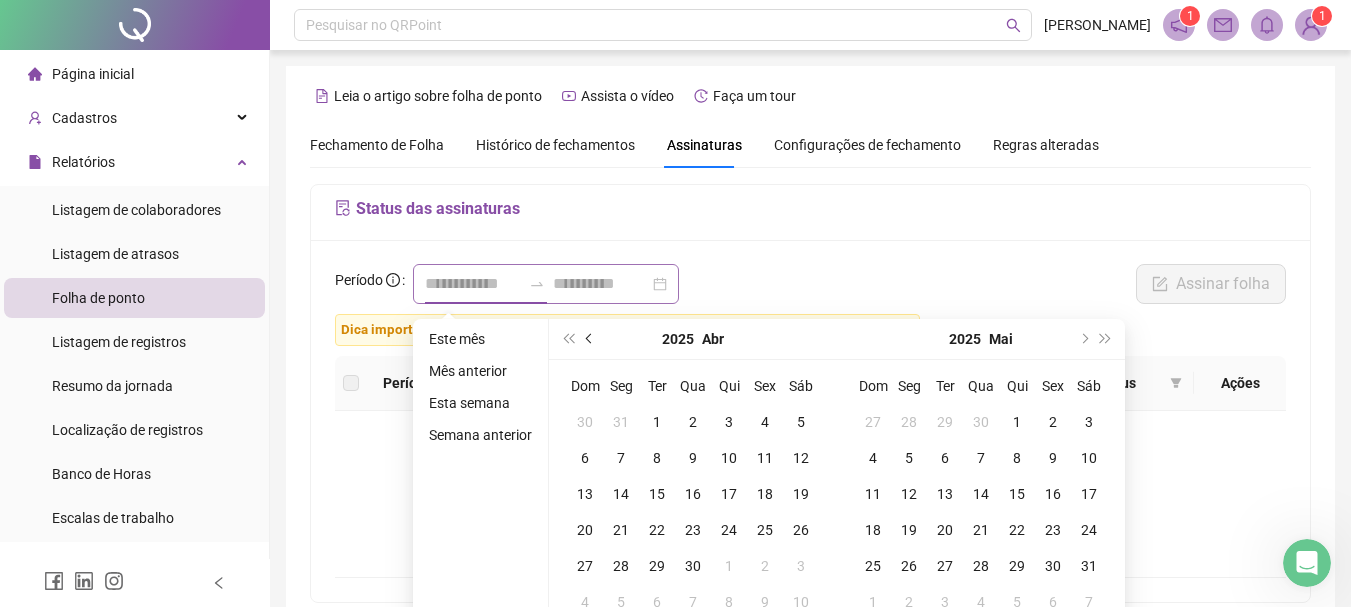 click at bounding box center [591, 339] 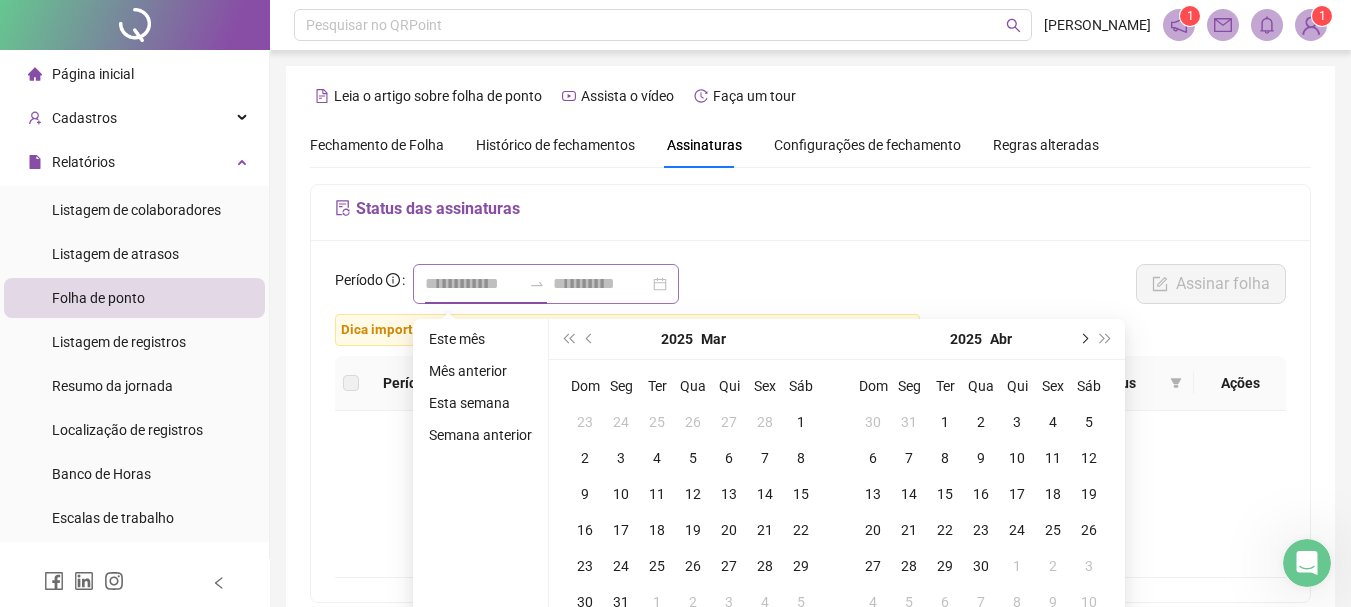 click at bounding box center (1083, 339) 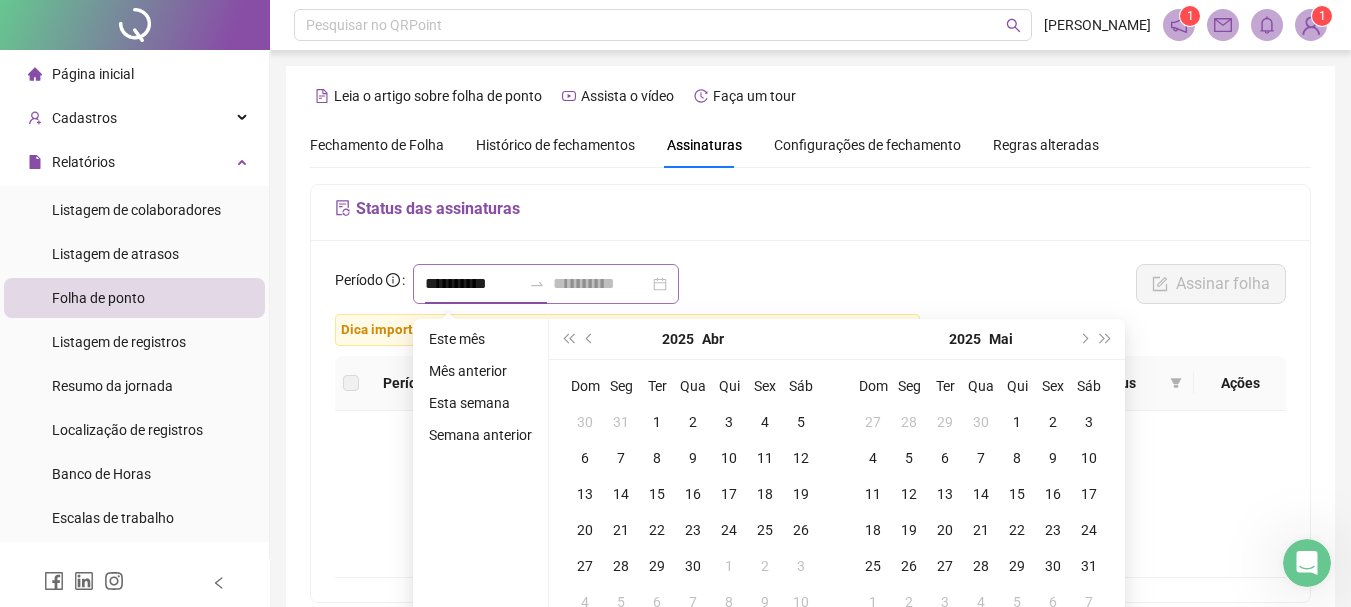 type on "**********" 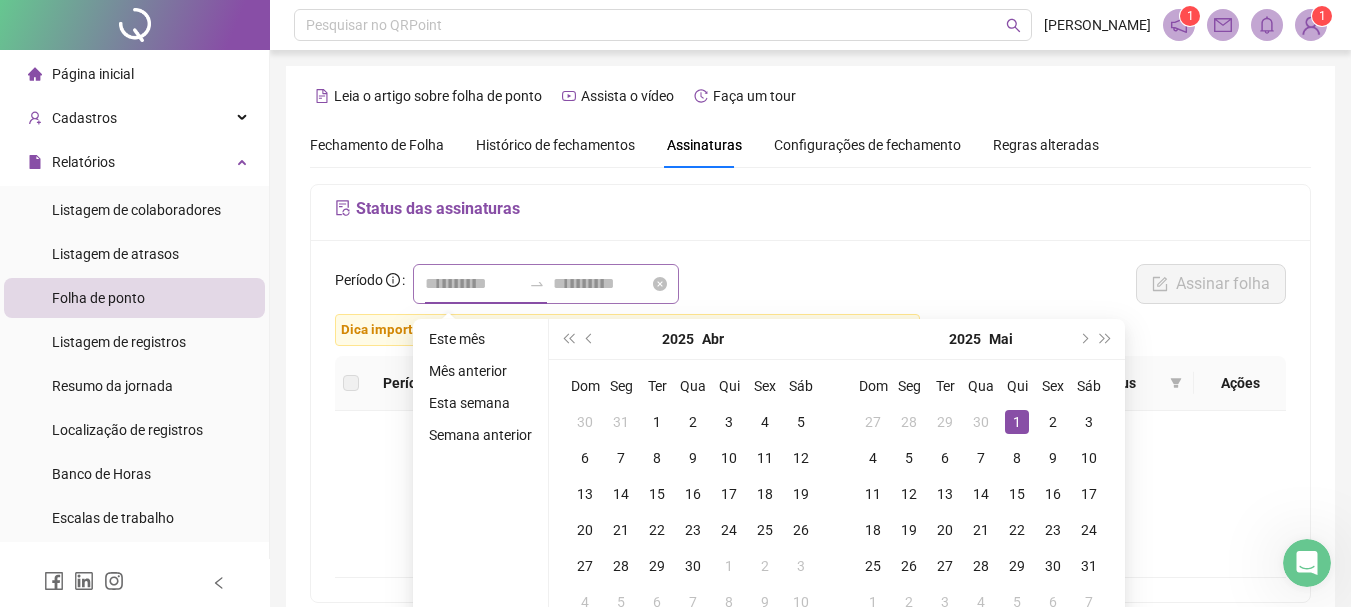 type on "**********" 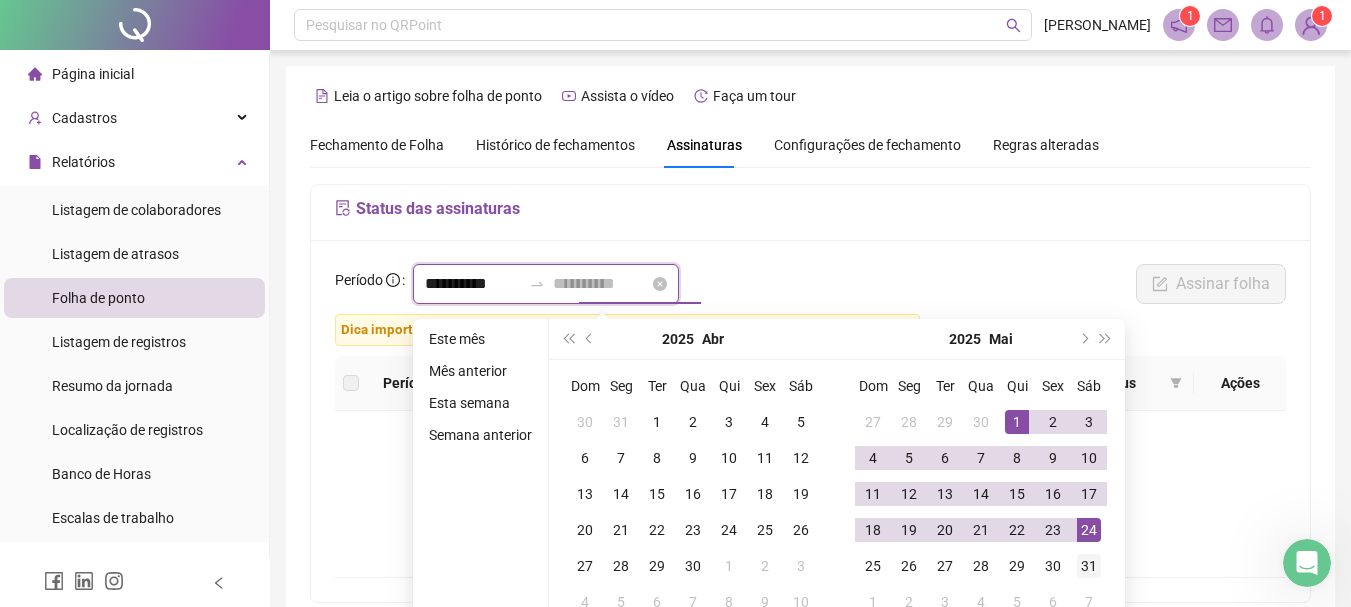 type on "**********" 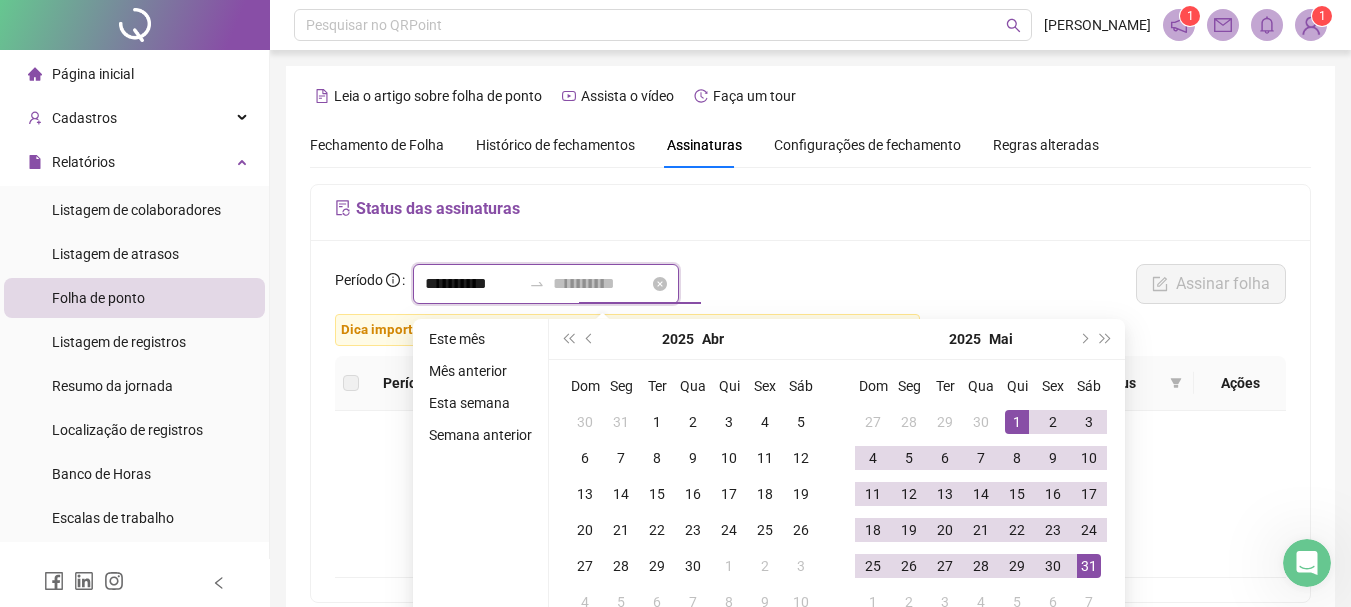 type on "**********" 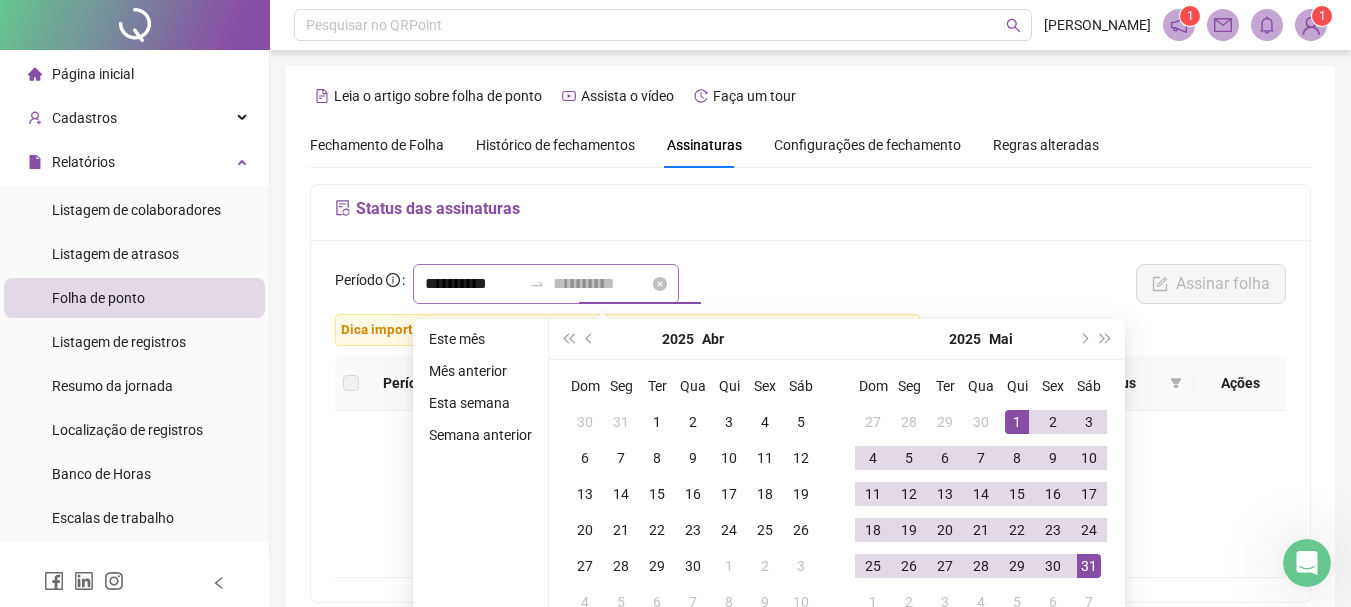 click on "31" at bounding box center [1089, 566] 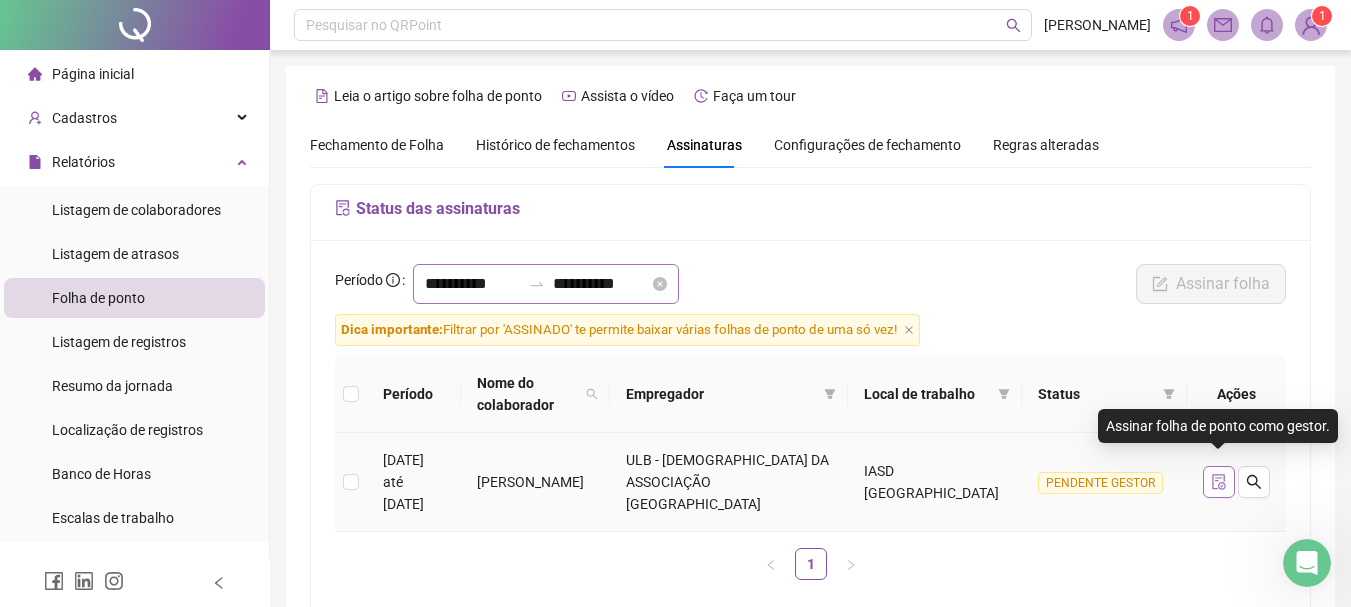 click 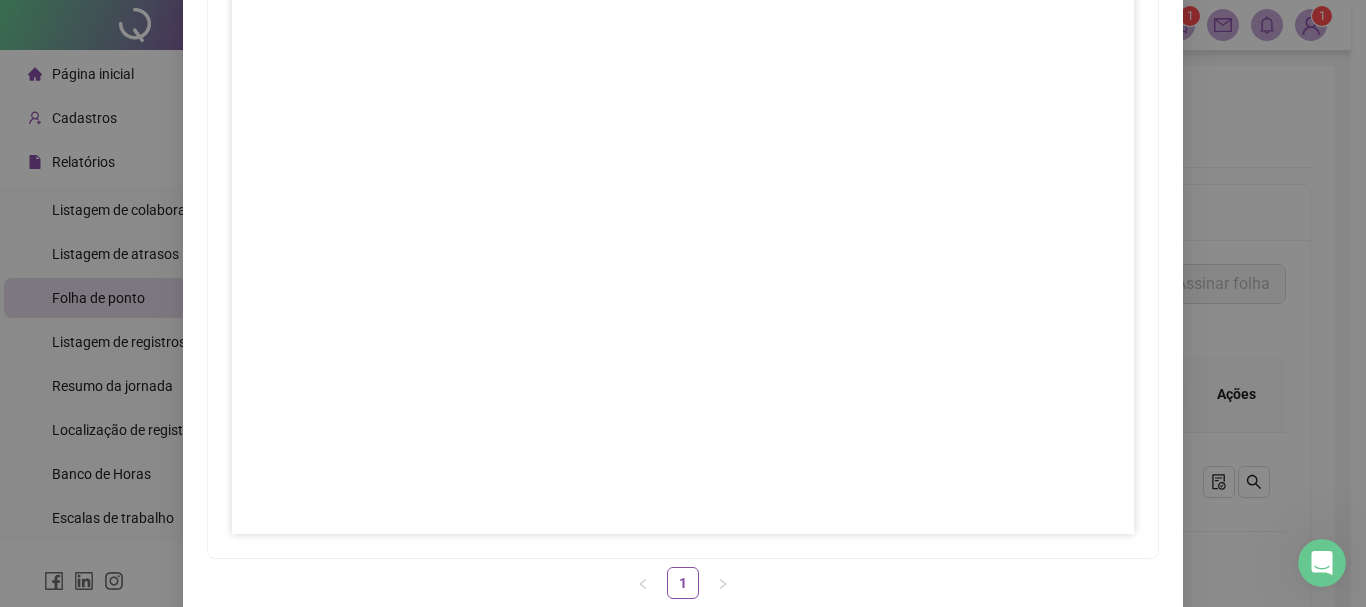 scroll, scrollTop: 281, scrollLeft: 0, axis: vertical 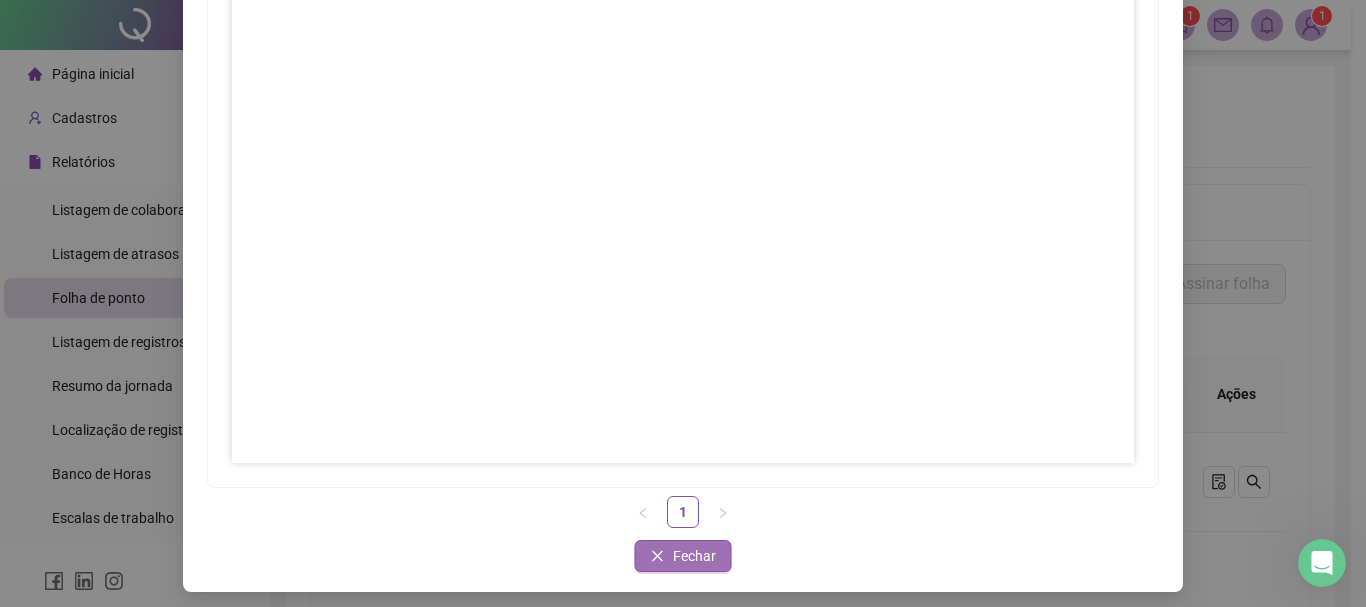 click on "Fechar" at bounding box center (694, 556) 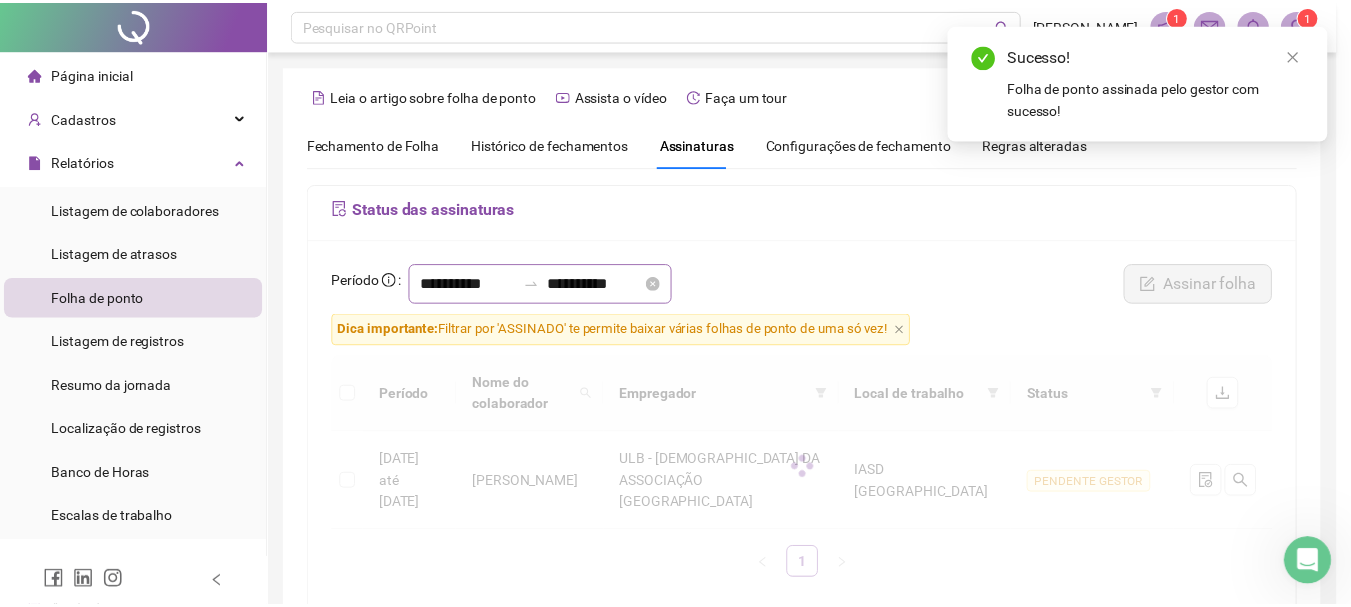 scroll, scrollTop: 0, scrollLeft: 0, axis: both 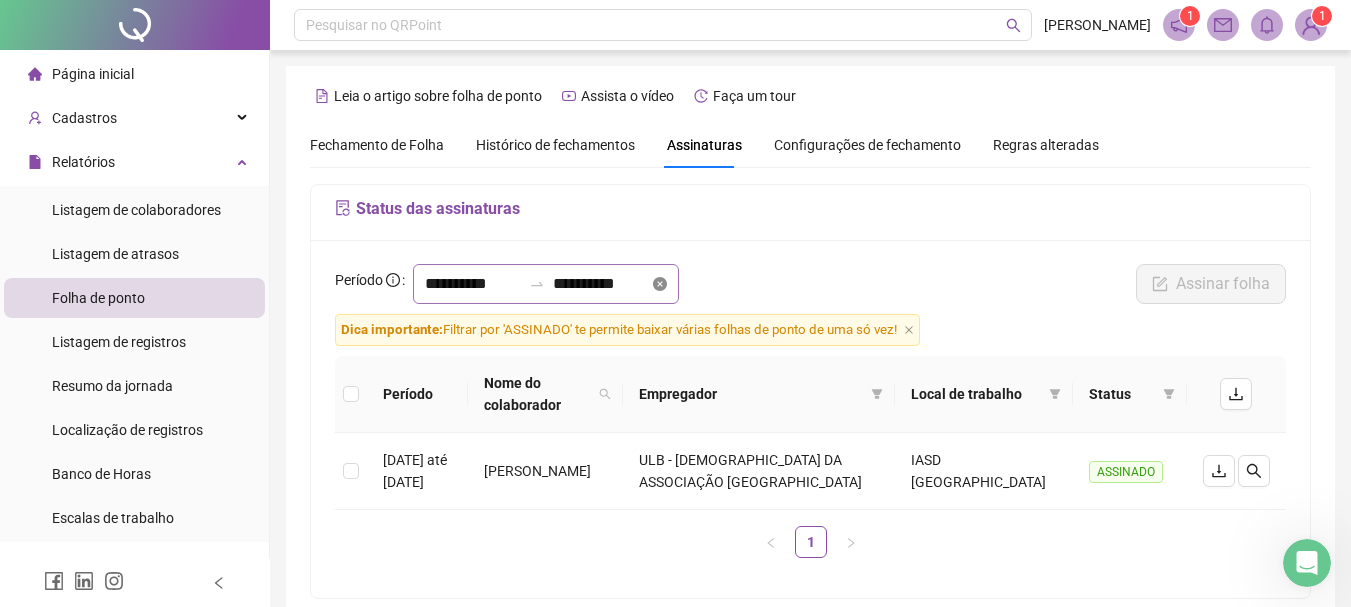 click 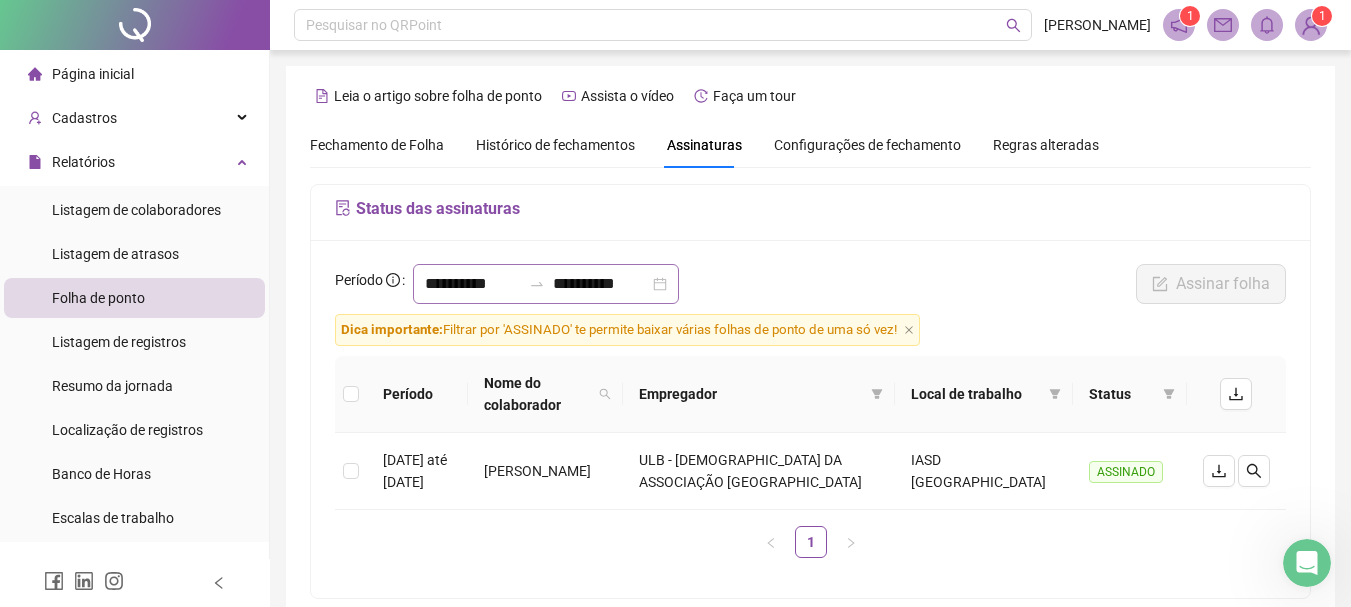 type 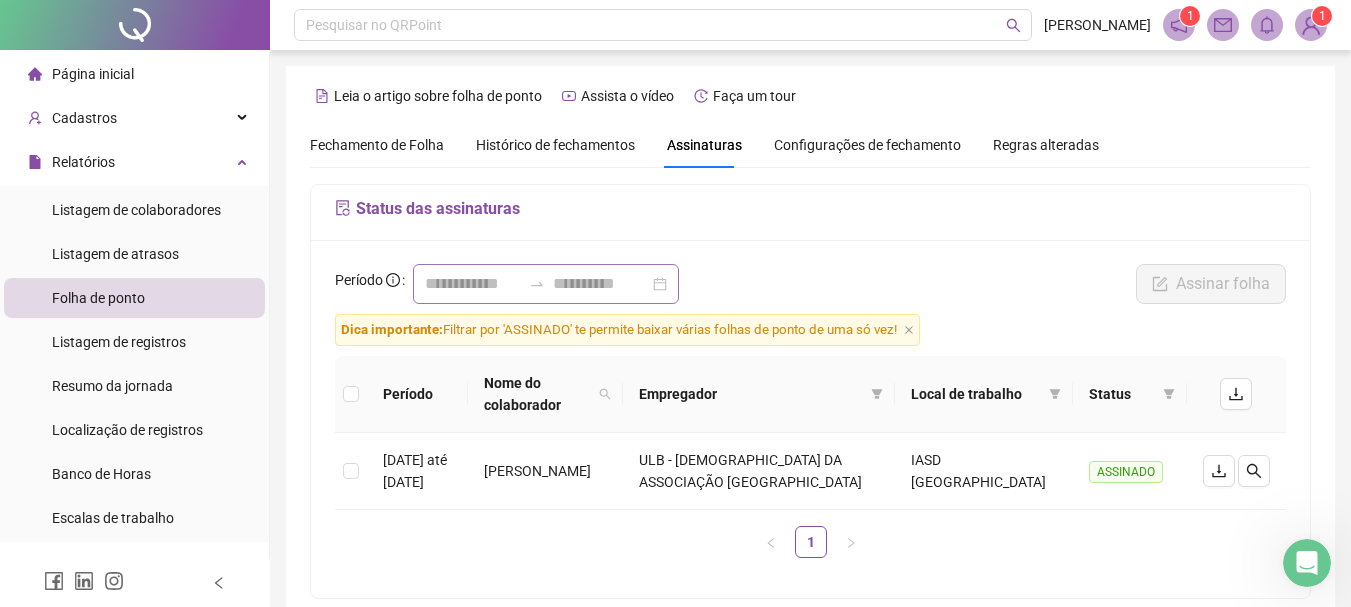 click at bounding box center (546, 284) 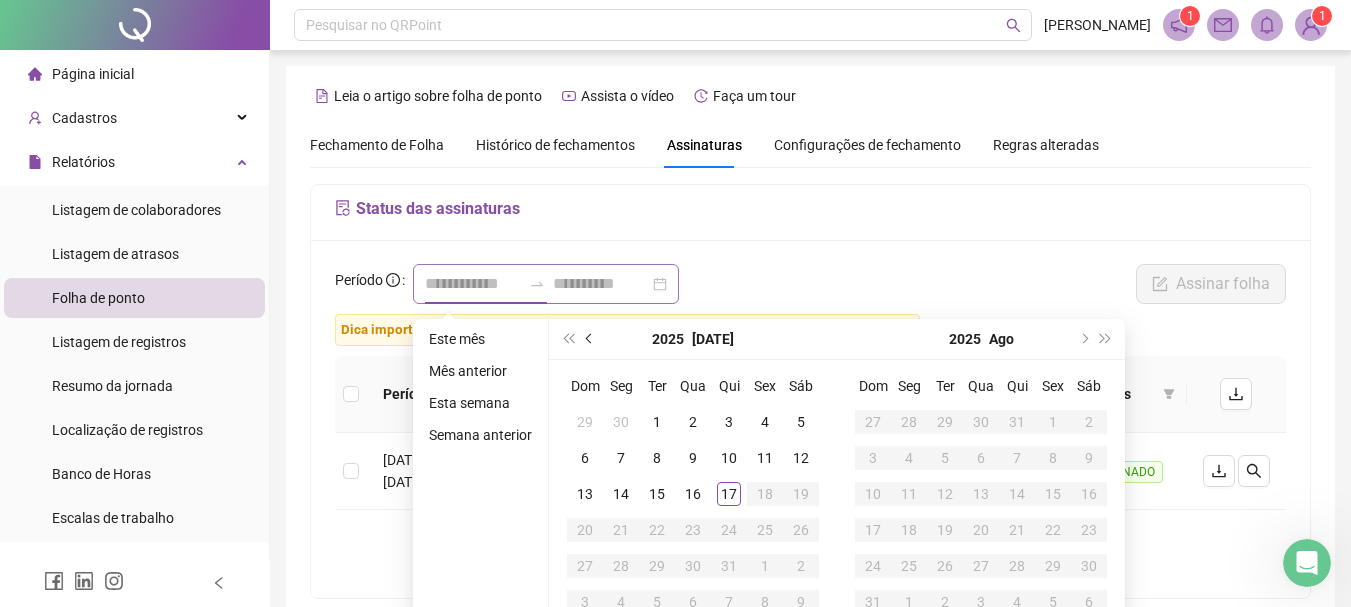 click at bounding box center (590, 339) 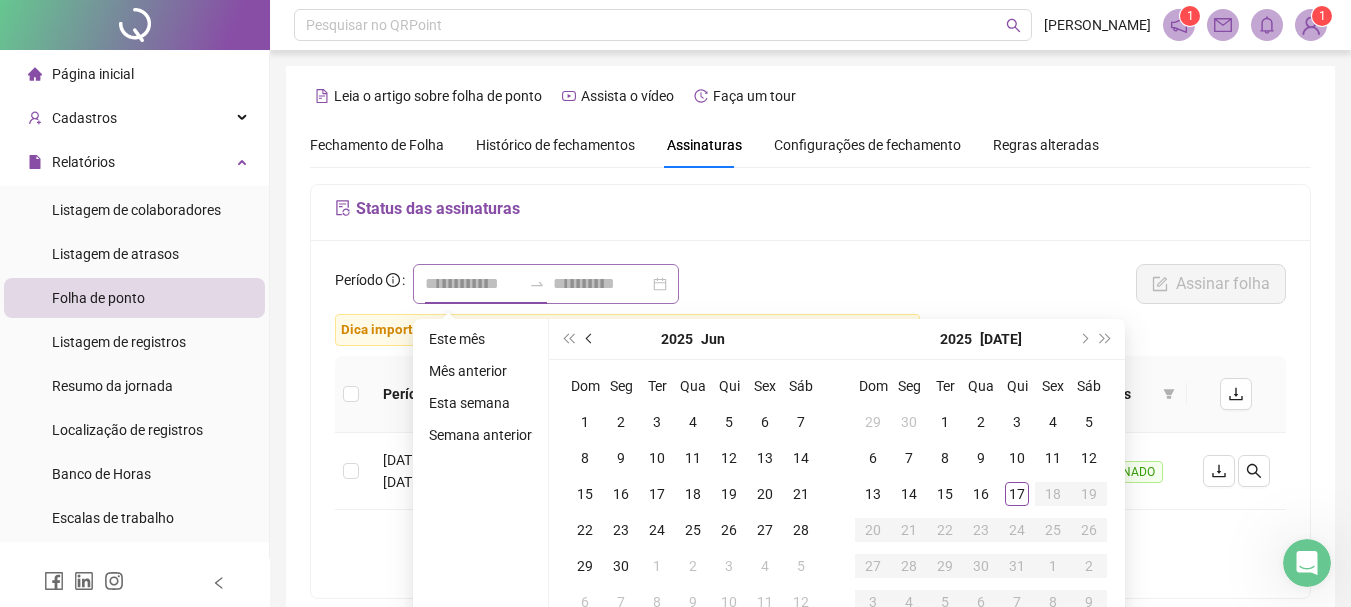 click at bounding box center (590, 339) 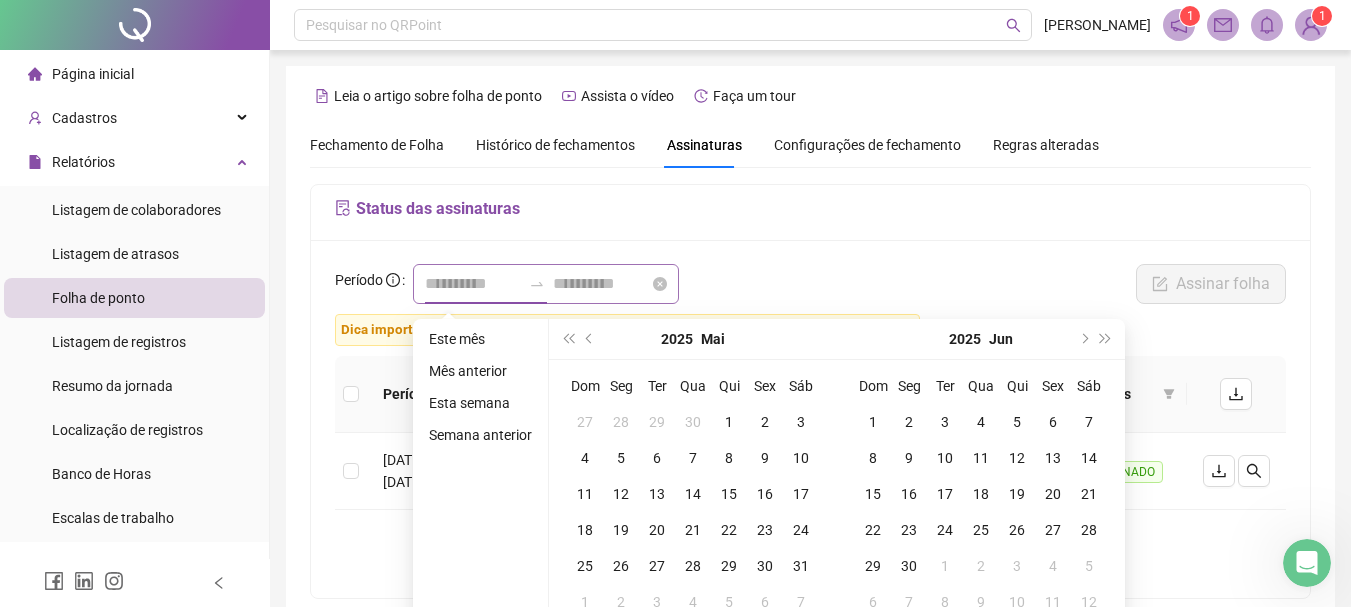 type on "**********" 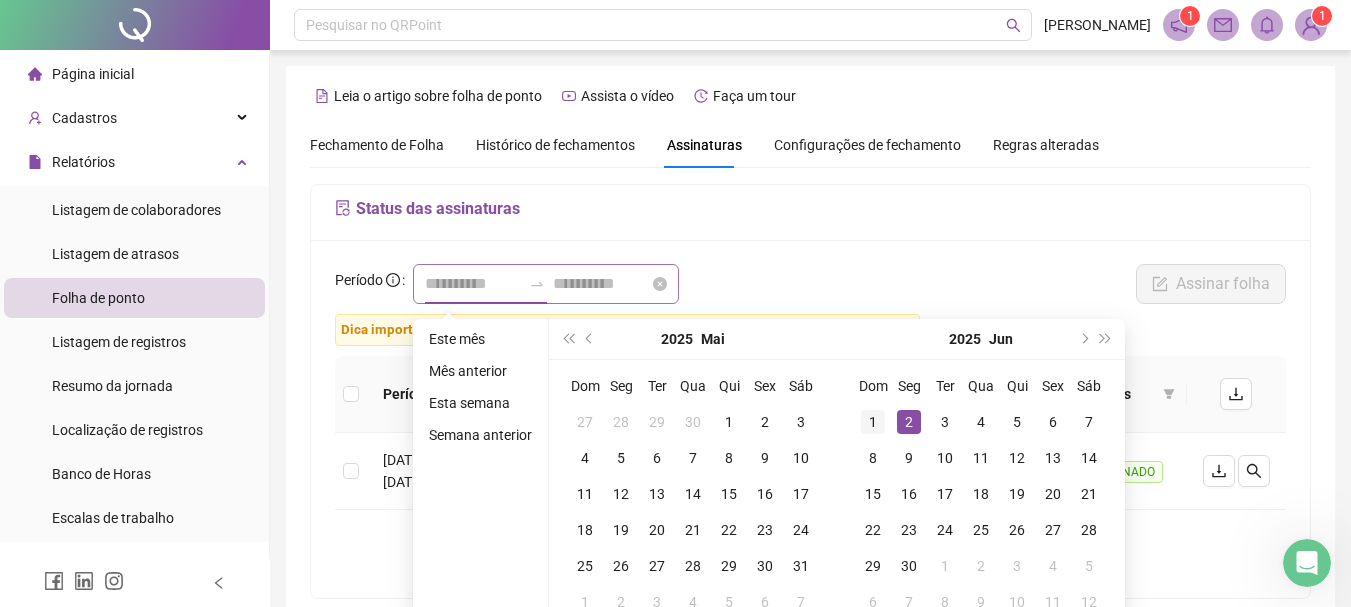 type on "**********" 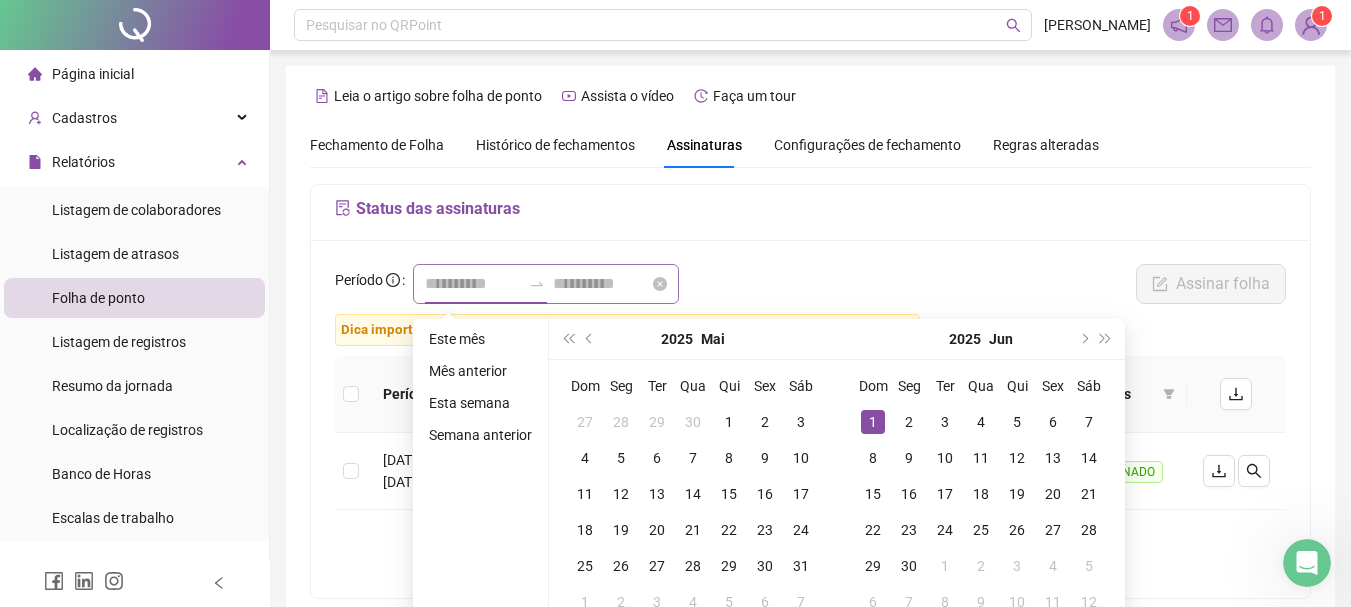 click on "1" at bounding box center (873, 422) 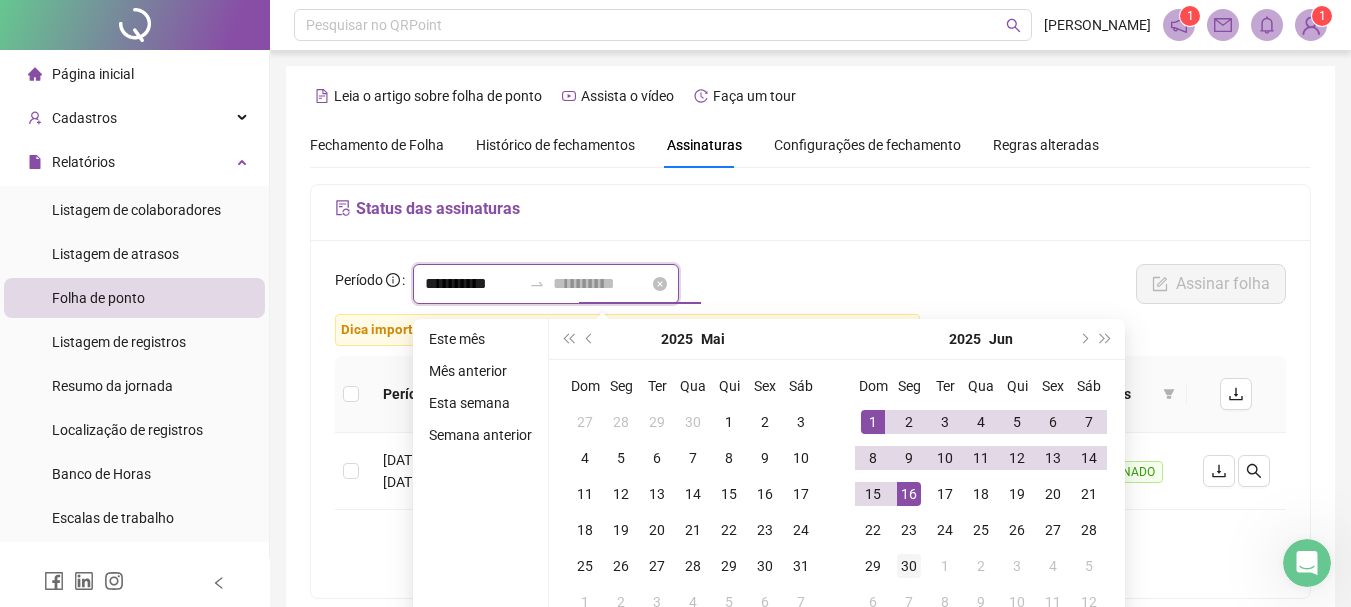 type on "**********" 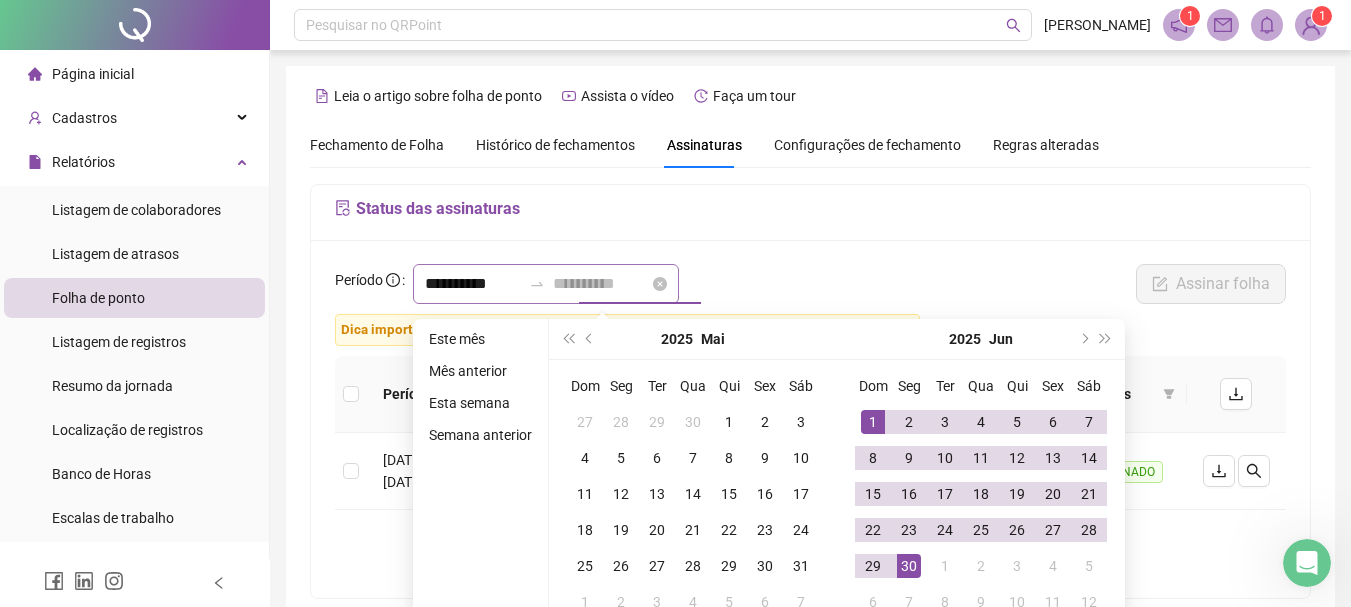 click on "30" at bounding box center [909, 566] 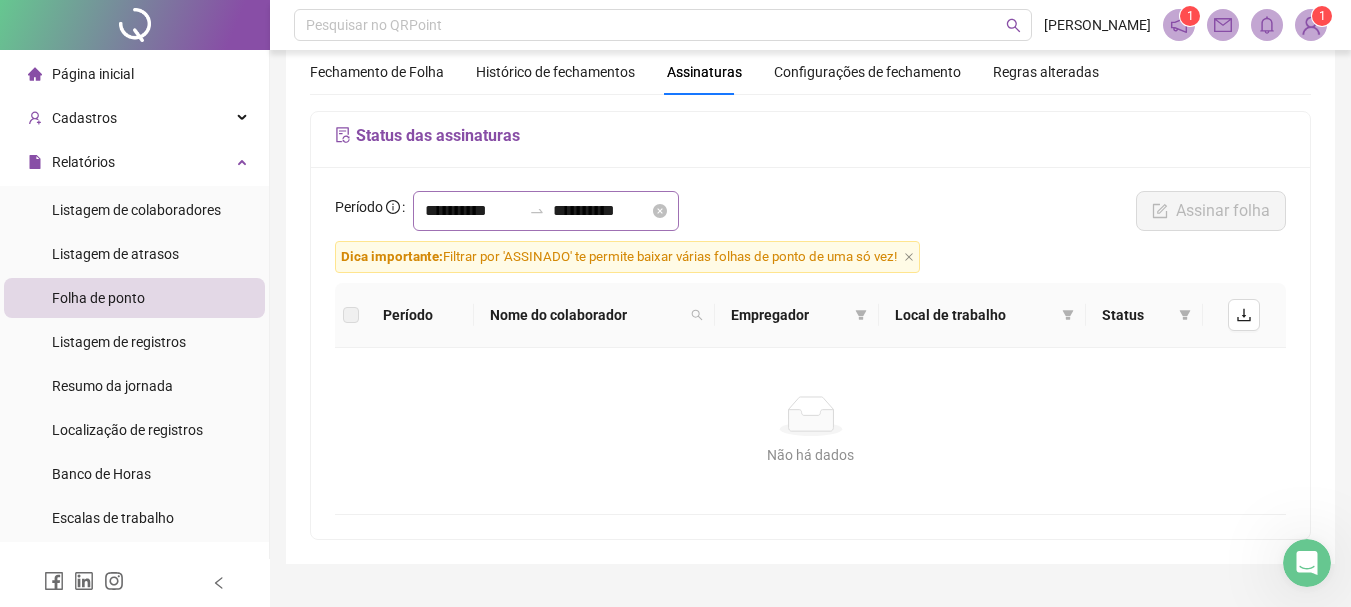 scroll, scrollTop: 77, scrollLeft: 0, axis: vertical 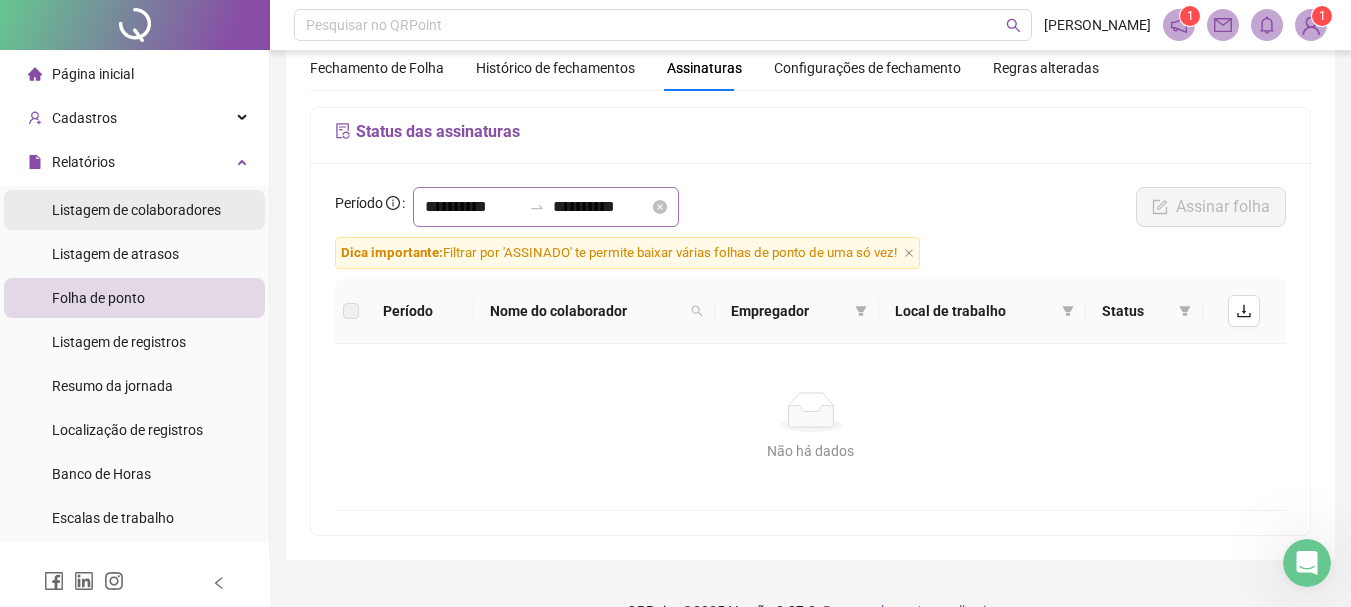 click on "Listagem de colaboradores" at bounding box center (136, 210) 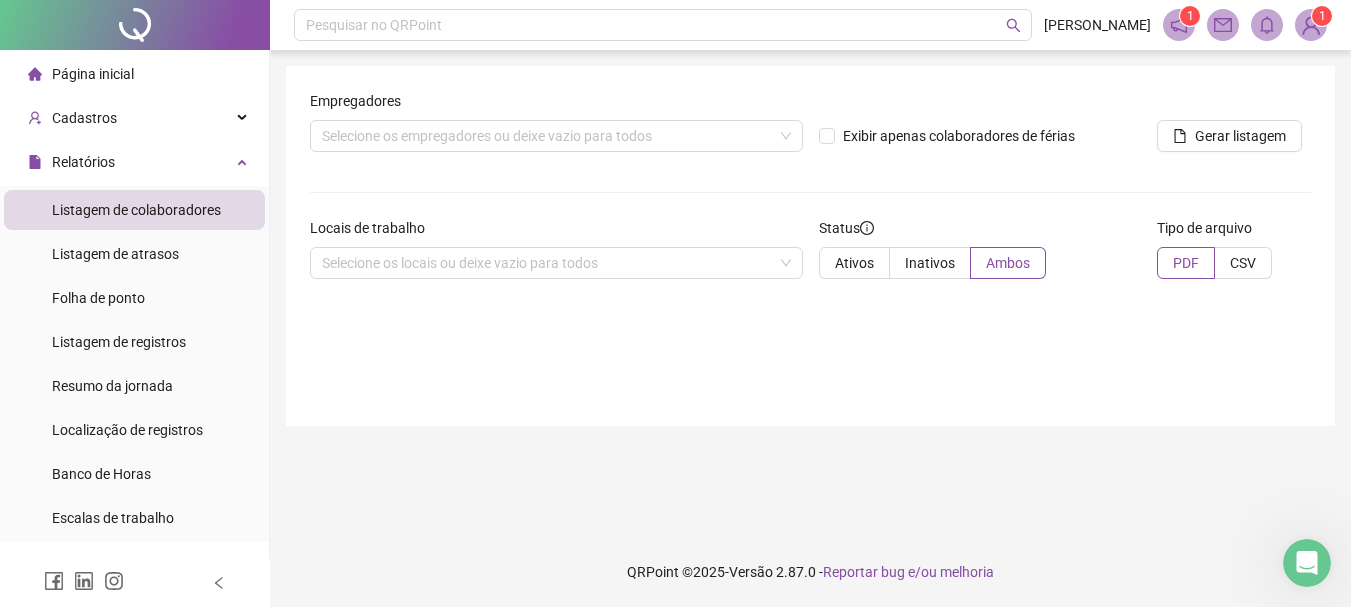 scroll, scrollTop: 0, scrollLeft: 0, axis: both 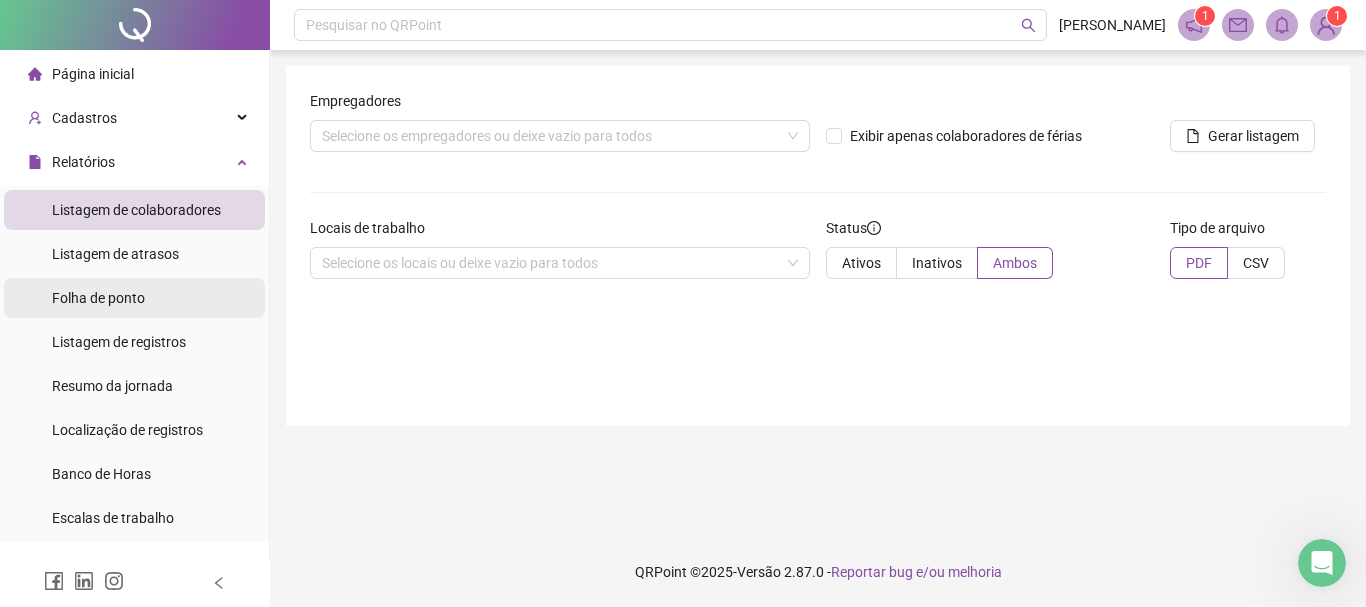 click on "Folha de ponto" at bounding box center [98, 298] 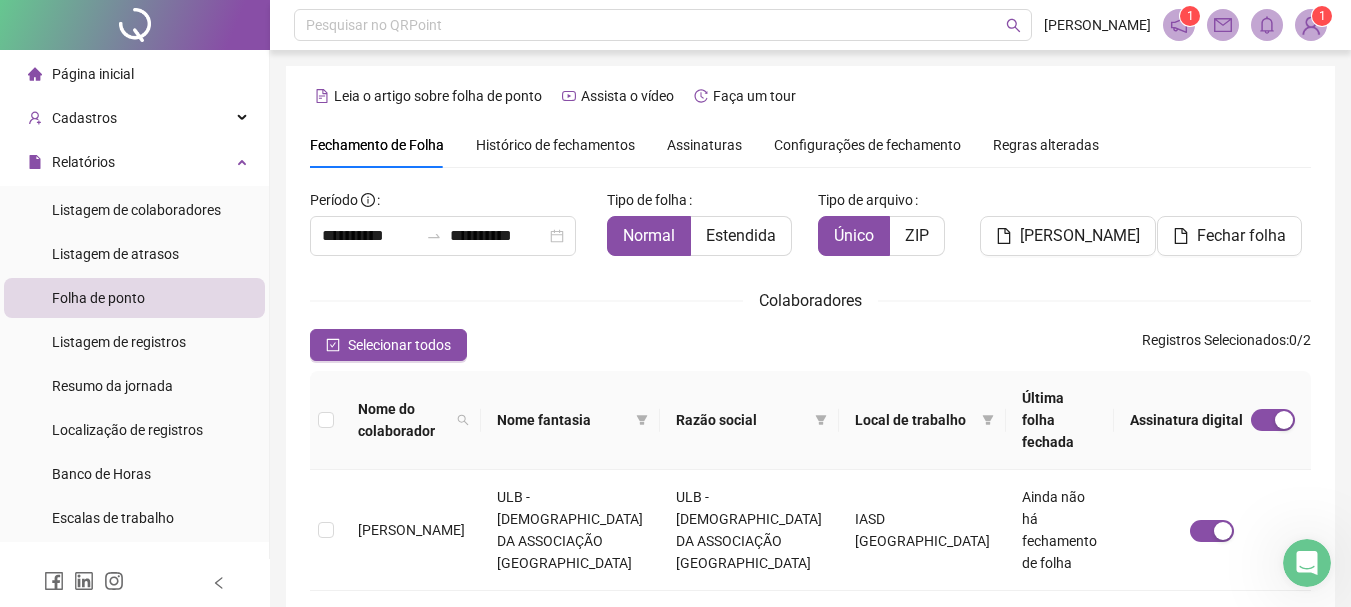scroll, scrollTop: 106, scrollLeft: 0, axis: vertical 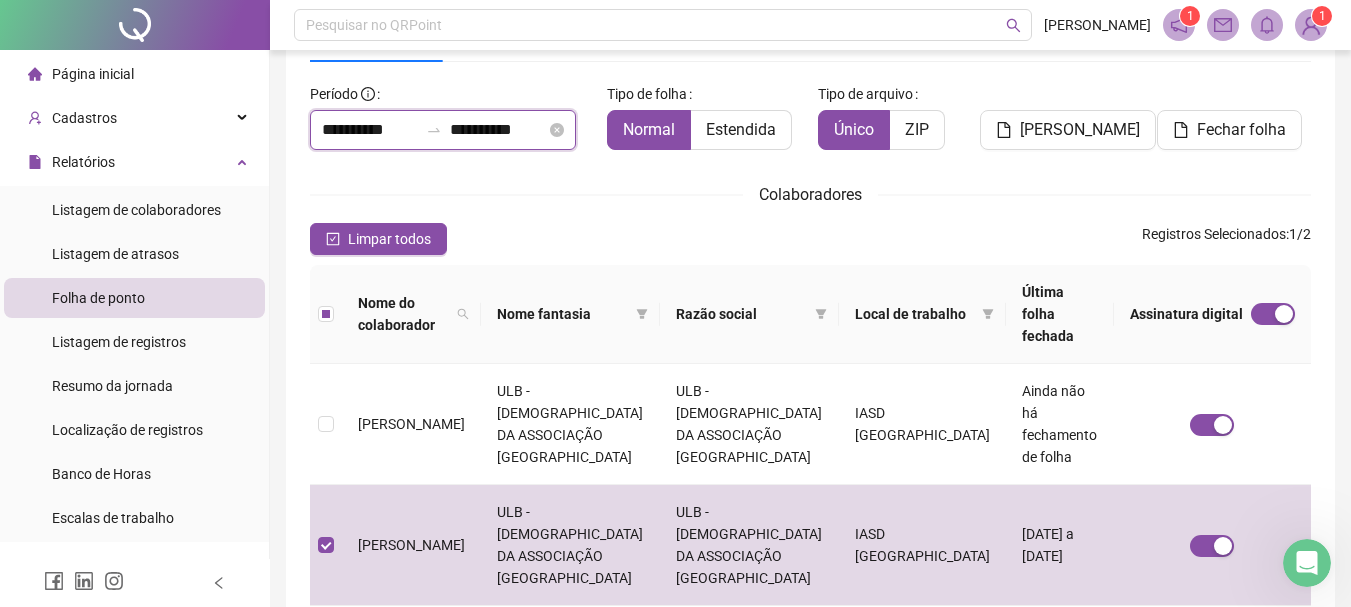 click on "**********" at bounding box center (370, 130) 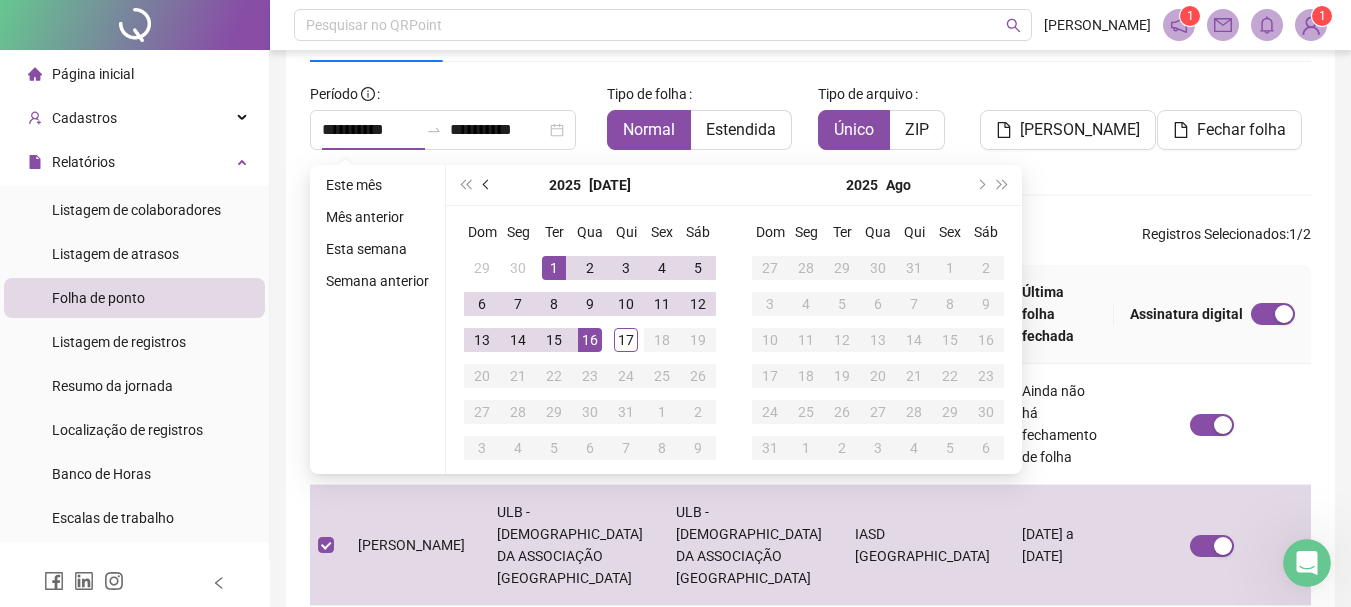 click at bounding box center (488, 185) 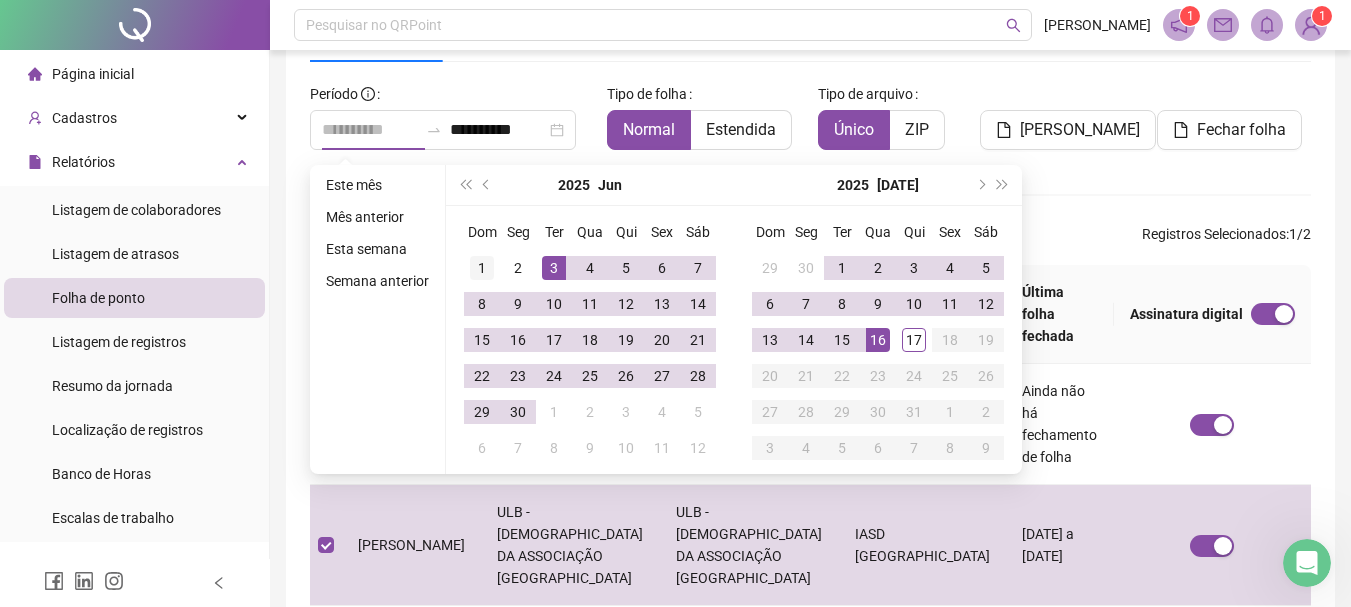 type on "**********" 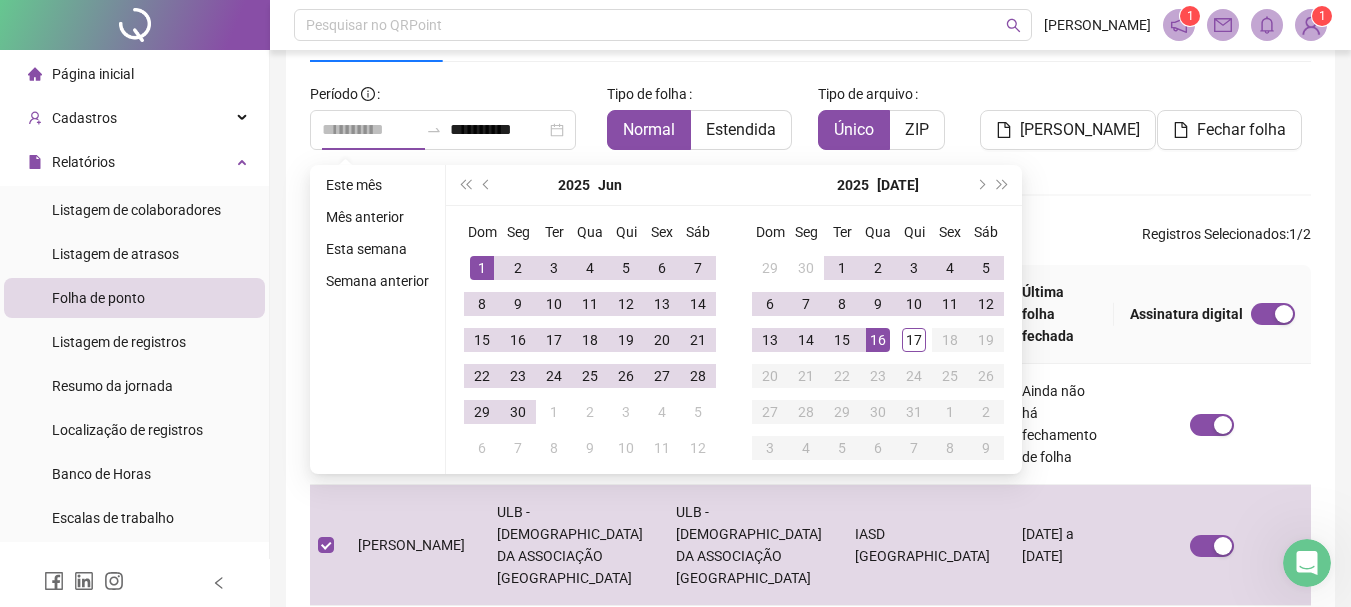click on "1" at bounding box center [482, 268] 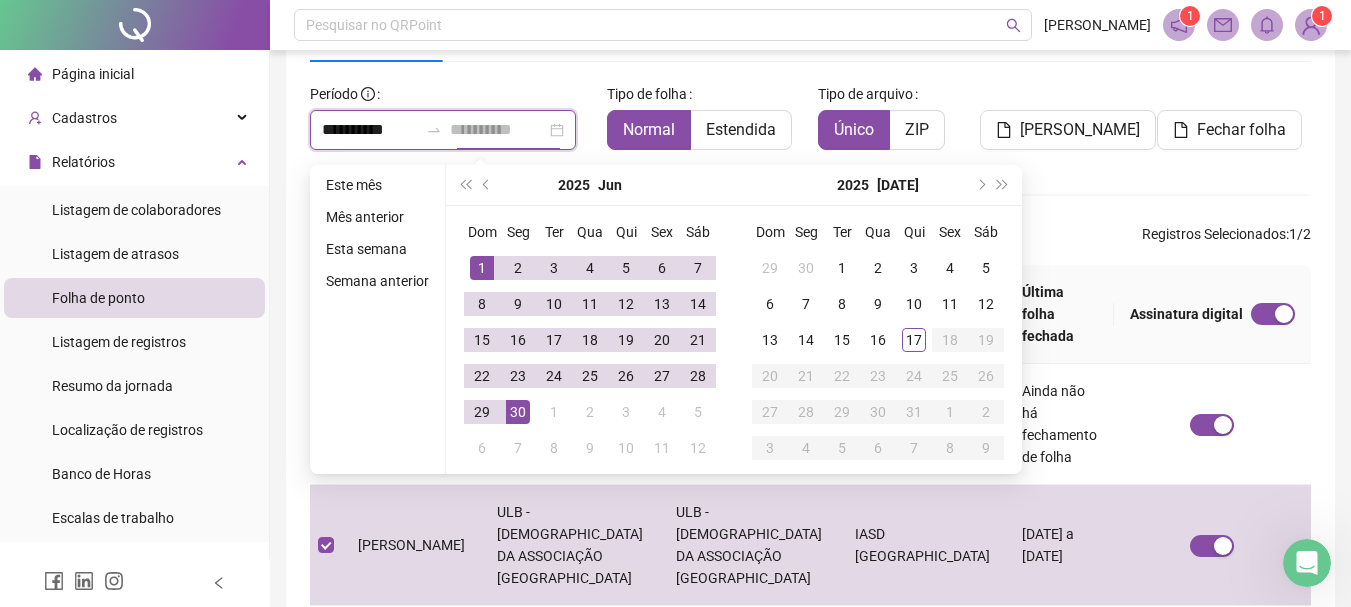 type on "**********" 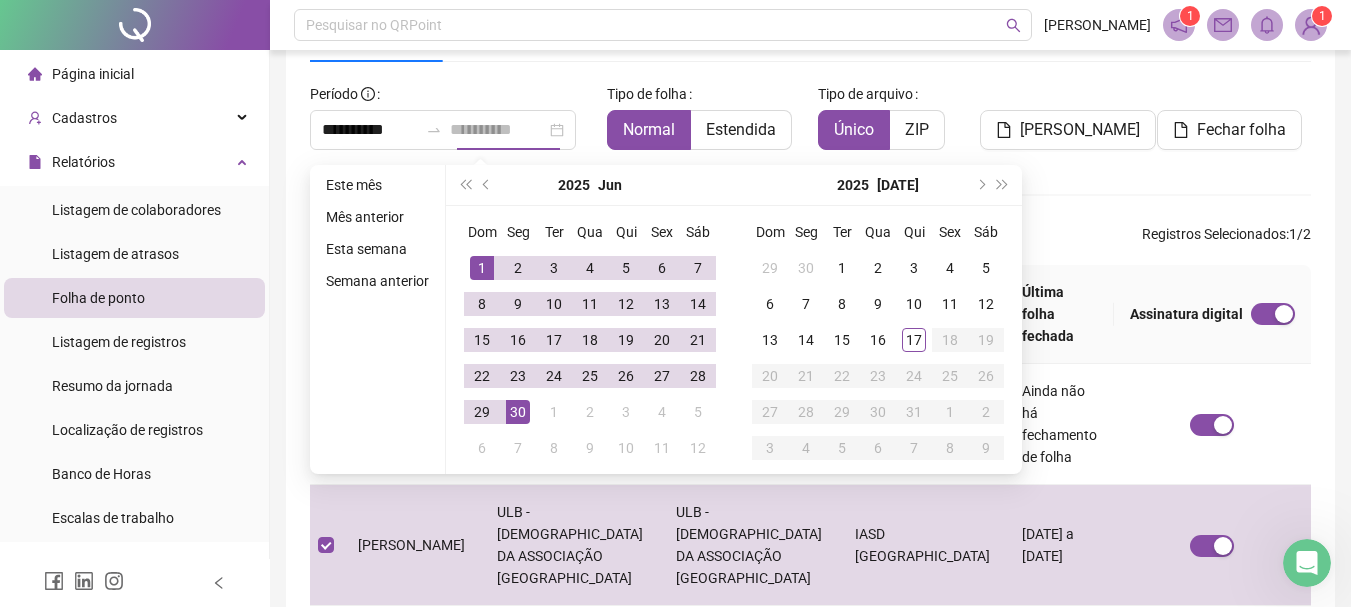click on "30" at bounding box center [518, 412] 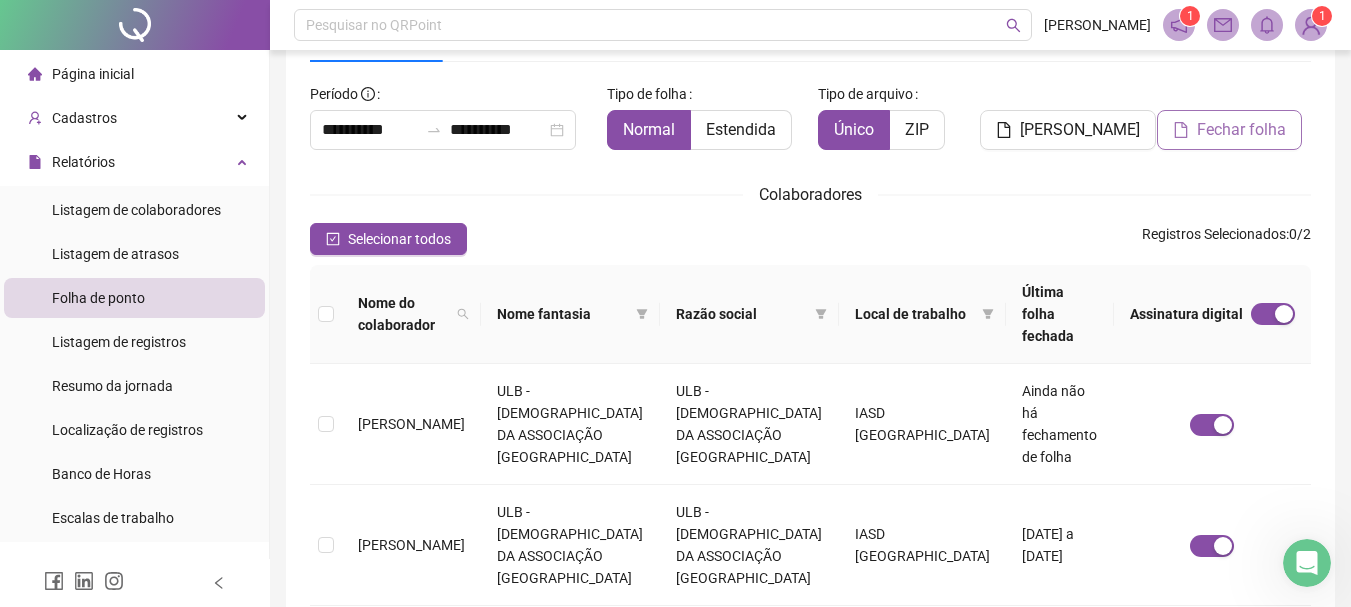 click on "Fechar folha" at bounding box center (1241, 130) 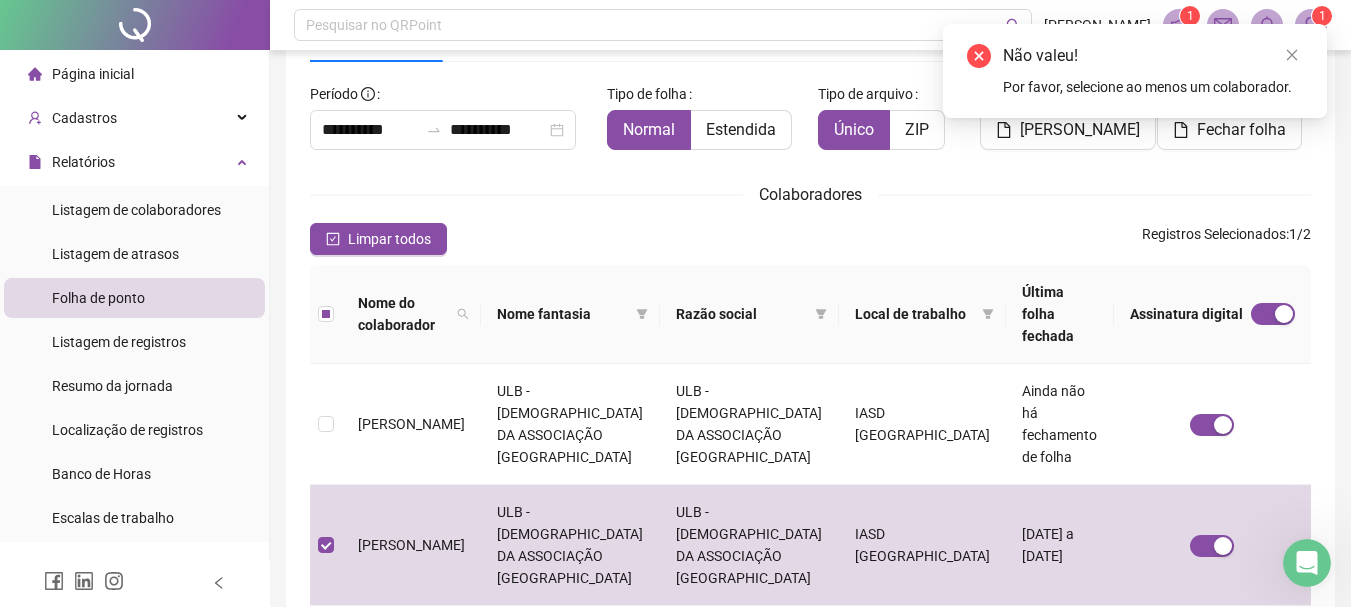 click on "Não valeu! Por favor, selecione ao menos um colaborador." at bounding box center (1135, 71) 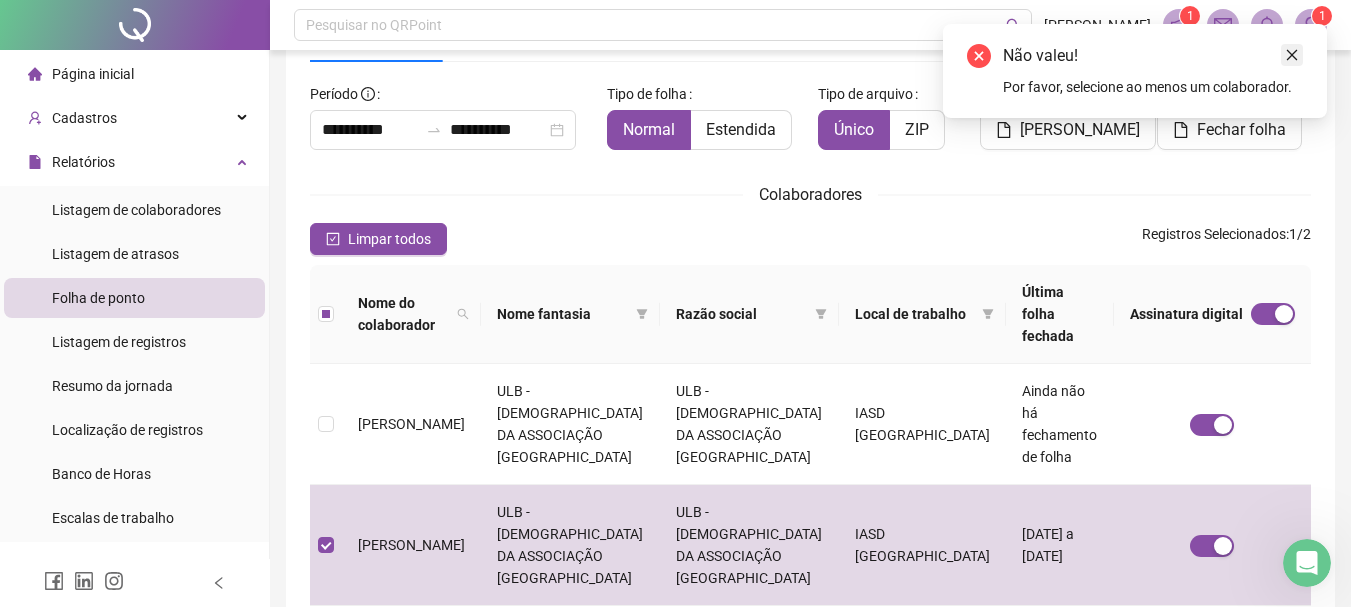 click 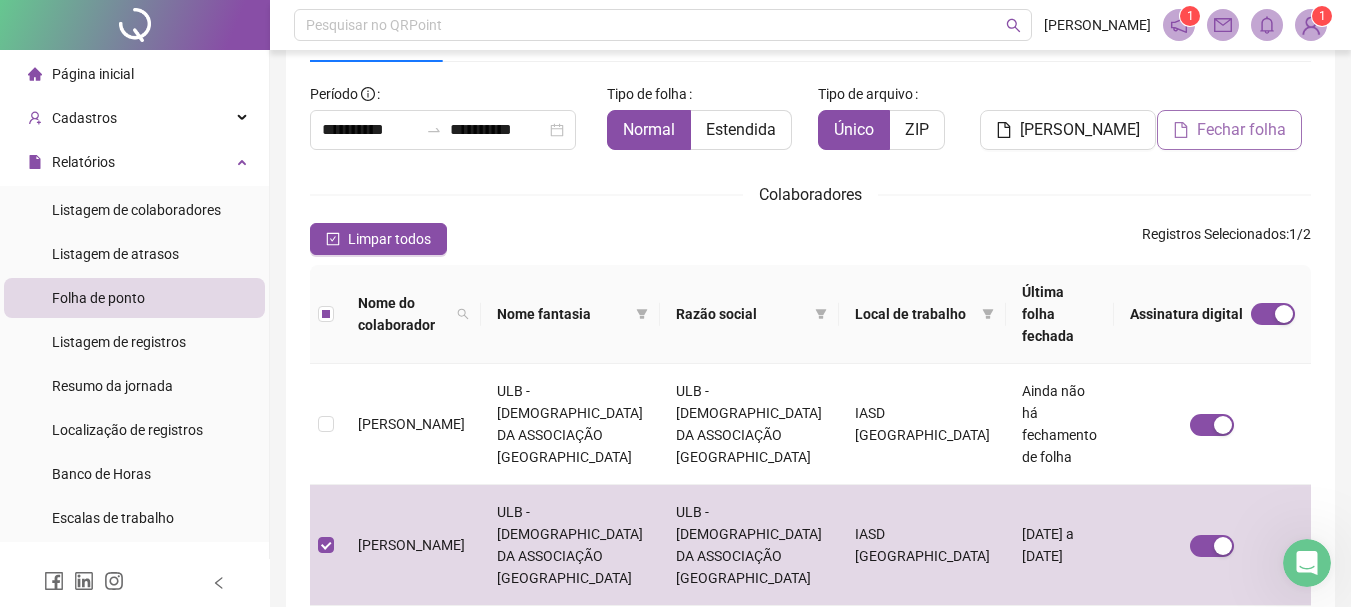 click on "Fechar folha" at bounding box center [1241, 130] 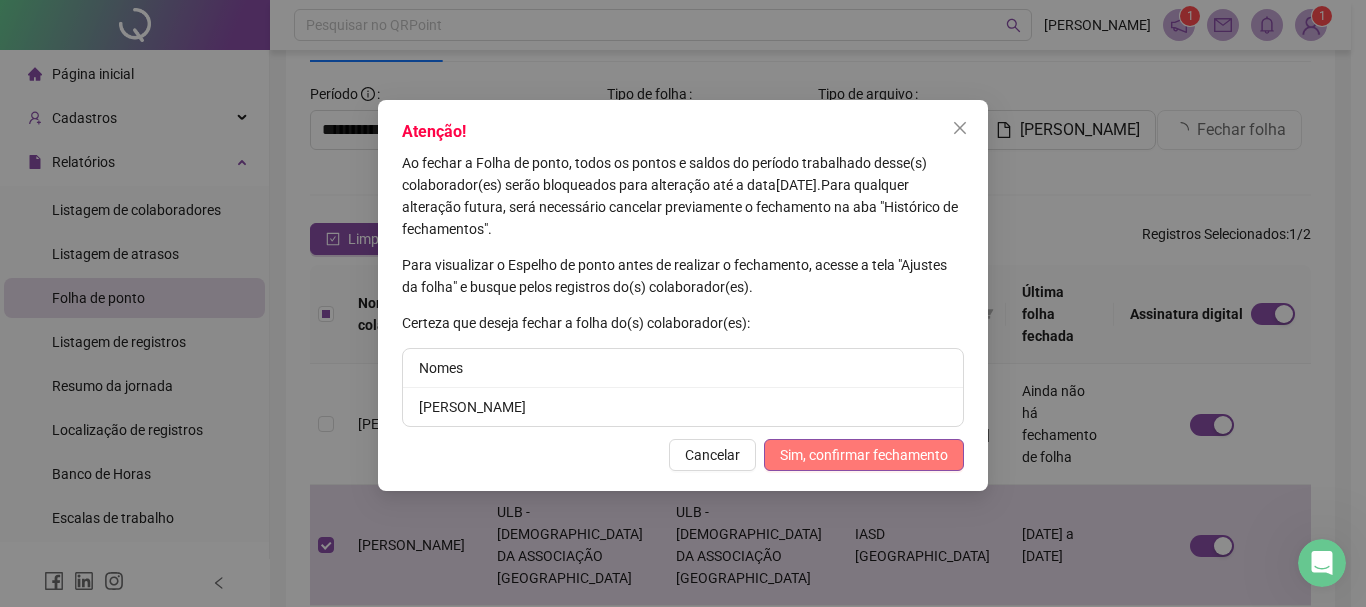 click on "Sim, confirmar fechamento" at bounding box center (864, 455) 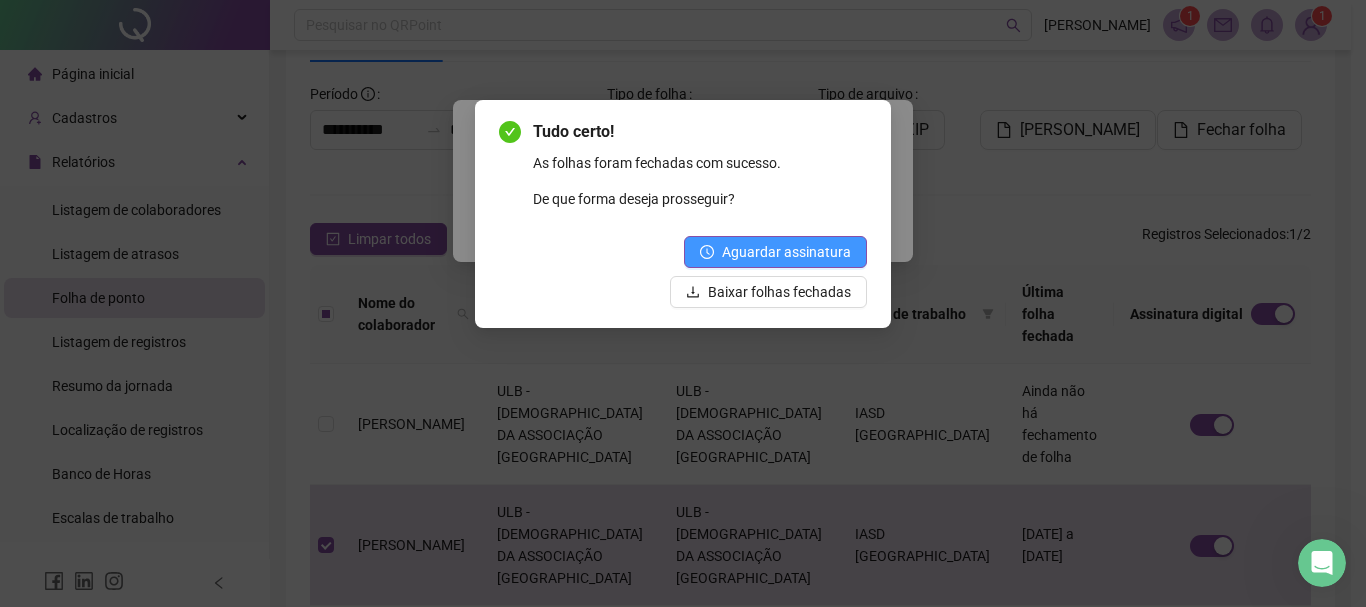 click on "Aguardar assinatura" at bounding box center (786, 252) 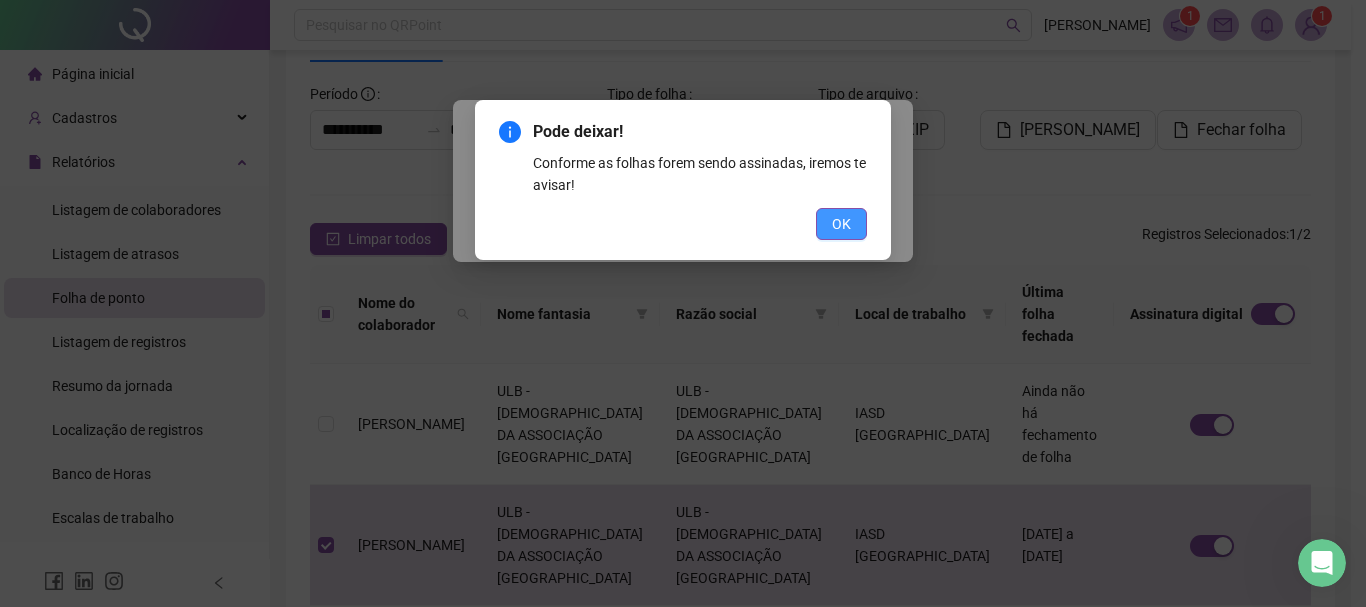 click on "OK" at bounding box center (841, 224) 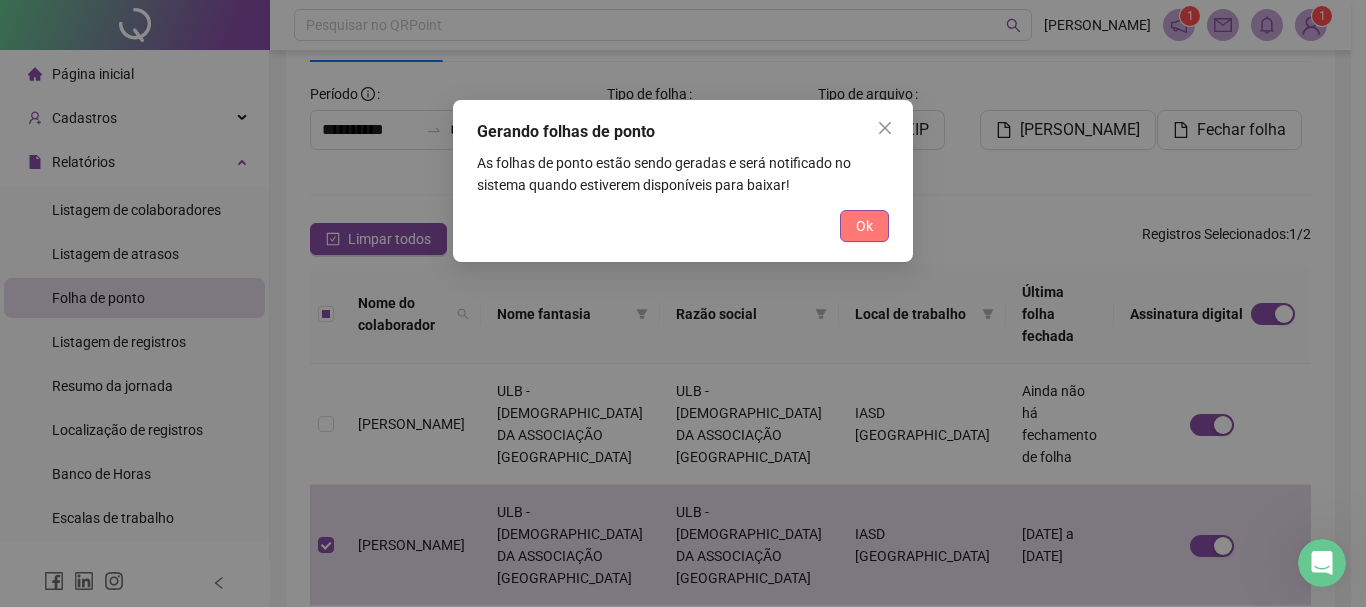 click on "Ok" at bounding box center [864, 226] 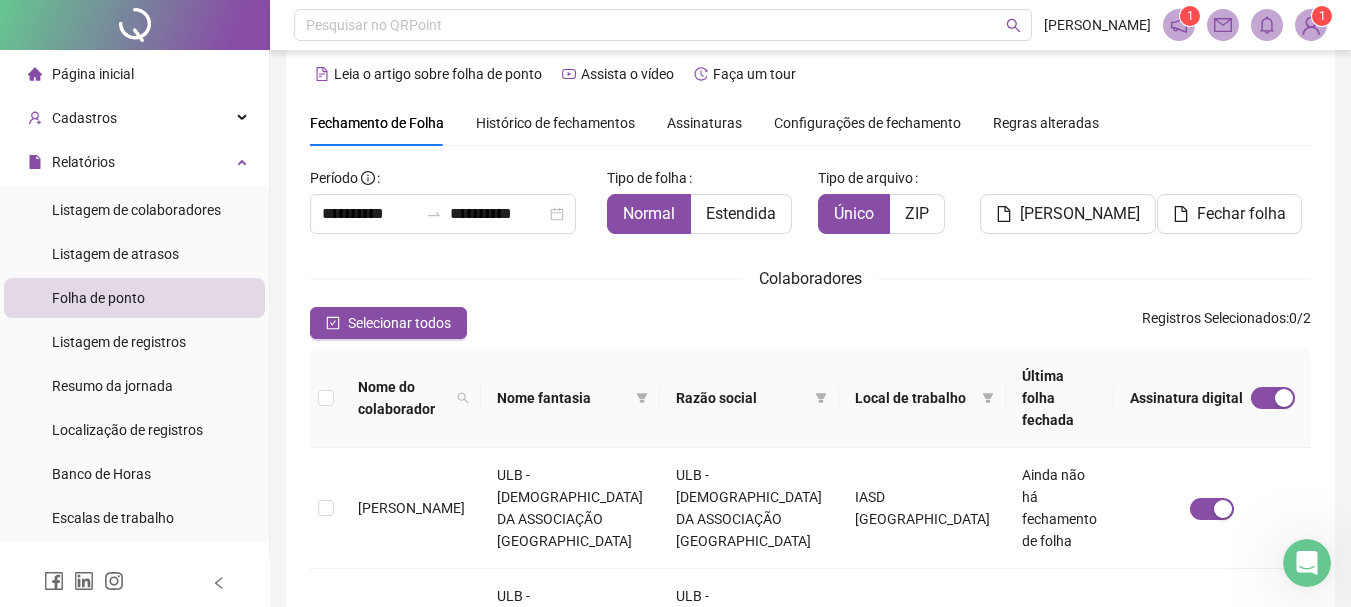scroll, scrollTop: 0, scrollLeft: 0, axis: both 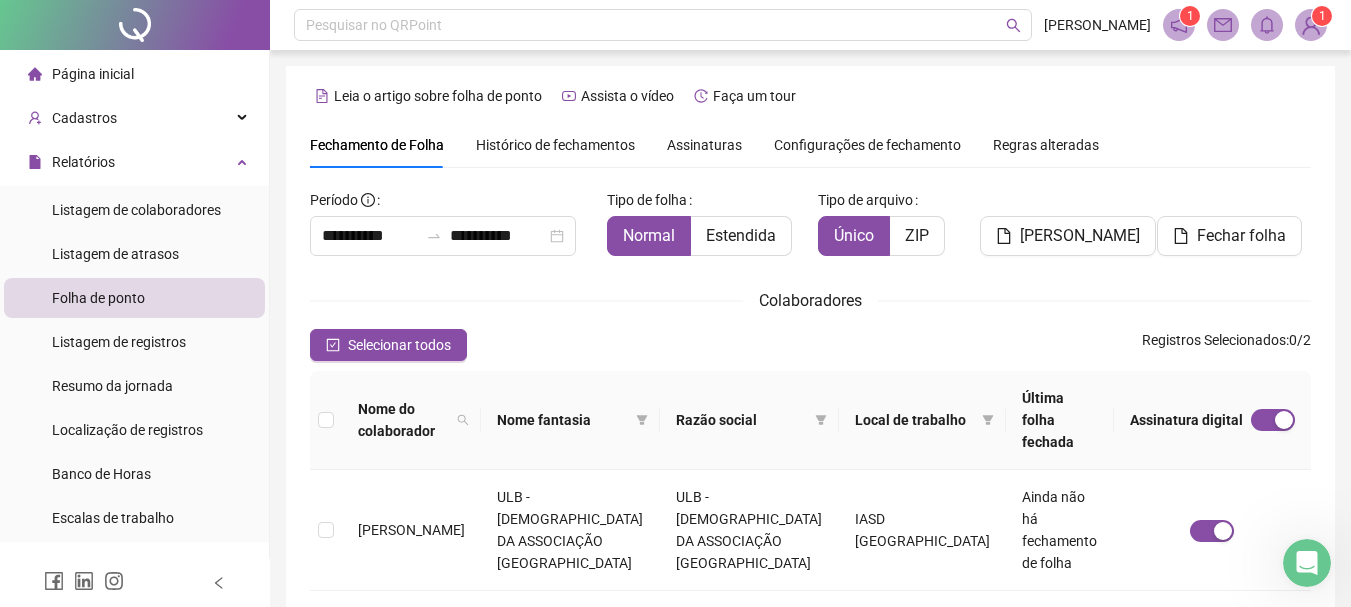 click on "Assinaturas" at bounding box center (704, 145) 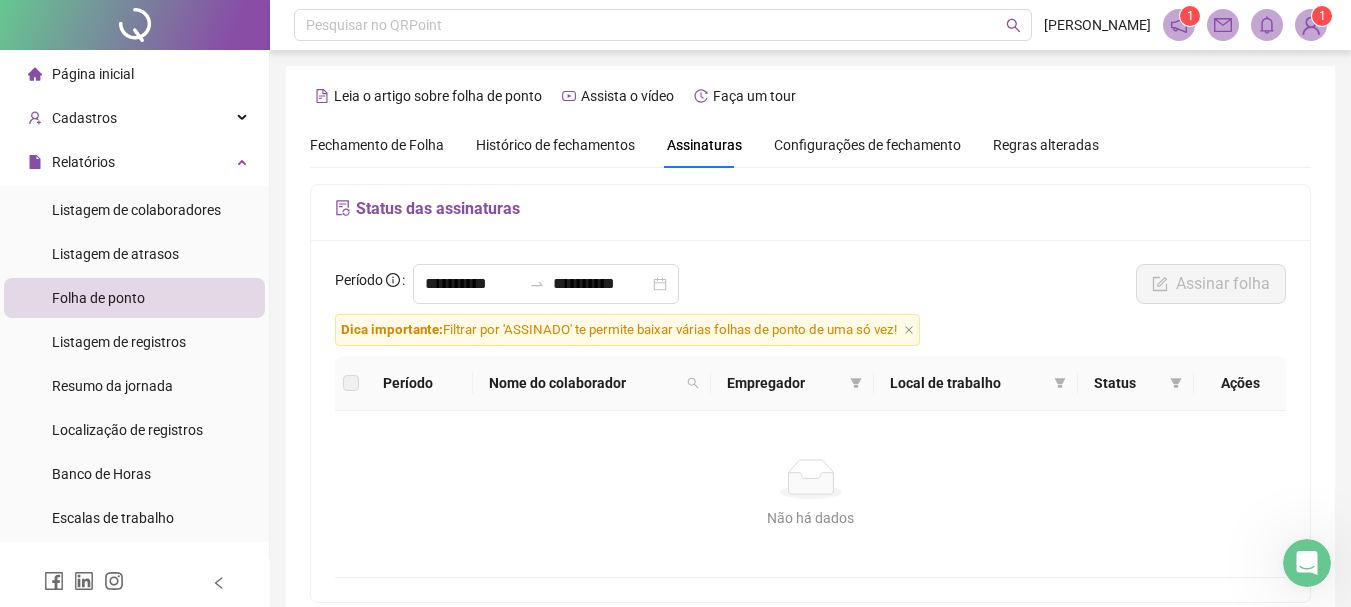 scroll, scrollTop: 106, scrollLeft: 0, axis: vertical 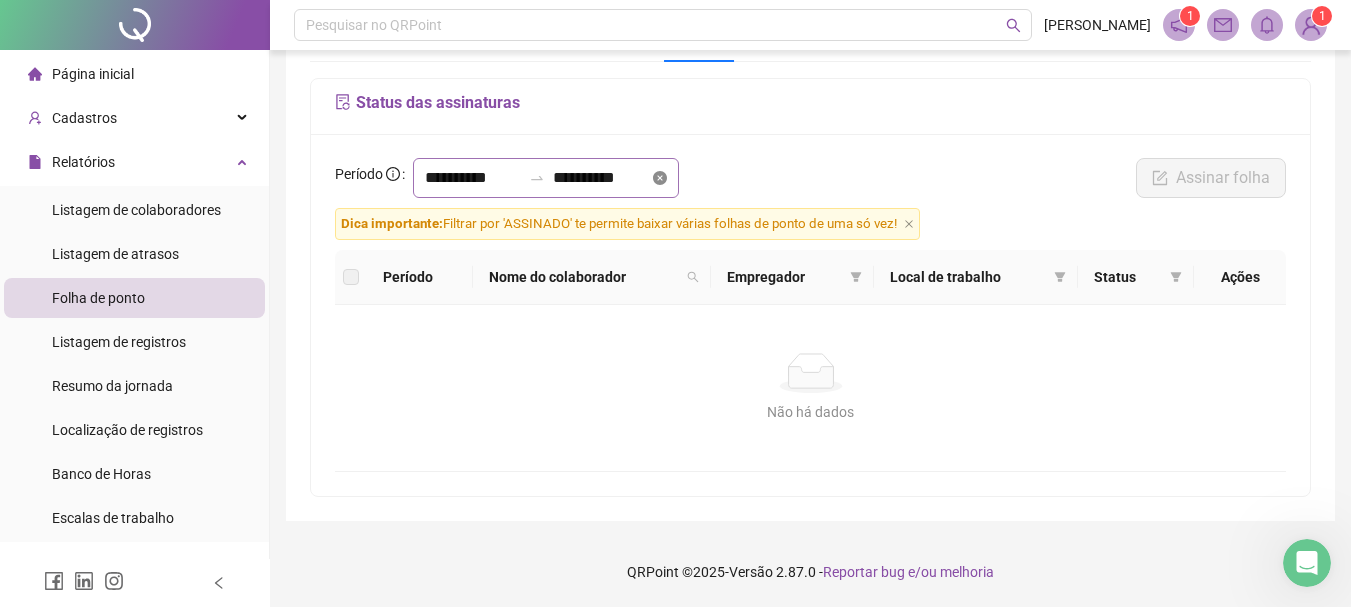 click 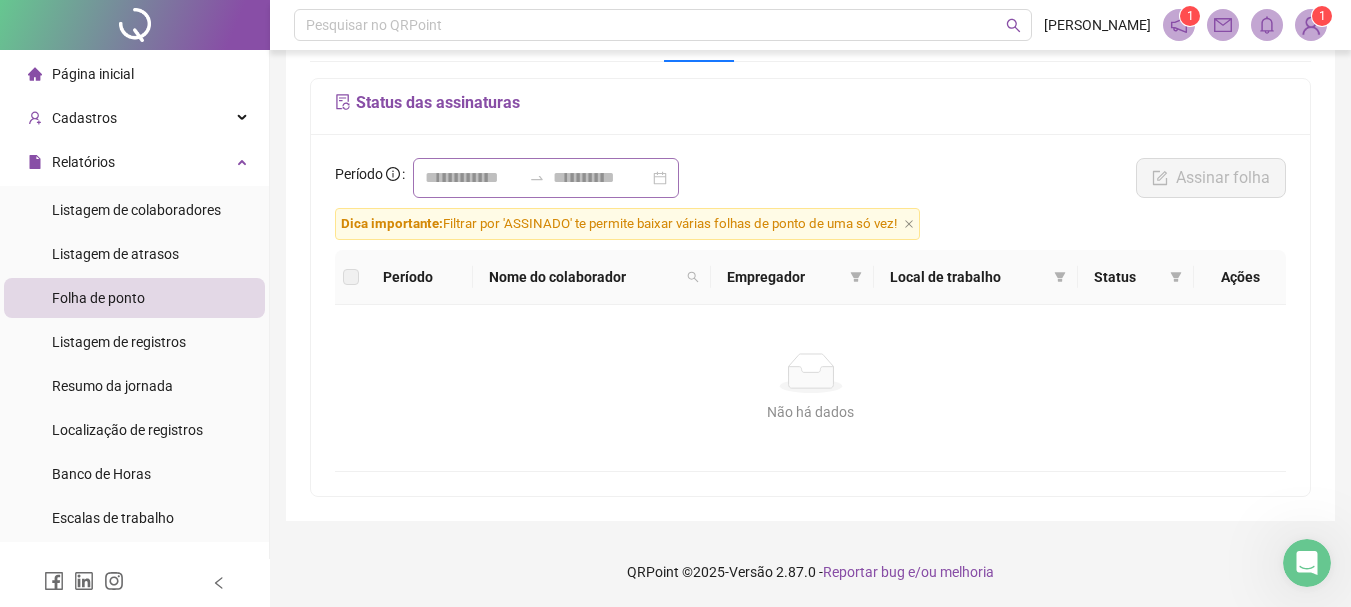 click at bounding box center [546, 178] 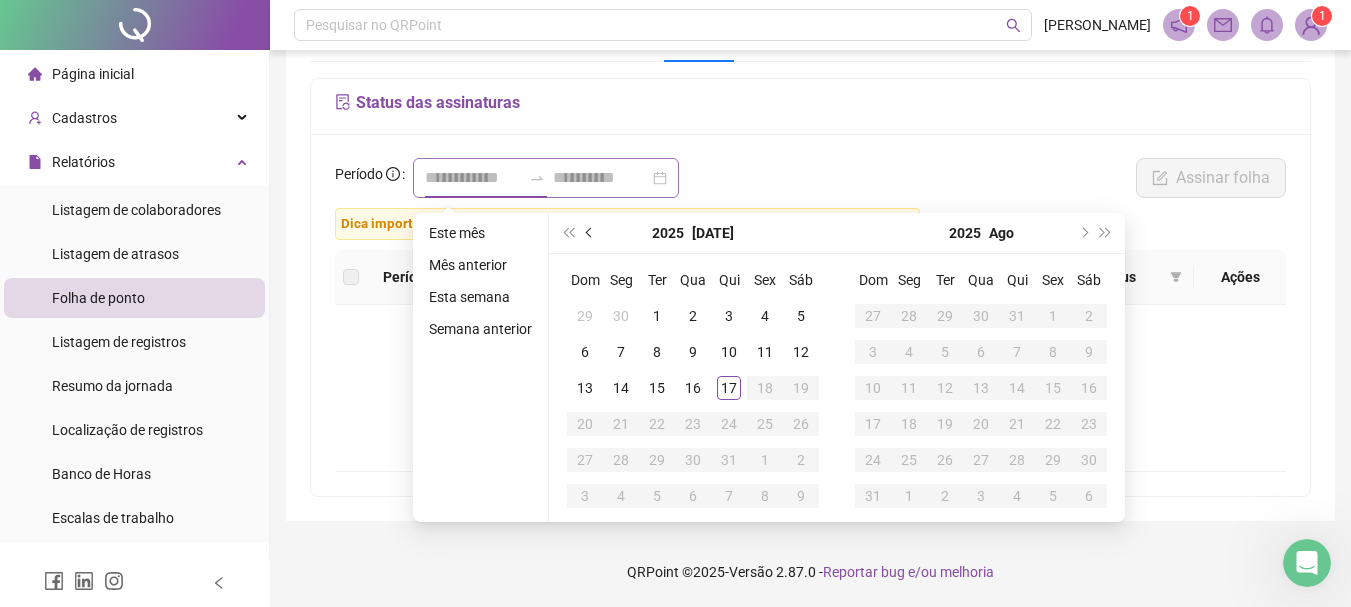 click at bounding box center [591, 233] 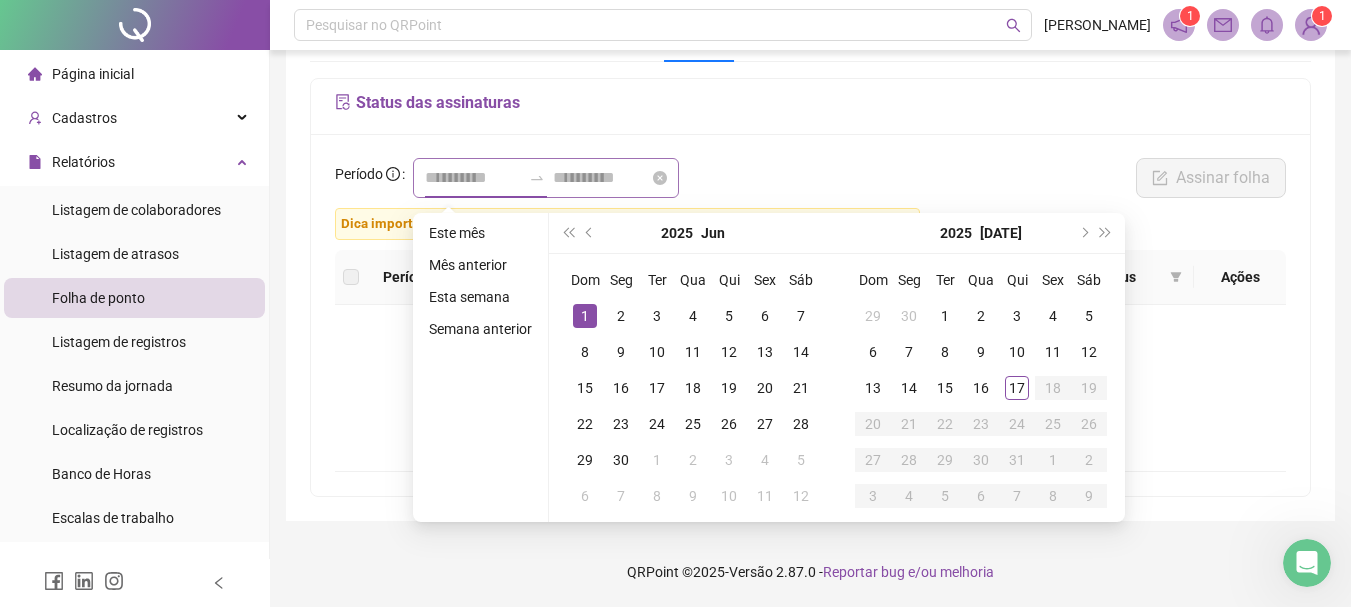 type on "**********" 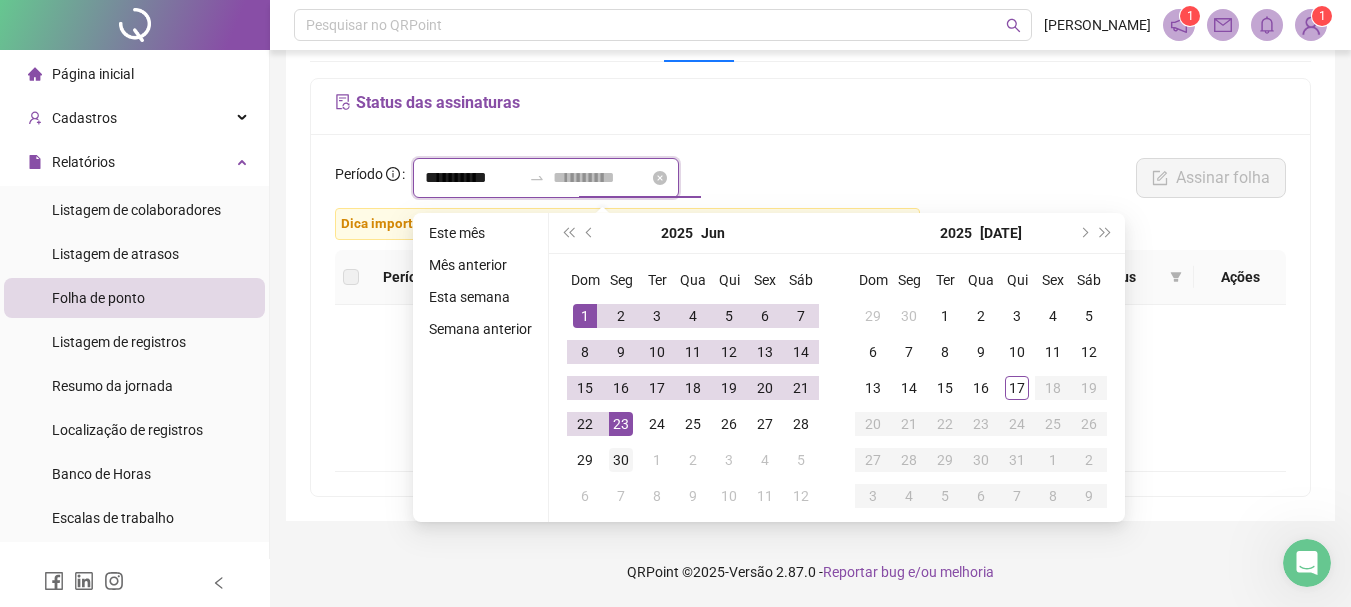 type on "**********" 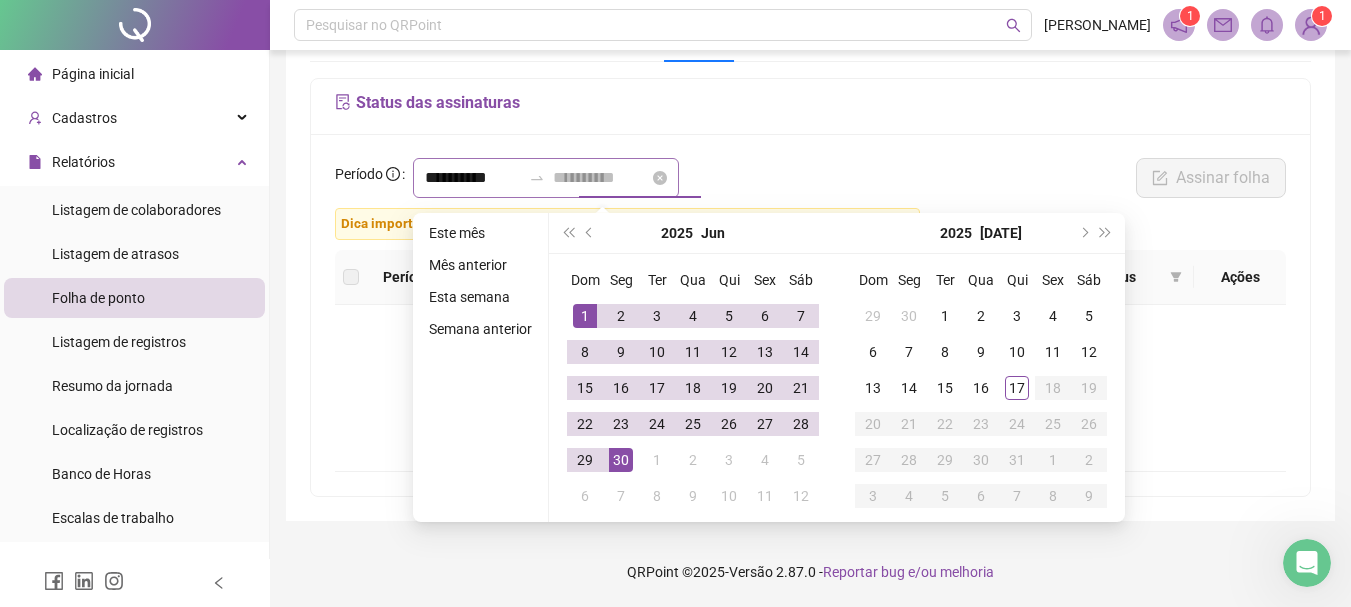 click on "30" at bounding box center [621, 460] 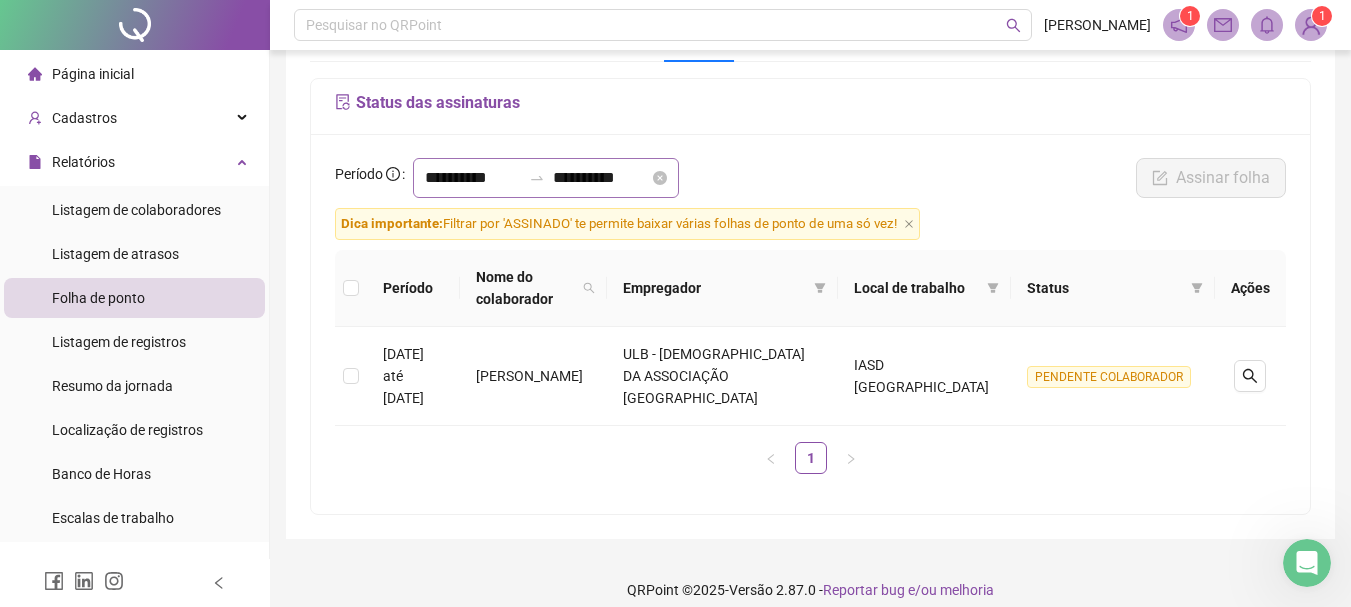 click on "Folha de ponto" at bounding box center (134, 298) 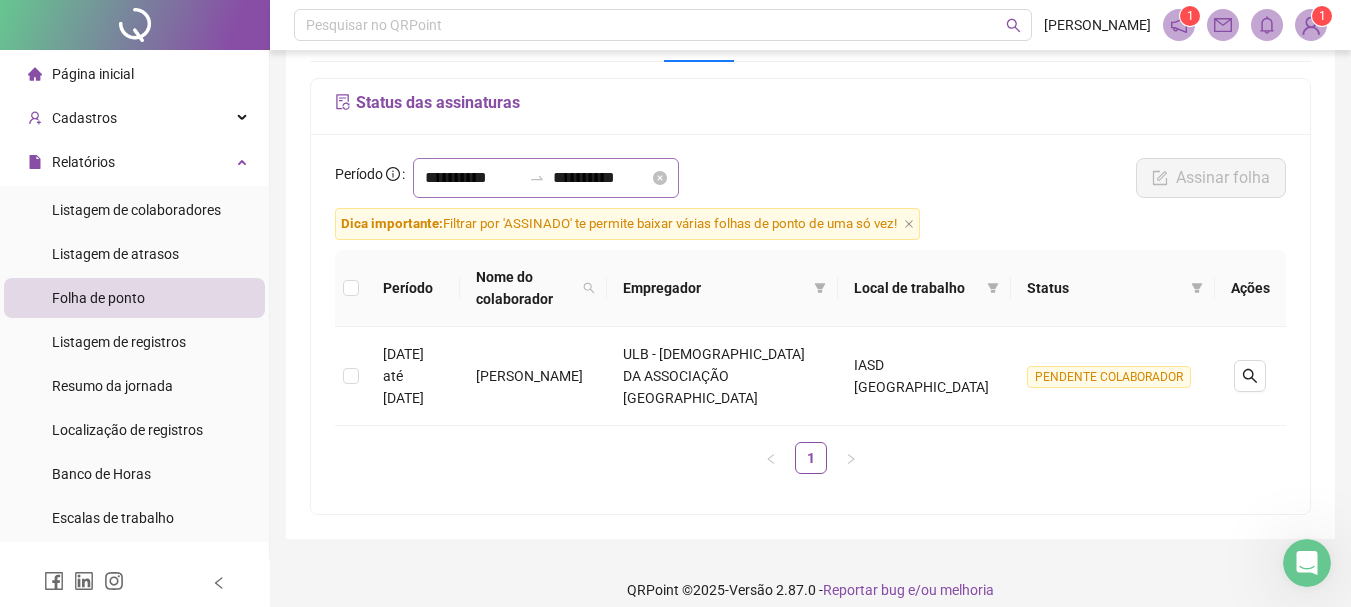 scroll, scrollTop: 0, scrollLeft: 0, axis: both 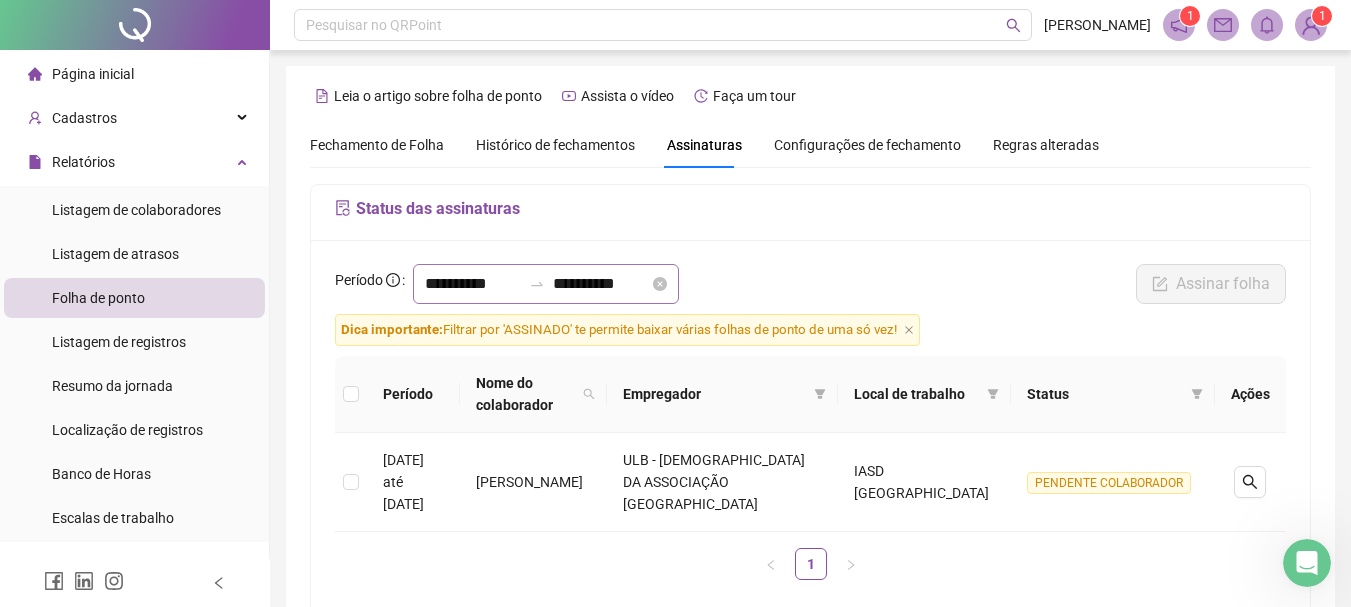 click on "Fechamento de Folha" at bounding box center [377, 145] 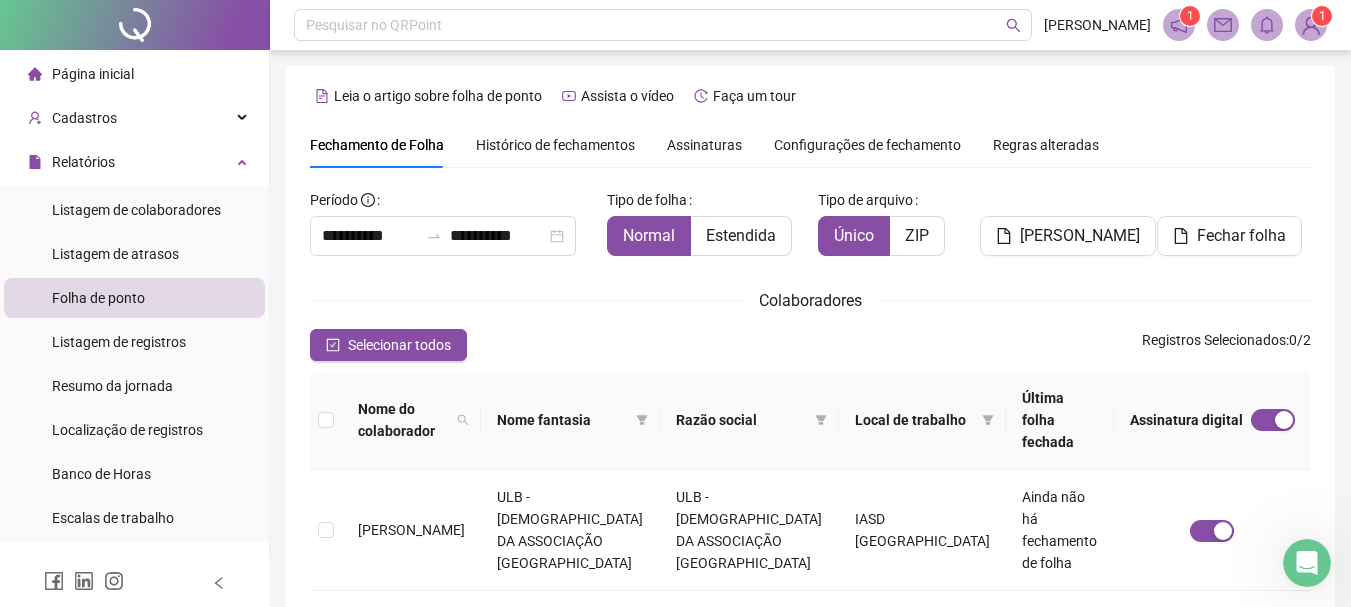 type on "**********" 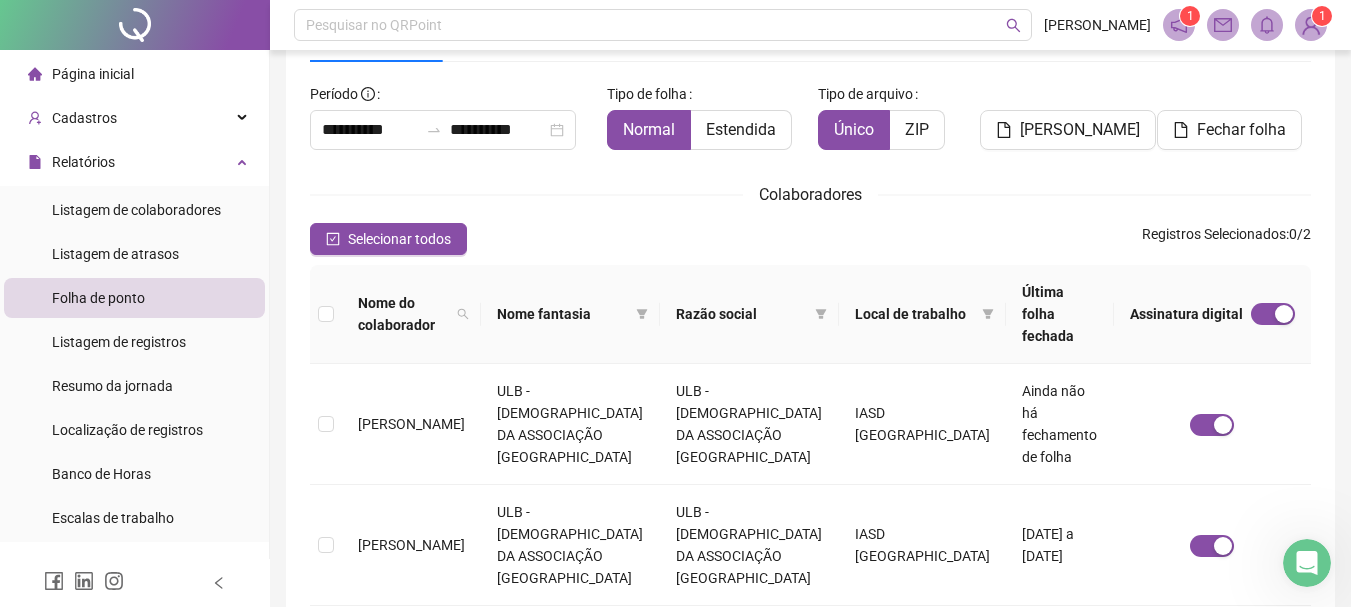 scroll, scrollTop: 43, scrollLeft: 0, axis: vertical 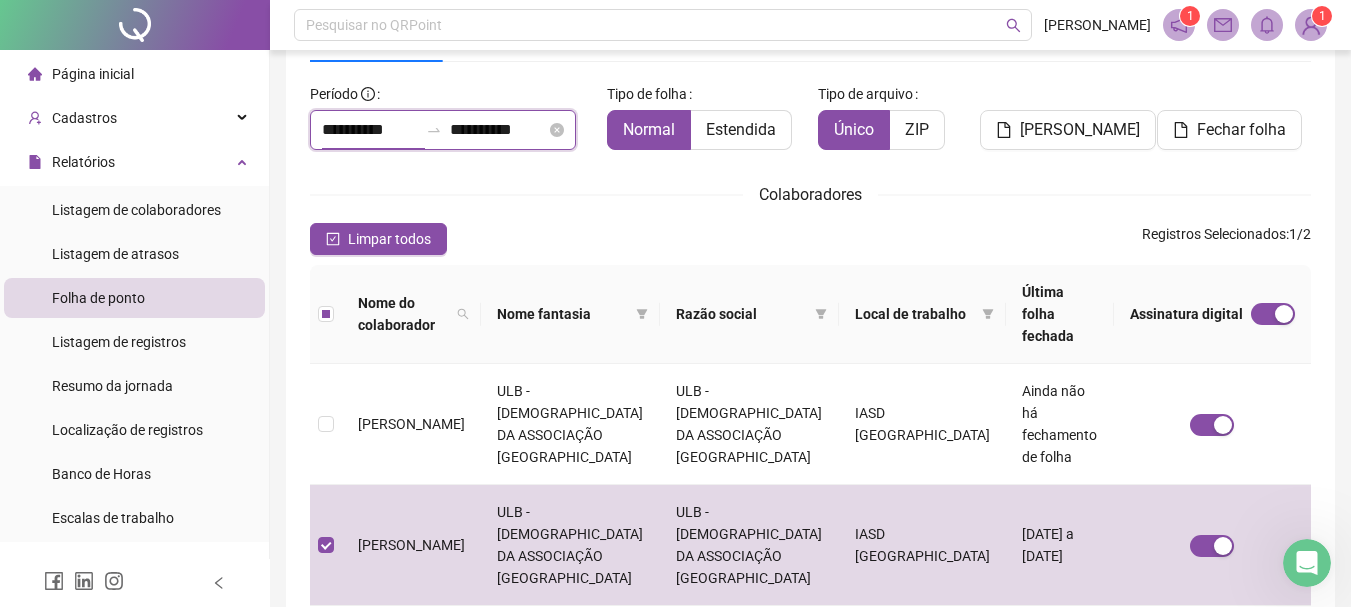 click on "**********" at bounding box center [370, 130] 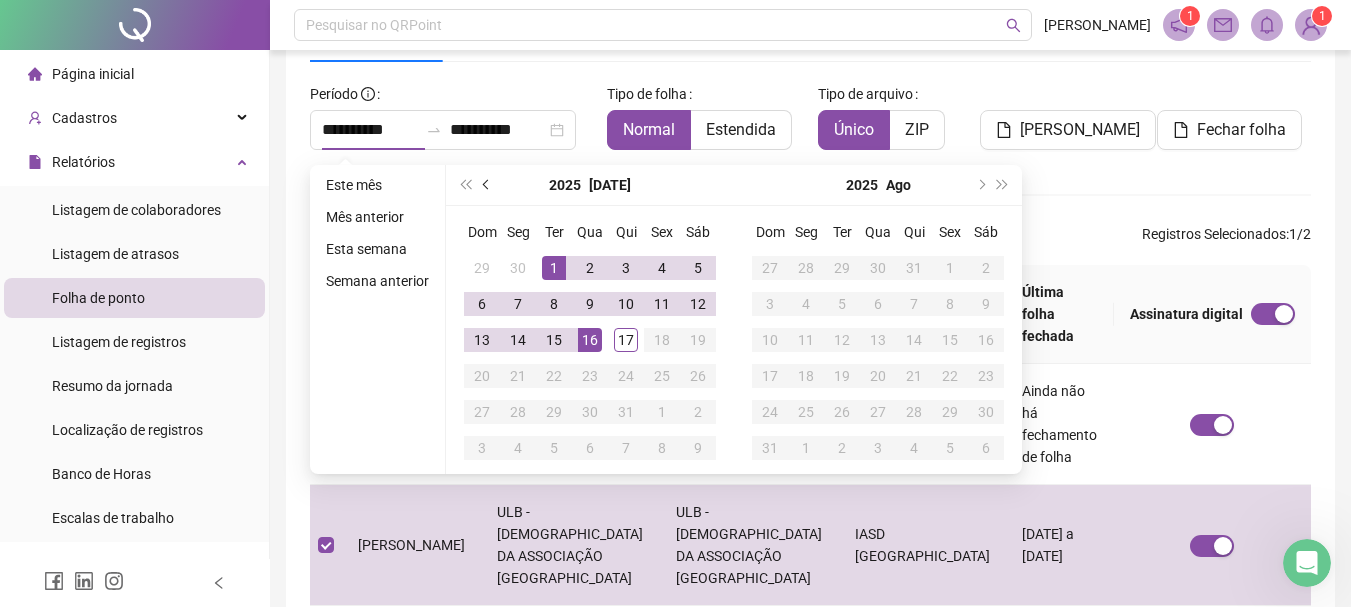 click at bounding box center [487, 185] 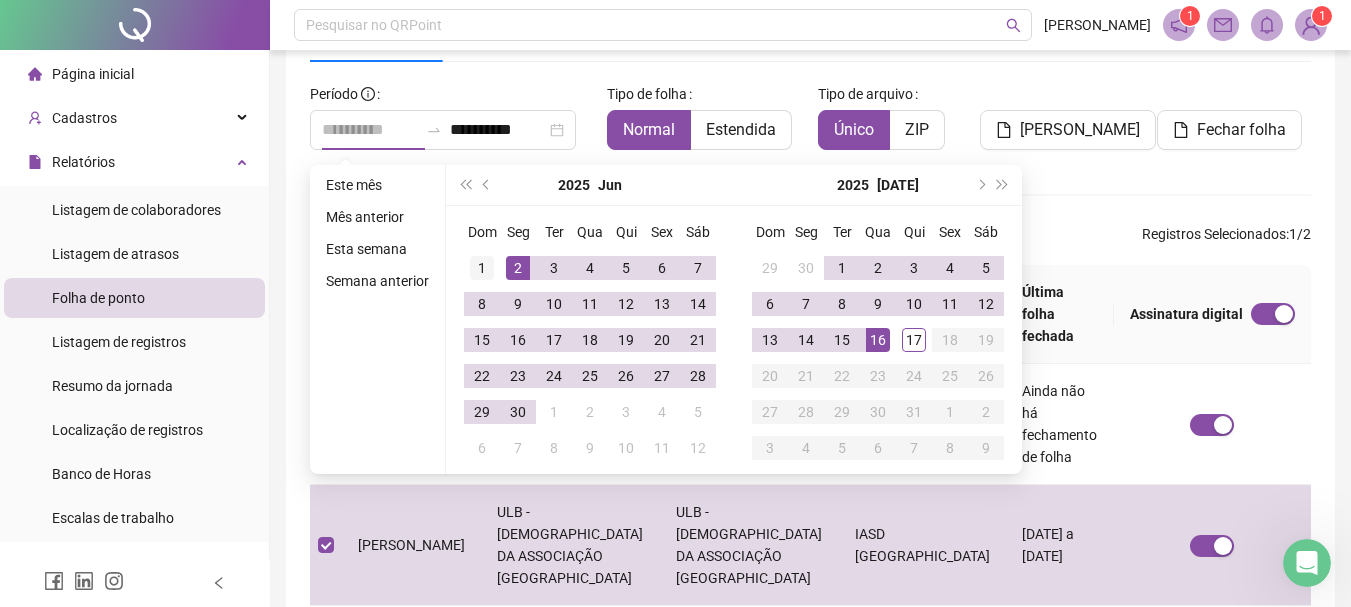 type on "**********" 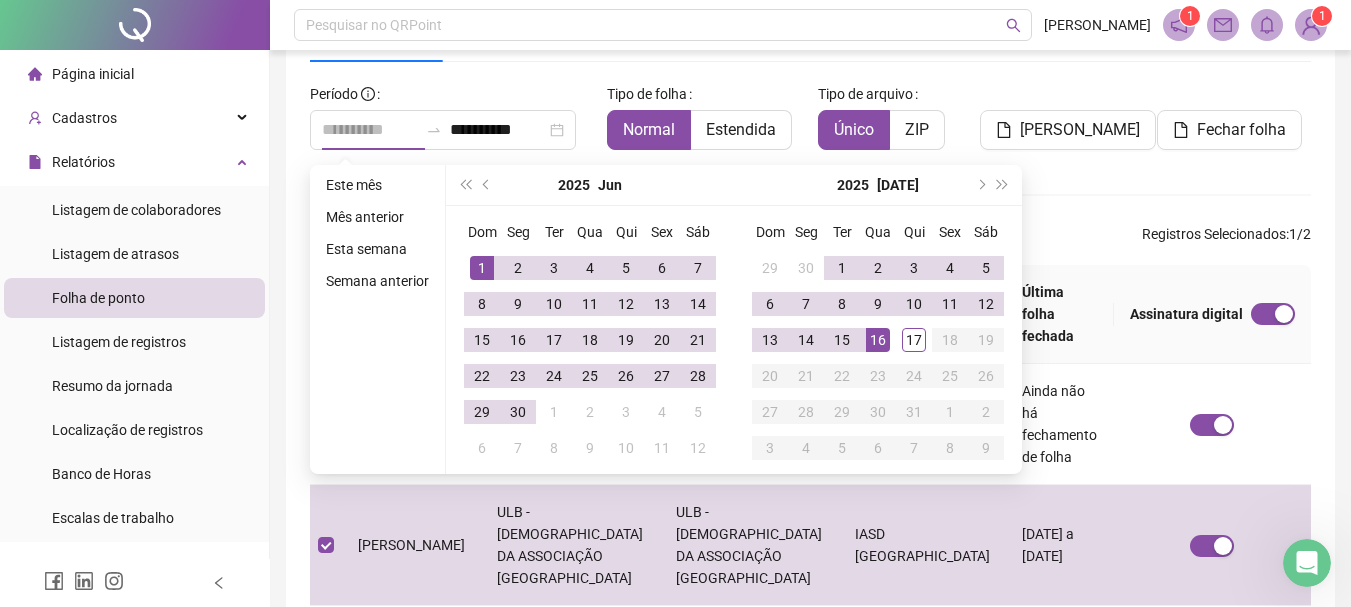 click on "1" at bounding box center (482, 268) 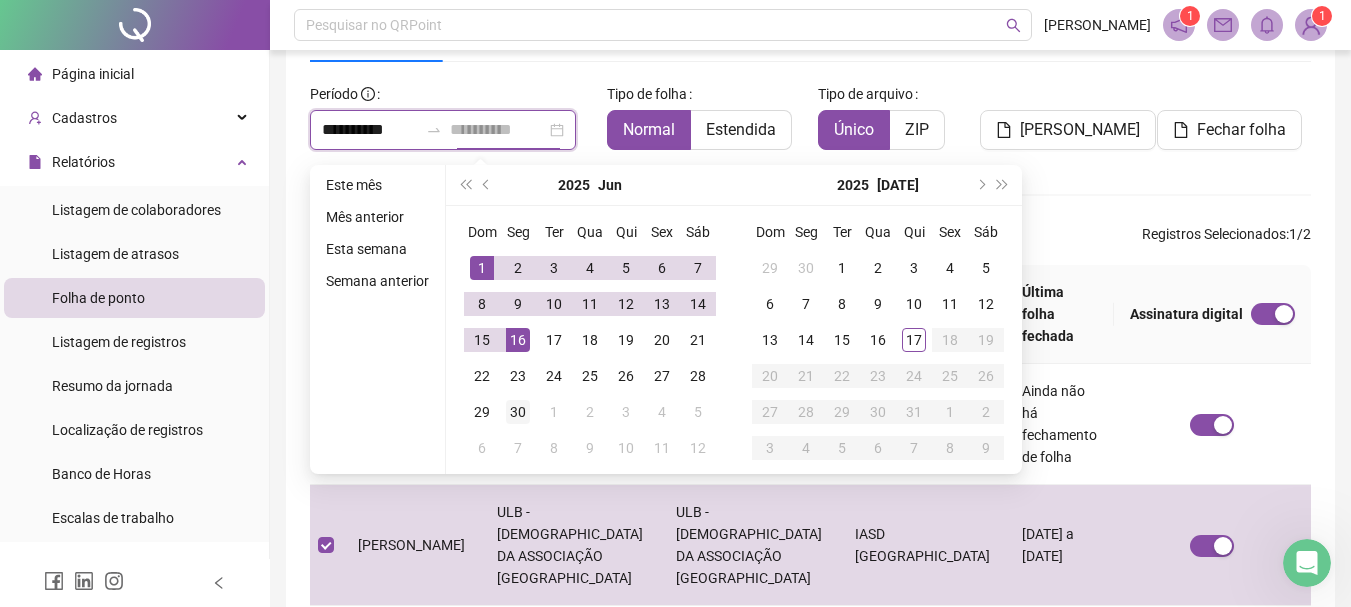 type on "**********" 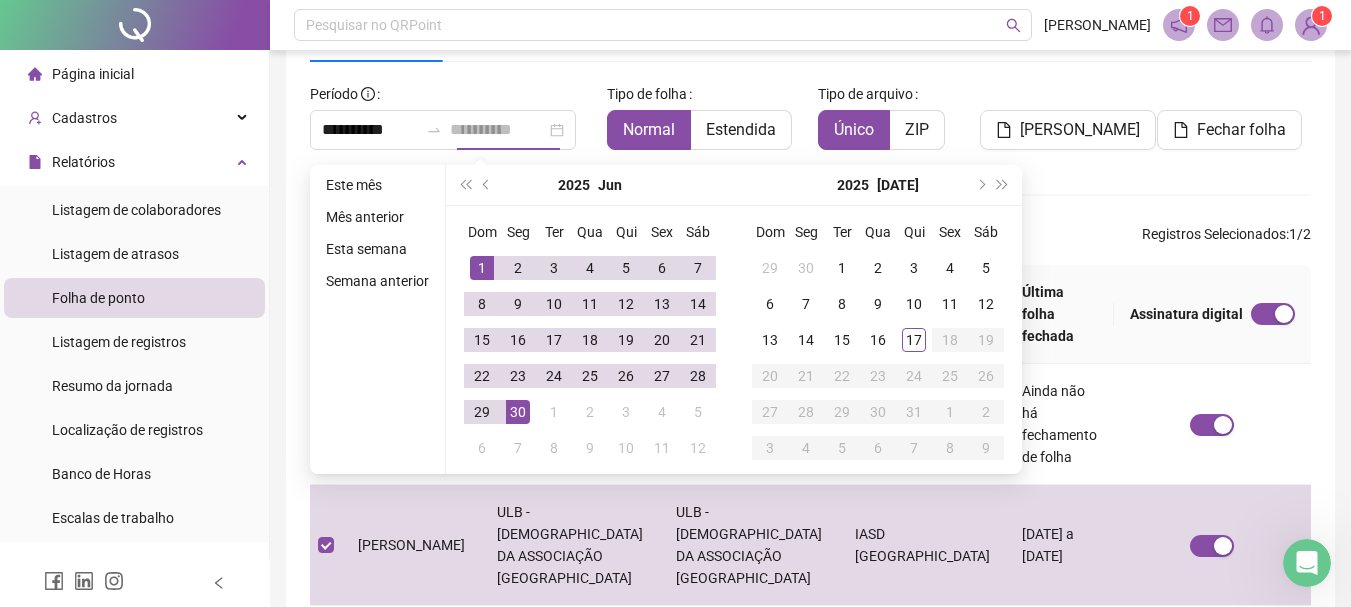 click on "30" at bounding box center (518, 412) 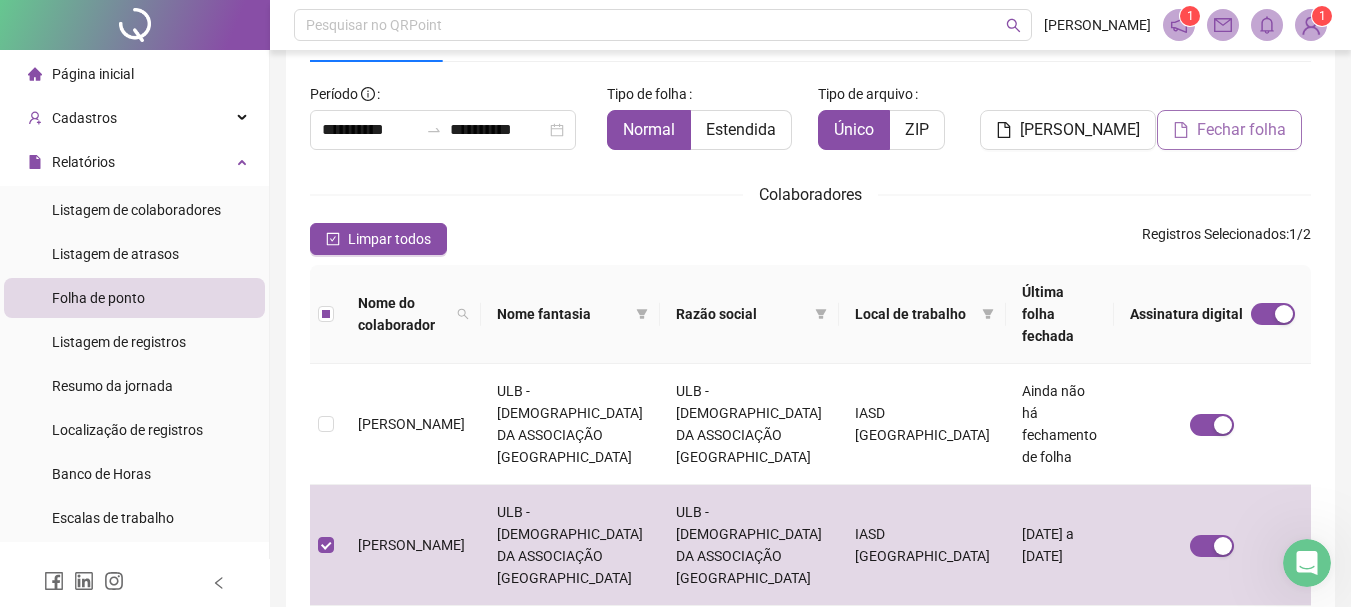 click on "Fechar folha" at bounding box center (1241, 130) 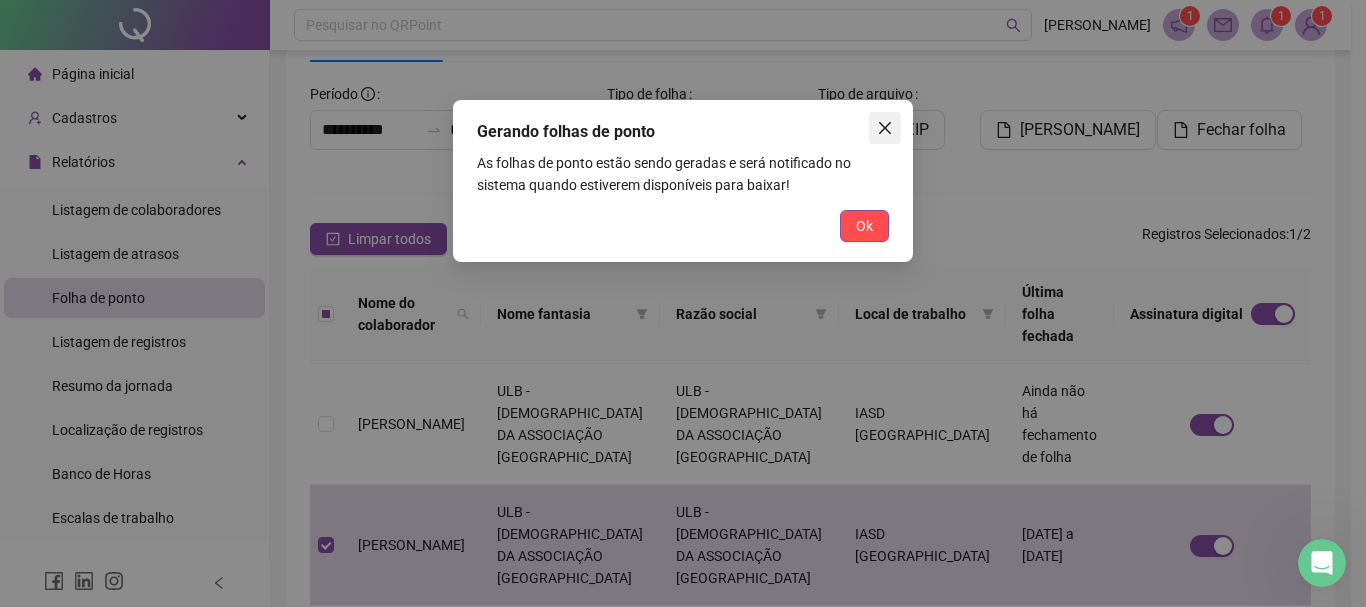 click 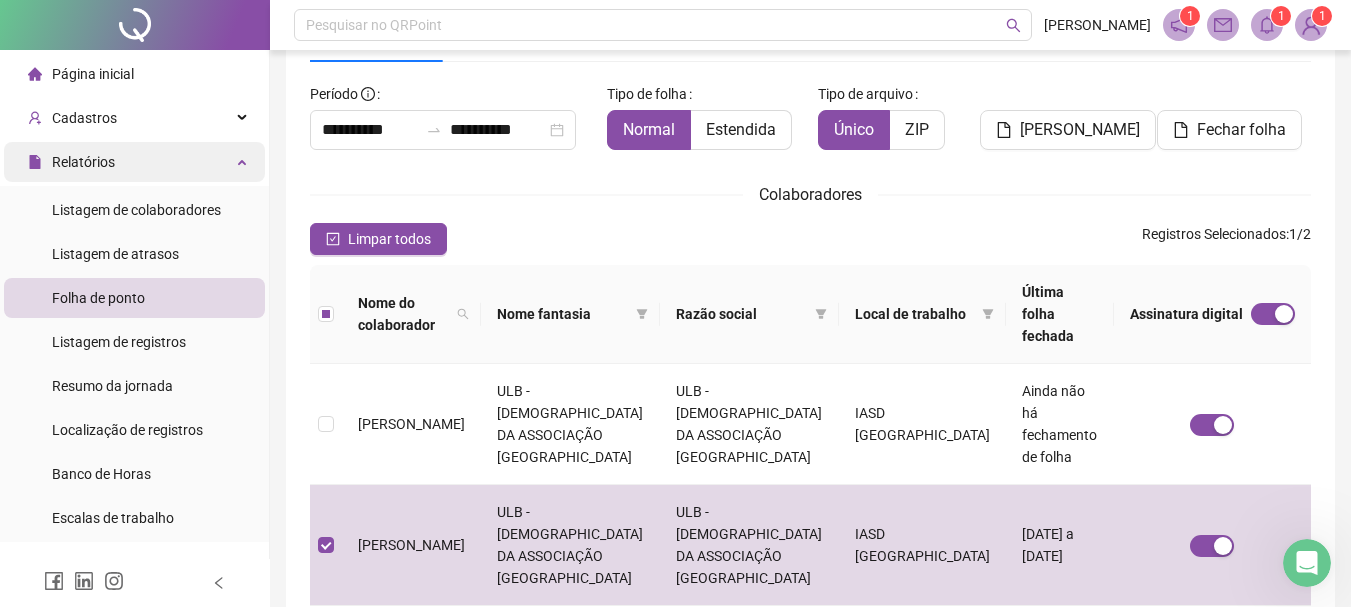 click on "Relatórios" at bounding box center (134, 162) 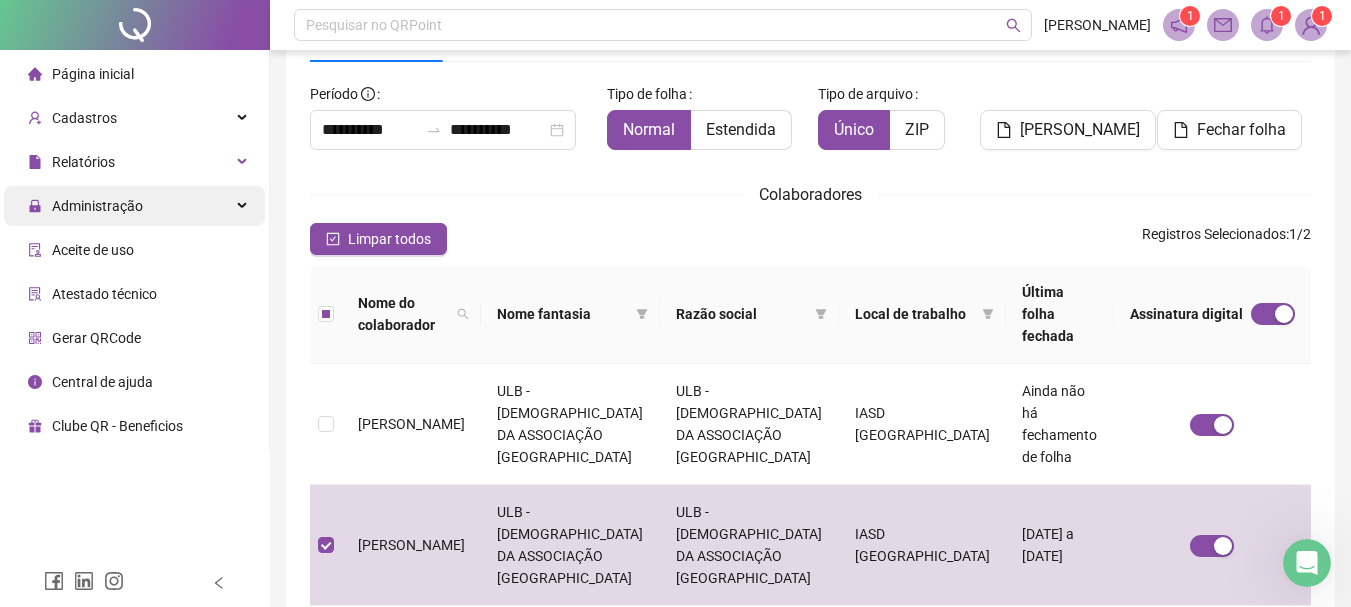 click on "Administração" at bounding box center [85, 206] 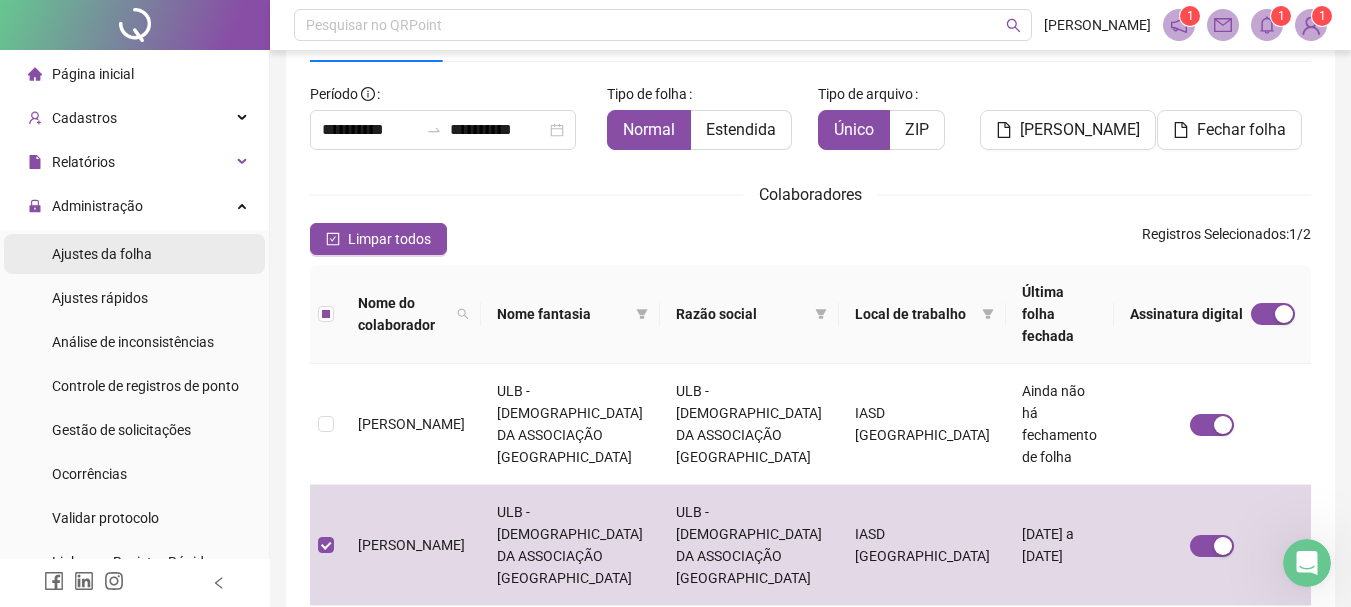 click on "Ajustes da folha" at bounding box center [102, 254] 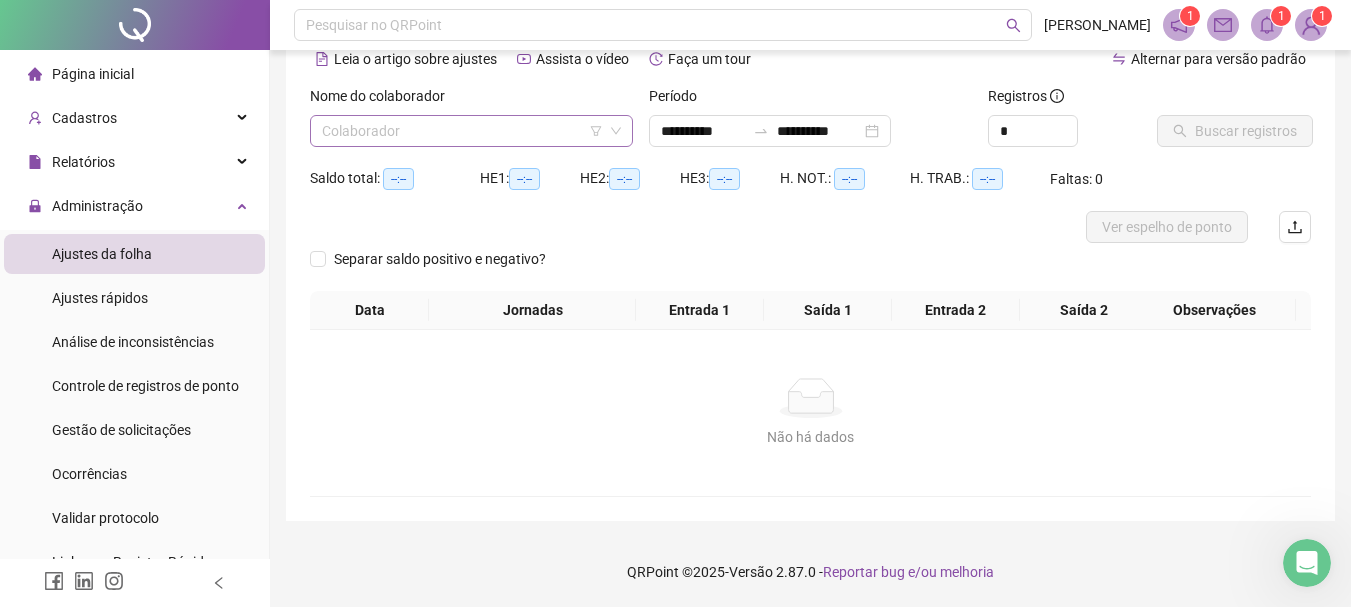 click at bounding box center [465, 131] 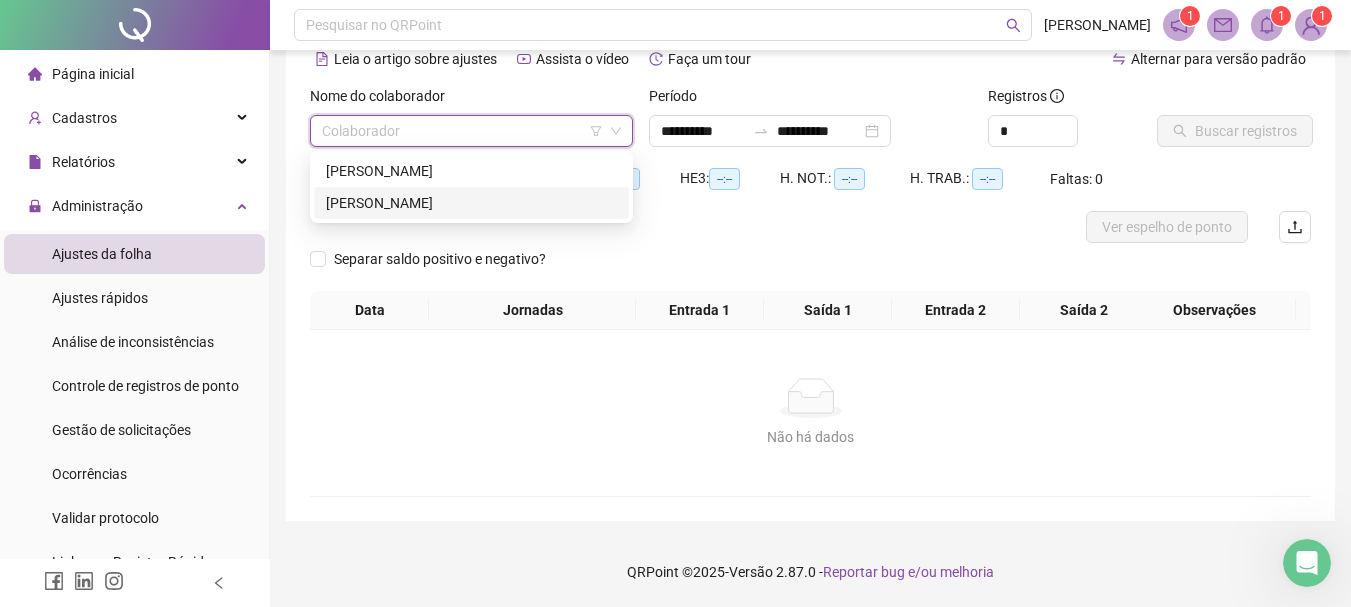 click on "[PERSON_NAME]" at bounding box center (471, 203) 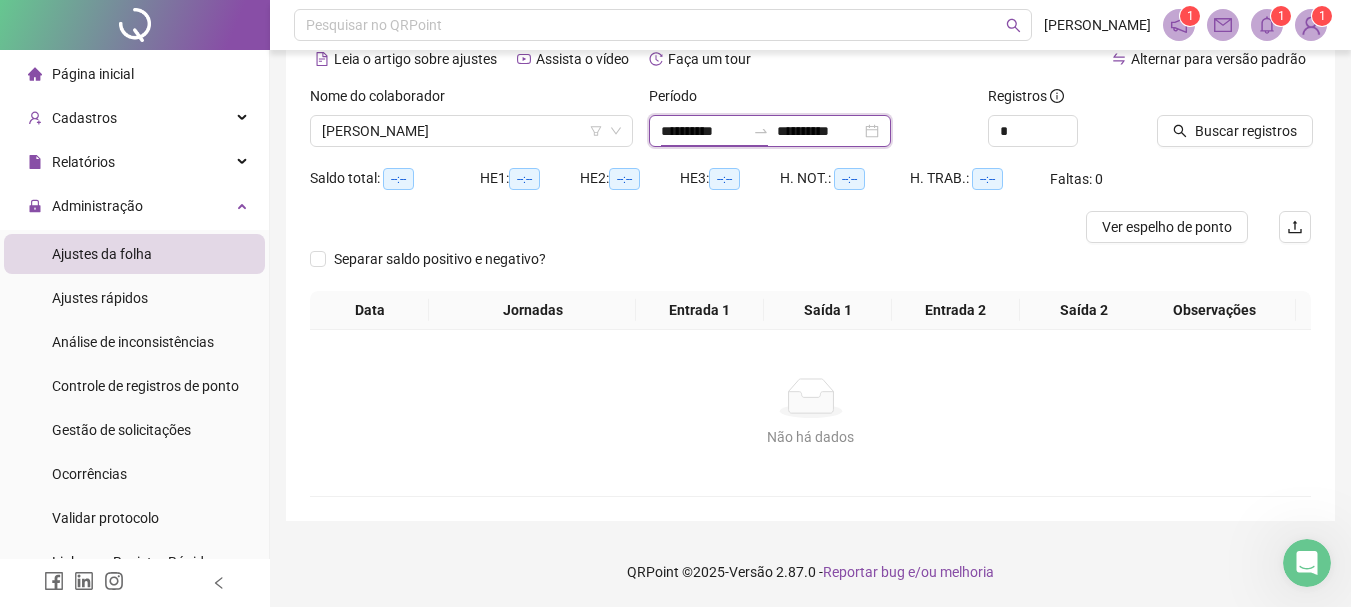 click on "**********" at bounding box center (703, 131) 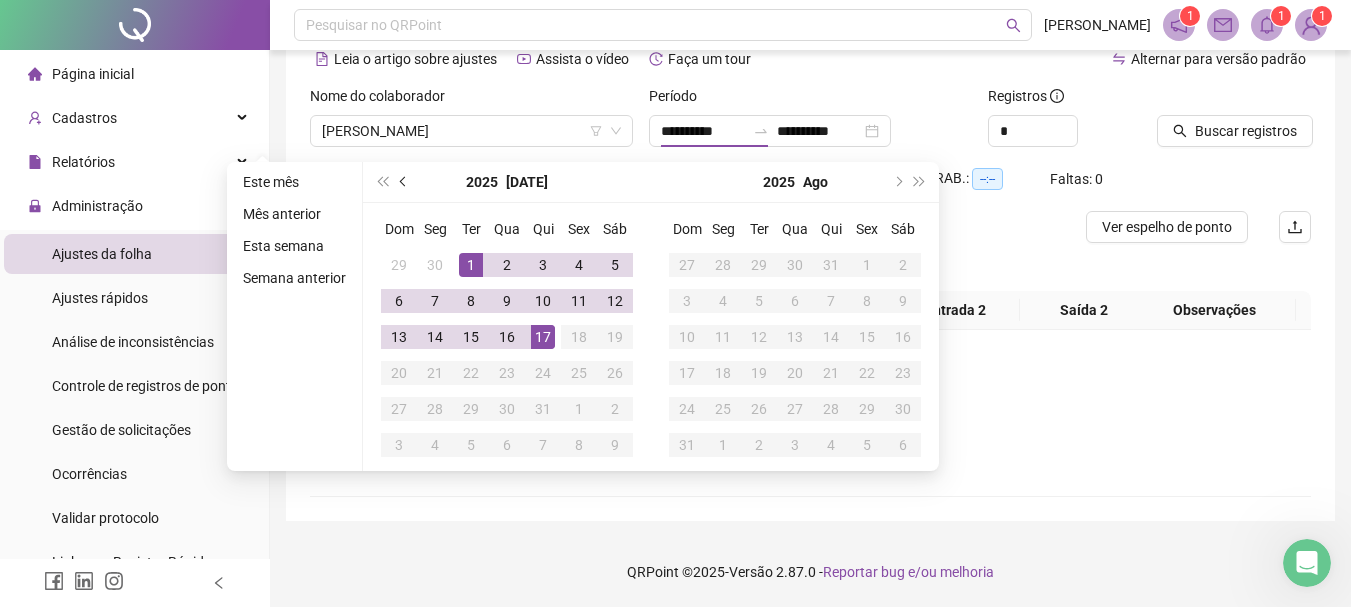 click at bounding box center (405, 182) 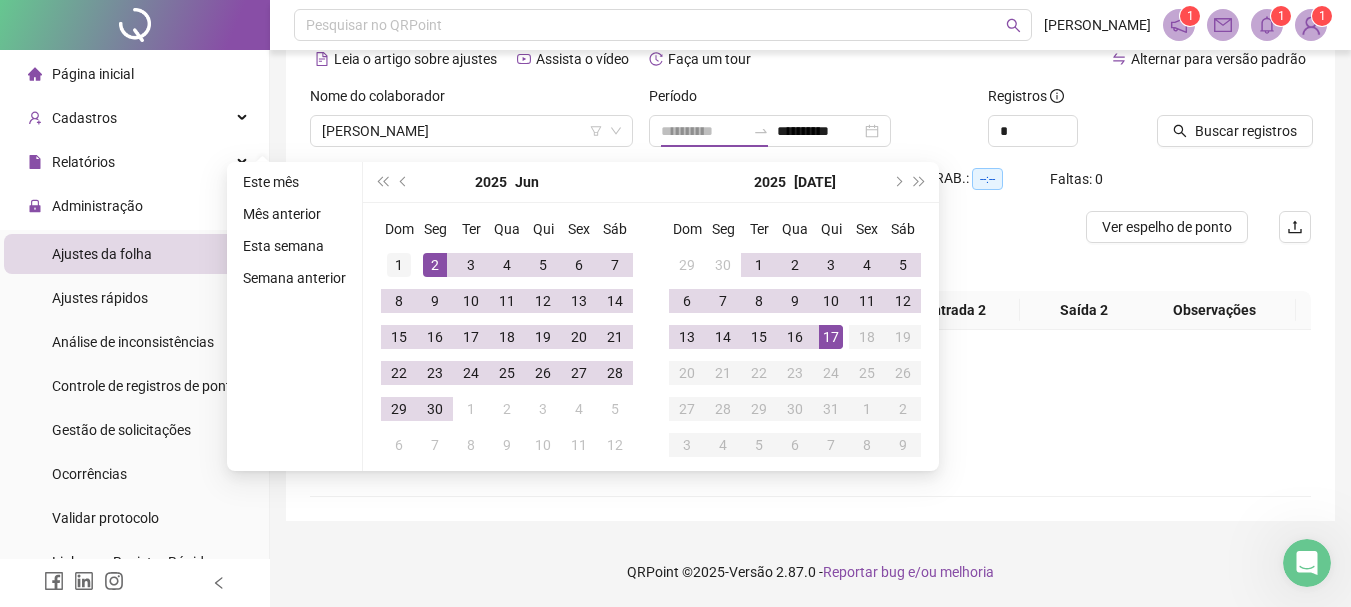 type on "**********" 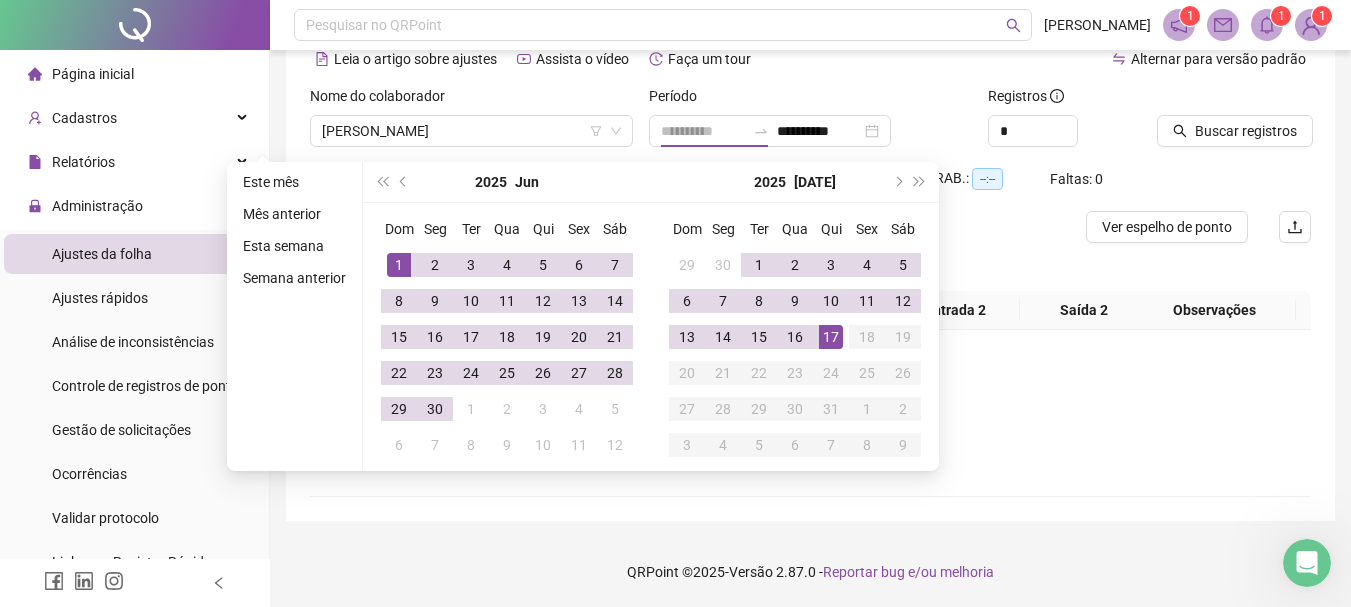 click on "1" at bounding box center (399, 265) 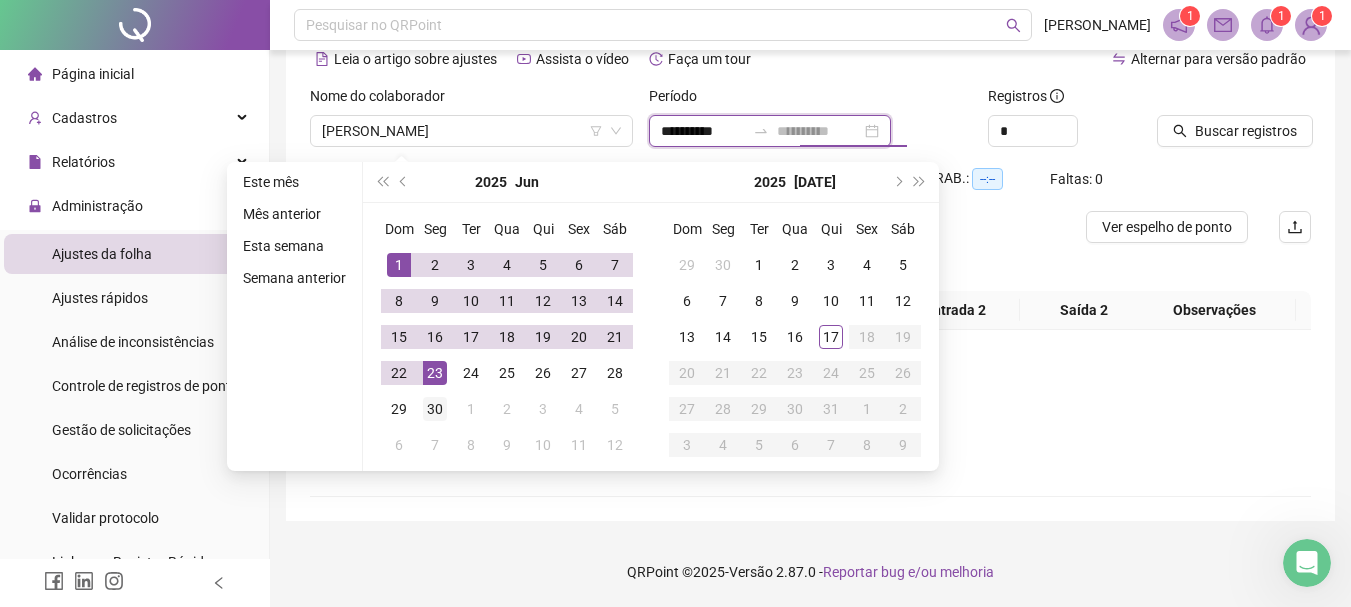 type on "**********" 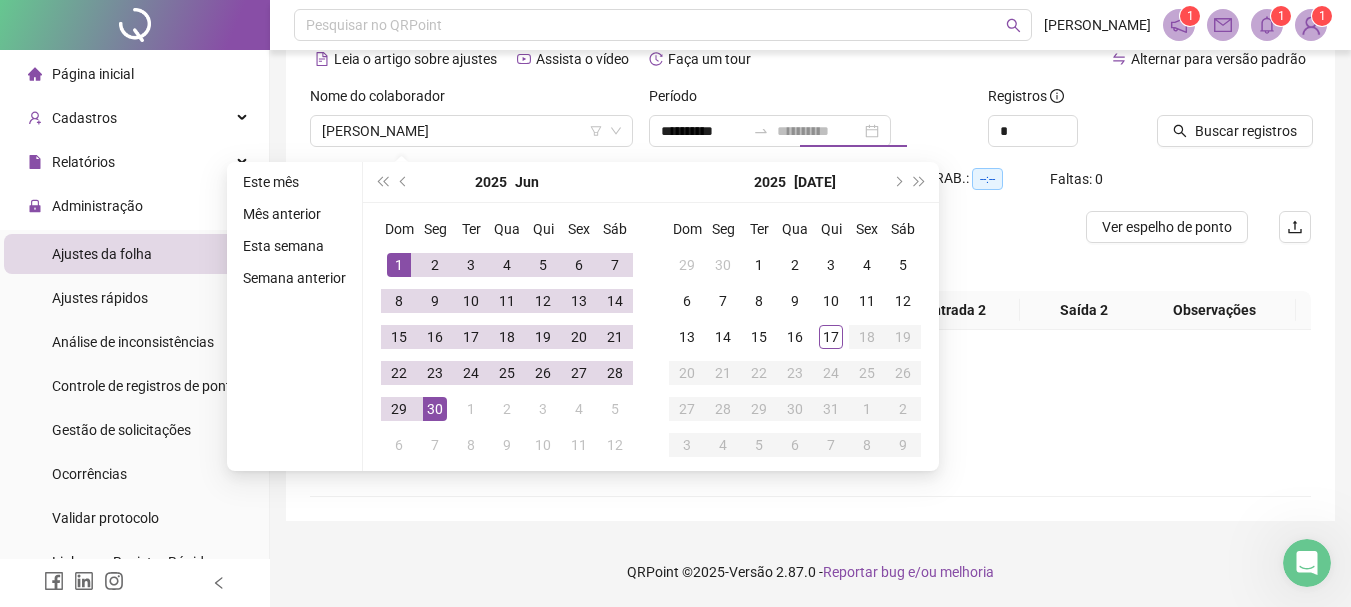 click on "30" at bounding box center [435, 409] 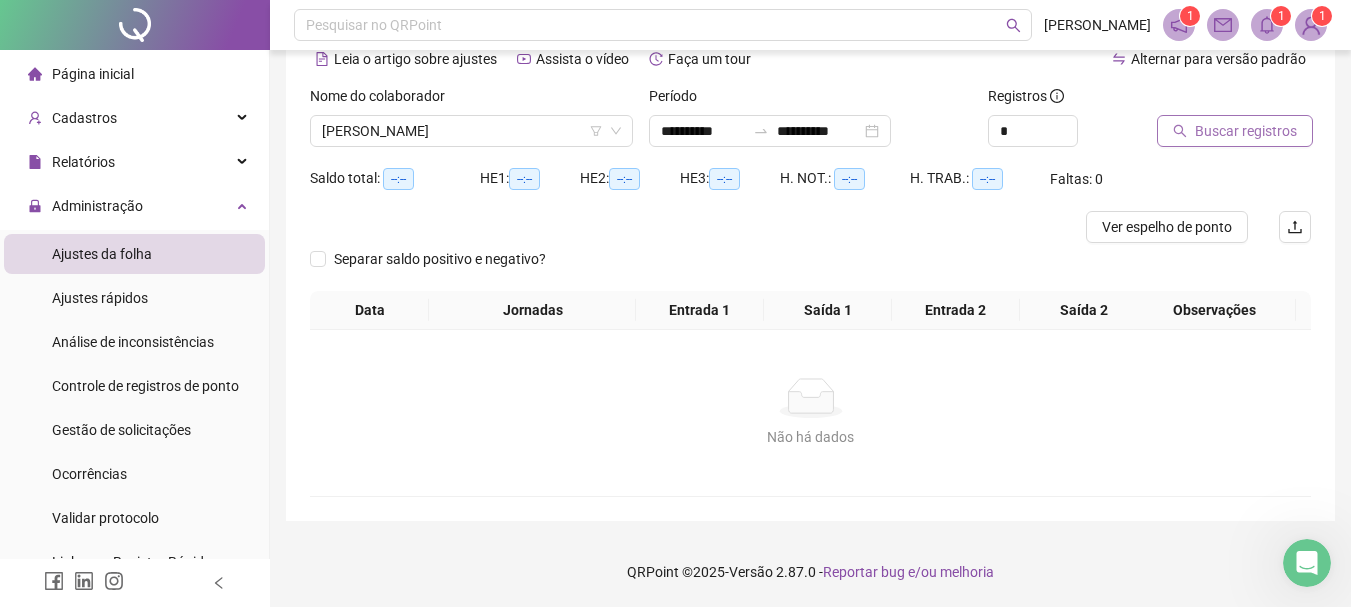 click on "Buscar registros" at bounding box center [1246, 131] 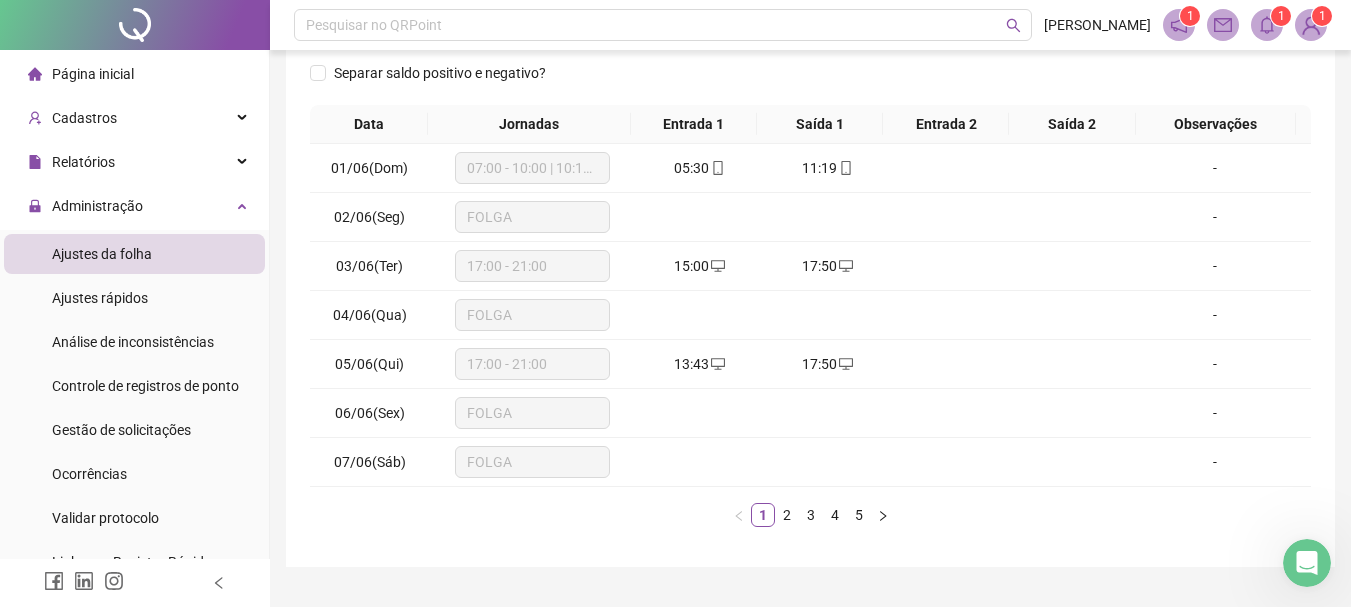 scroll, scrollTop: 306, scrollLeft: 0, axis: vertical 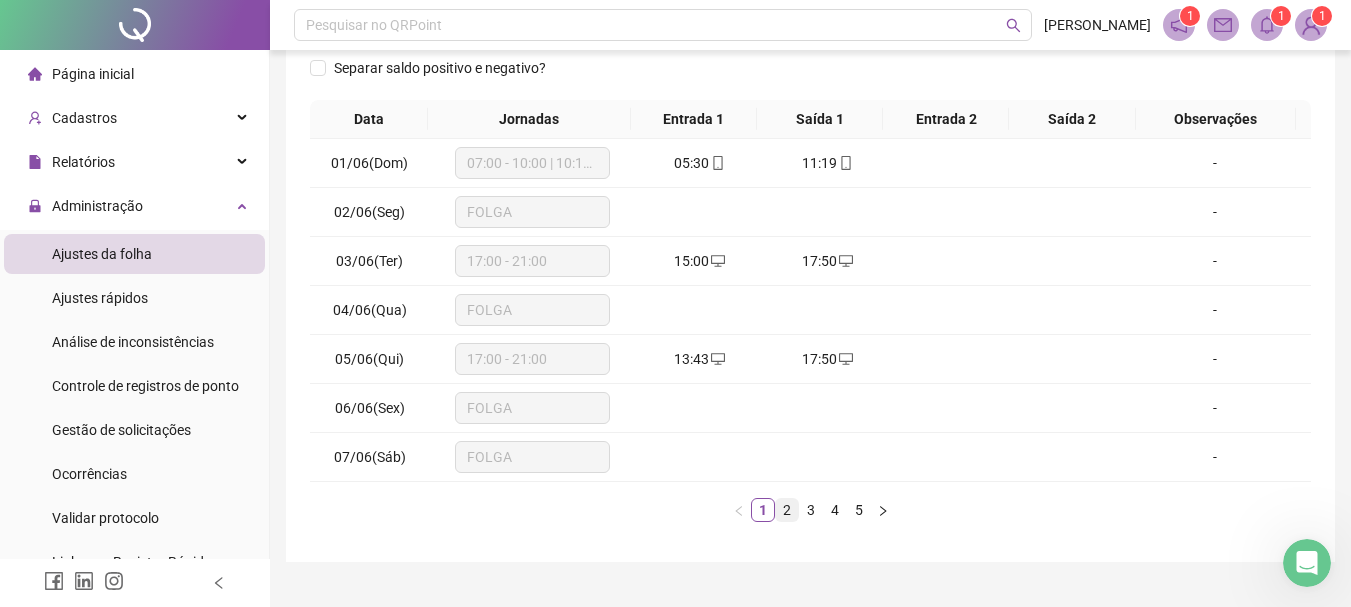 click on "2" at bounding box center [787, 510] 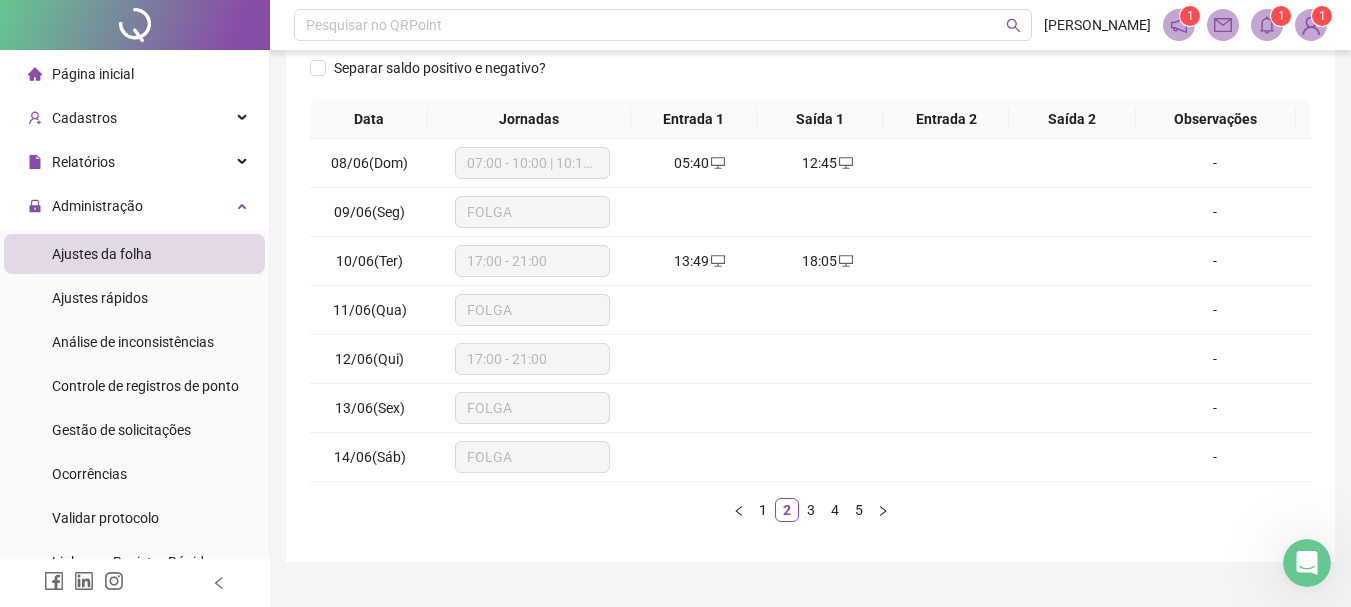 scroll, scrollTop: 0, scrollLeft: 0, axis: both 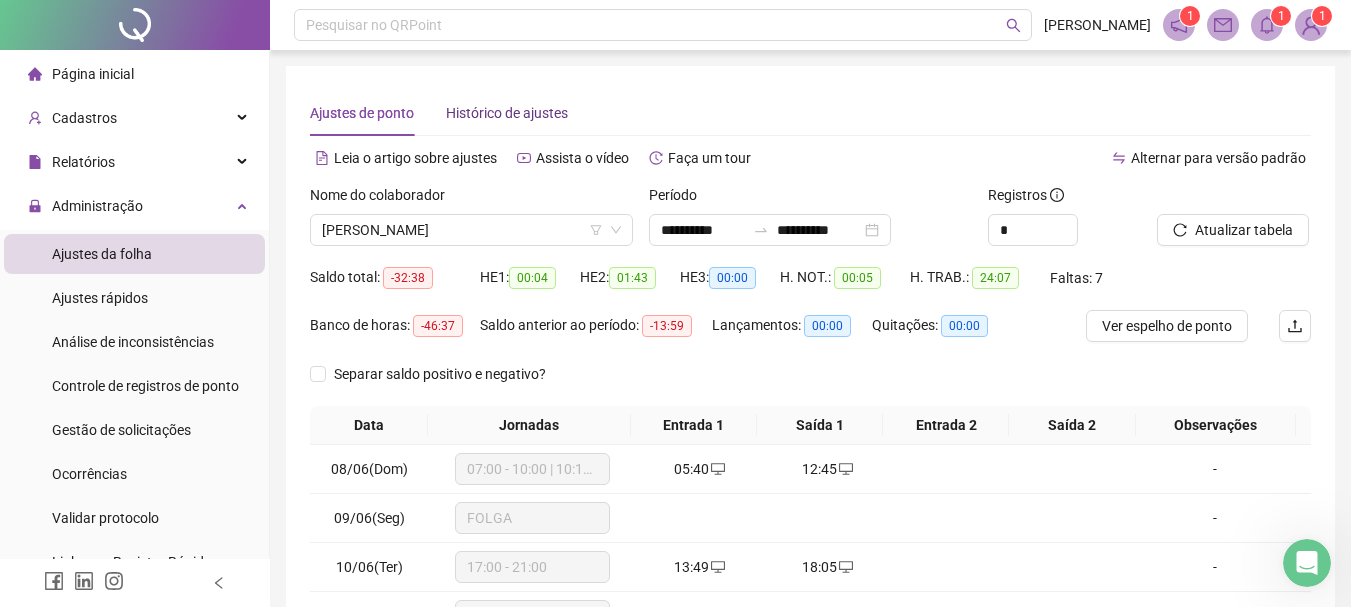 click on "Histórico de ajustes" at bounding box center [507, 113] 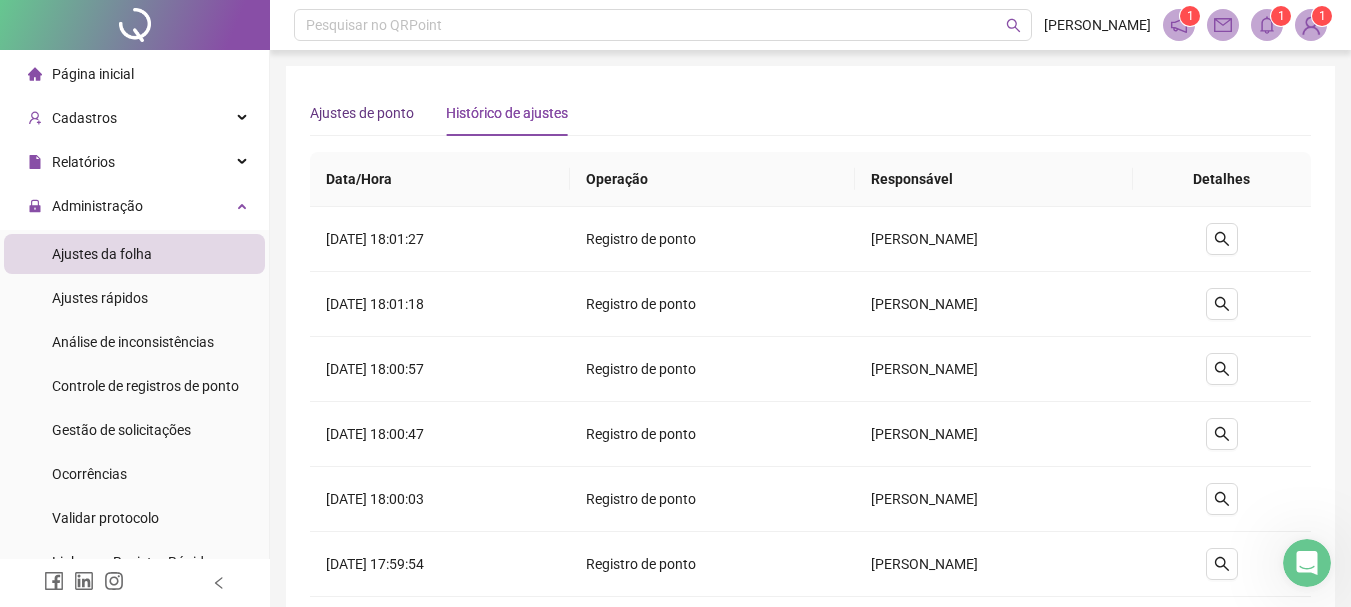 click on "Ajustes de ponto" at bounding box center [362, 113] 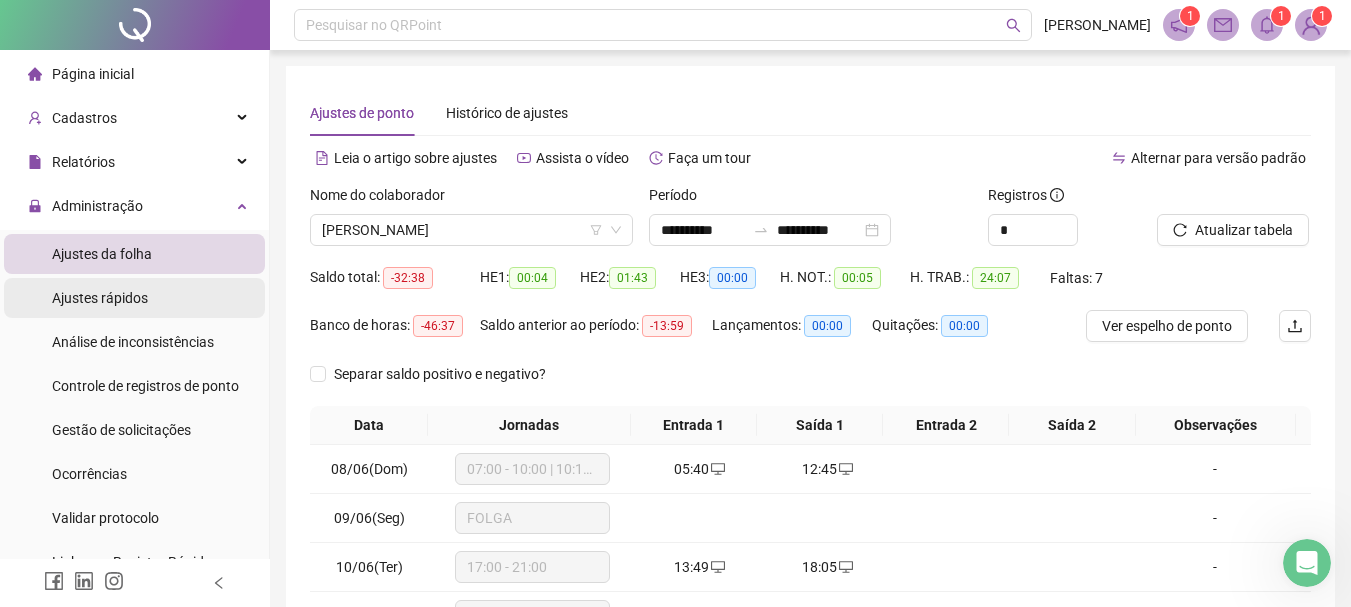 click on "Ajustes rápidos" at bounding box center [100, 298] 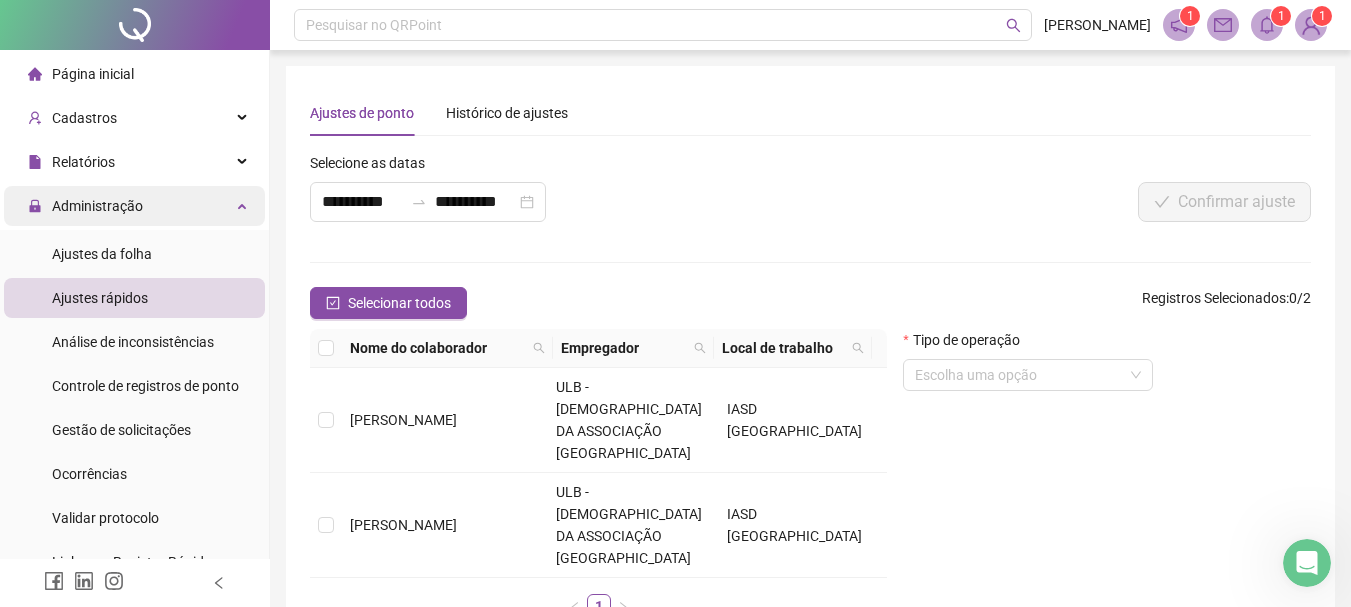click on "Administração" at bounding box center (134, 206) 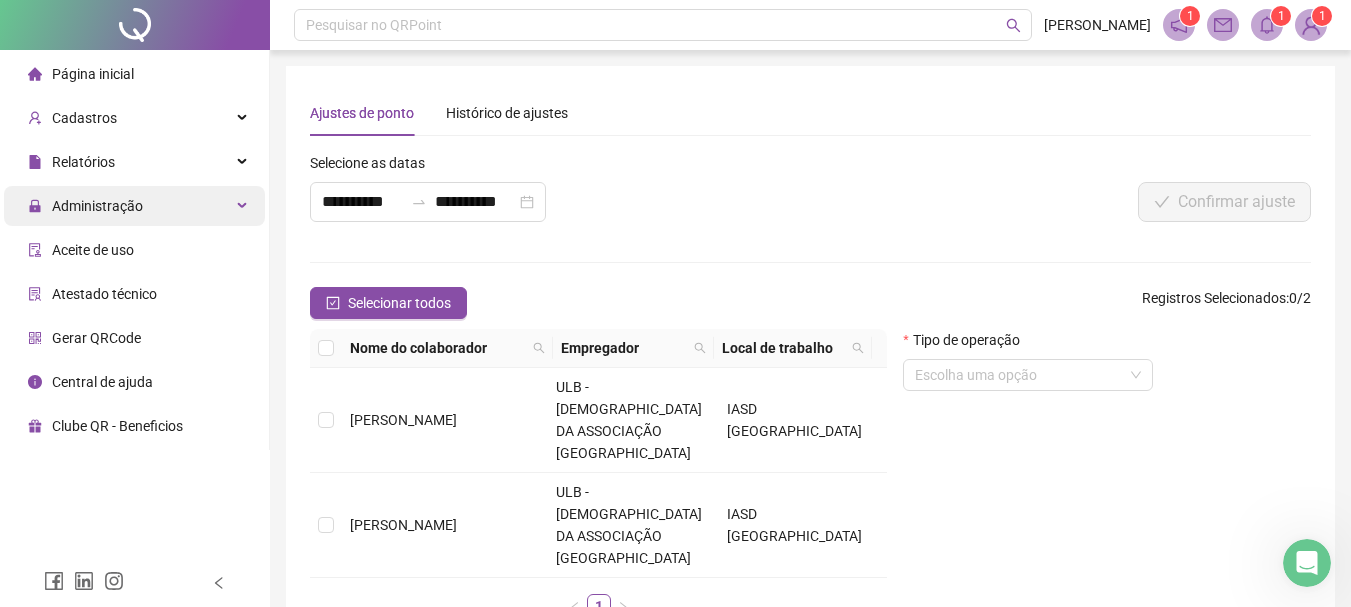 click on "Administração" at bounding box center [134, 206] 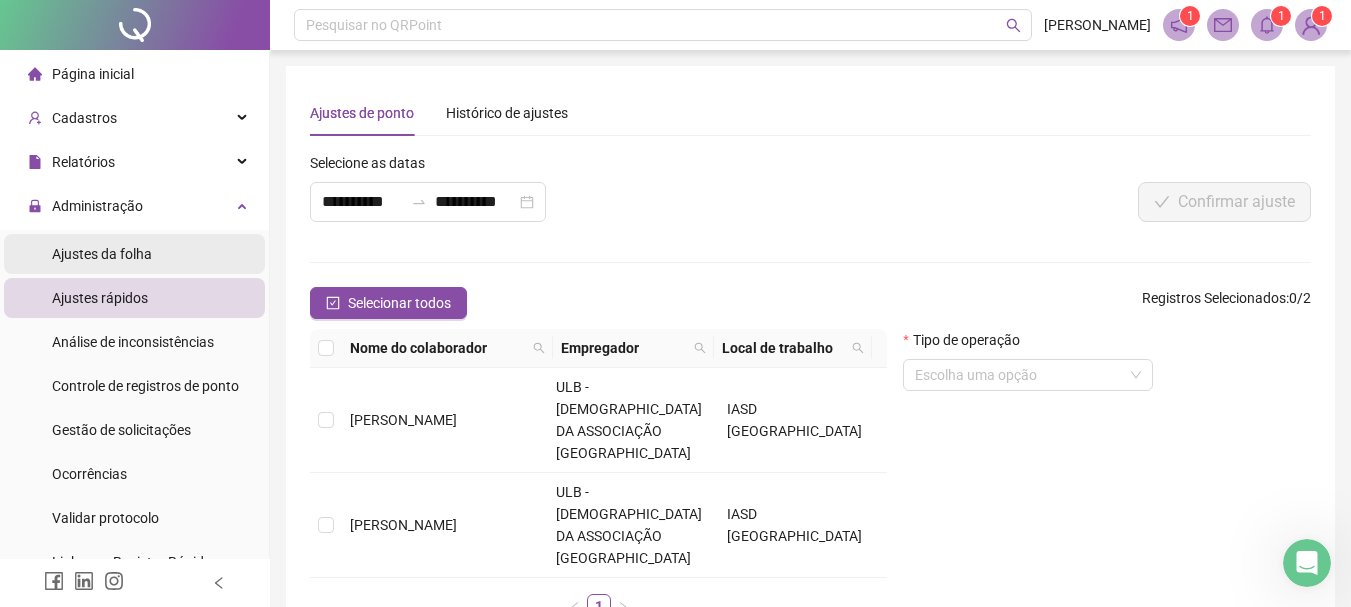 click on "Ajustes da folha" at bounding box center (102, 254) 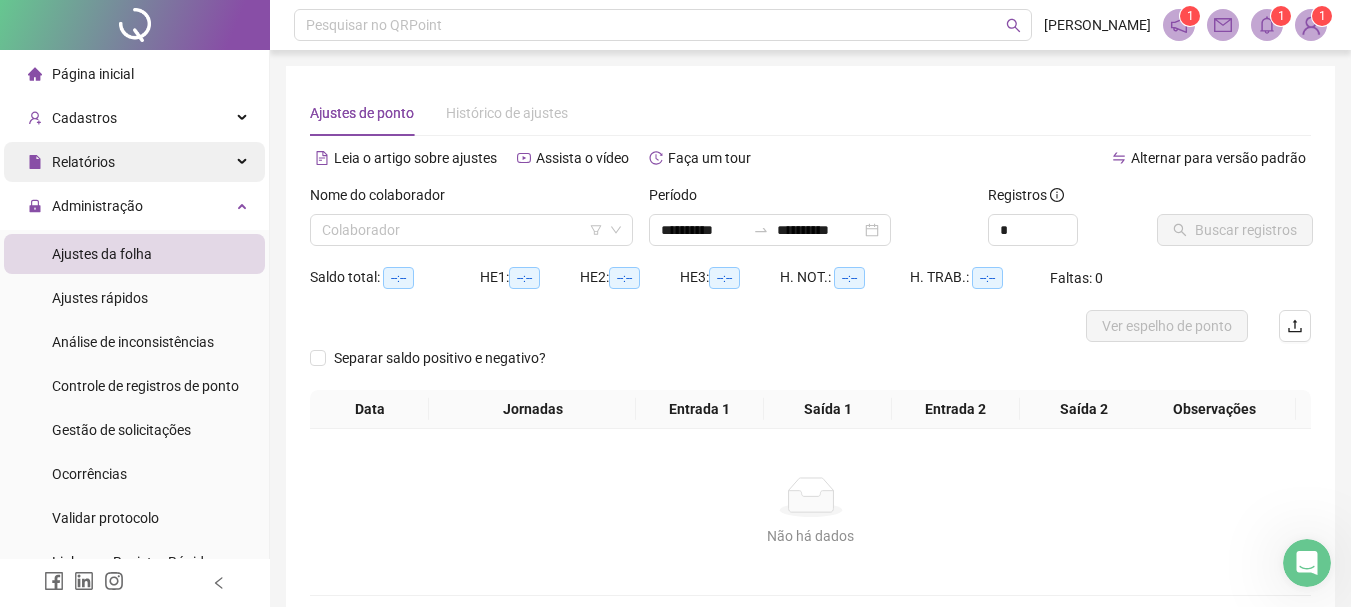 click on "Relatórios" at bounding box center [134, 162] 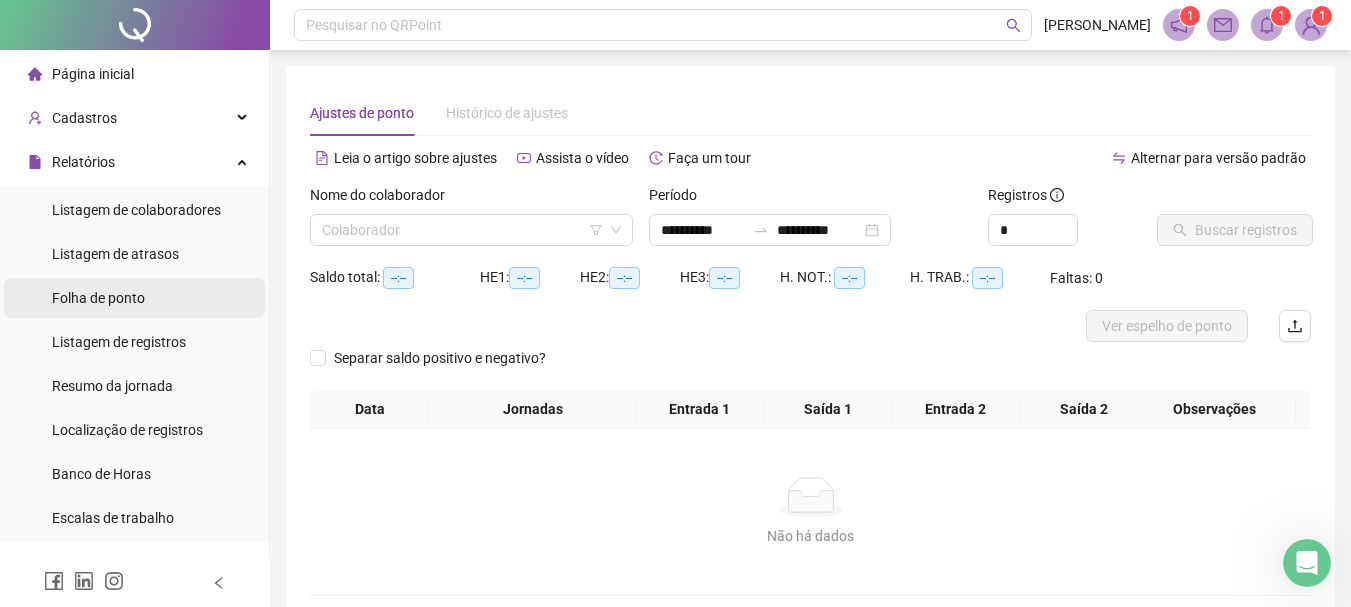 click on "Folha de ponto" at bounding box center [98, 298] 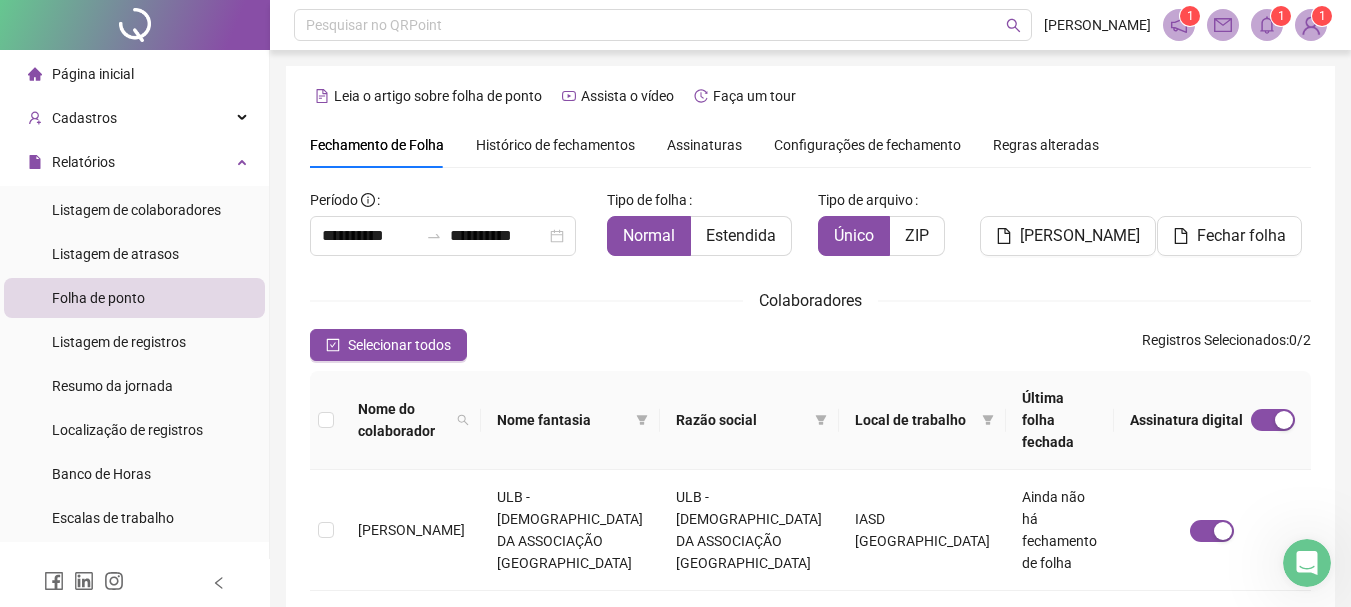 scroll, scrollTop: 106, scrollLeft: 0, axis: vertical 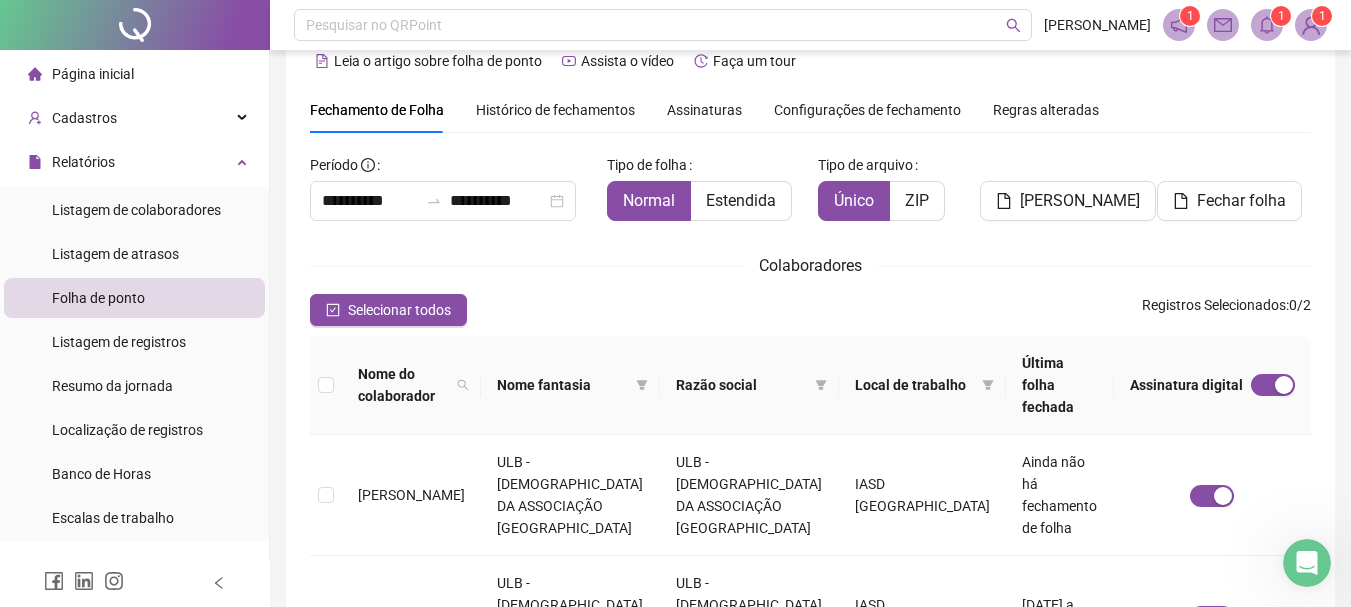 click on "Histórico de fechamentos" at bounding box center (555, 110) 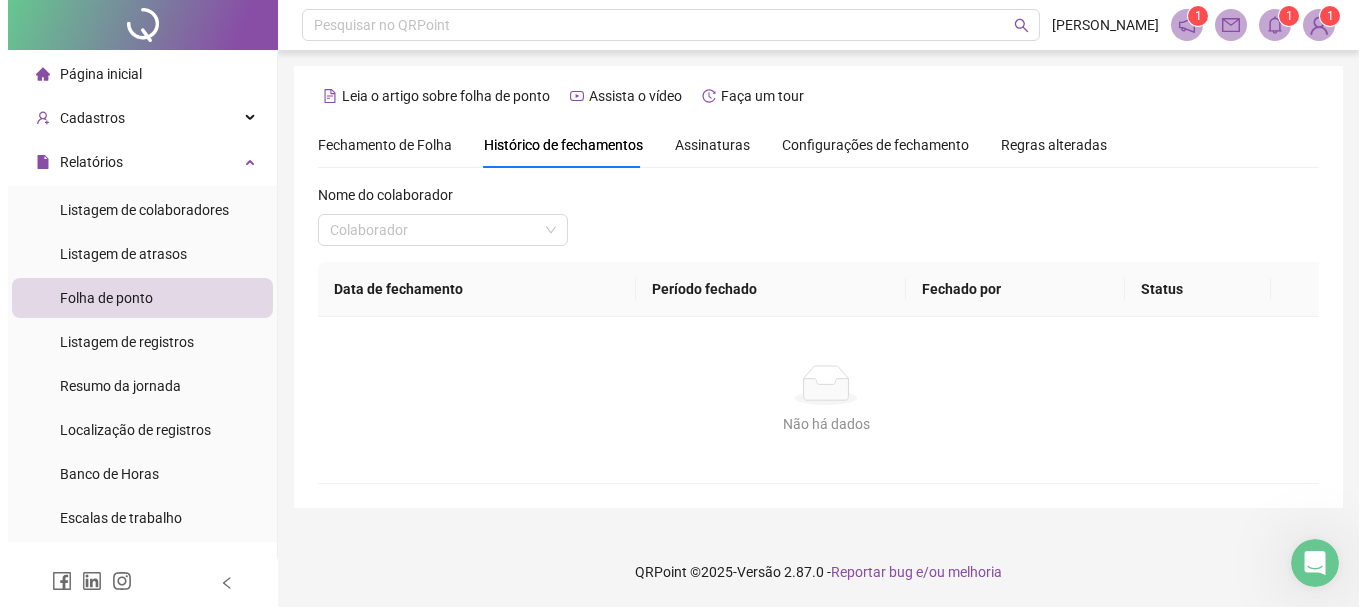 scroll, scrollTop: 0, scrollLeft: 0, axis: both 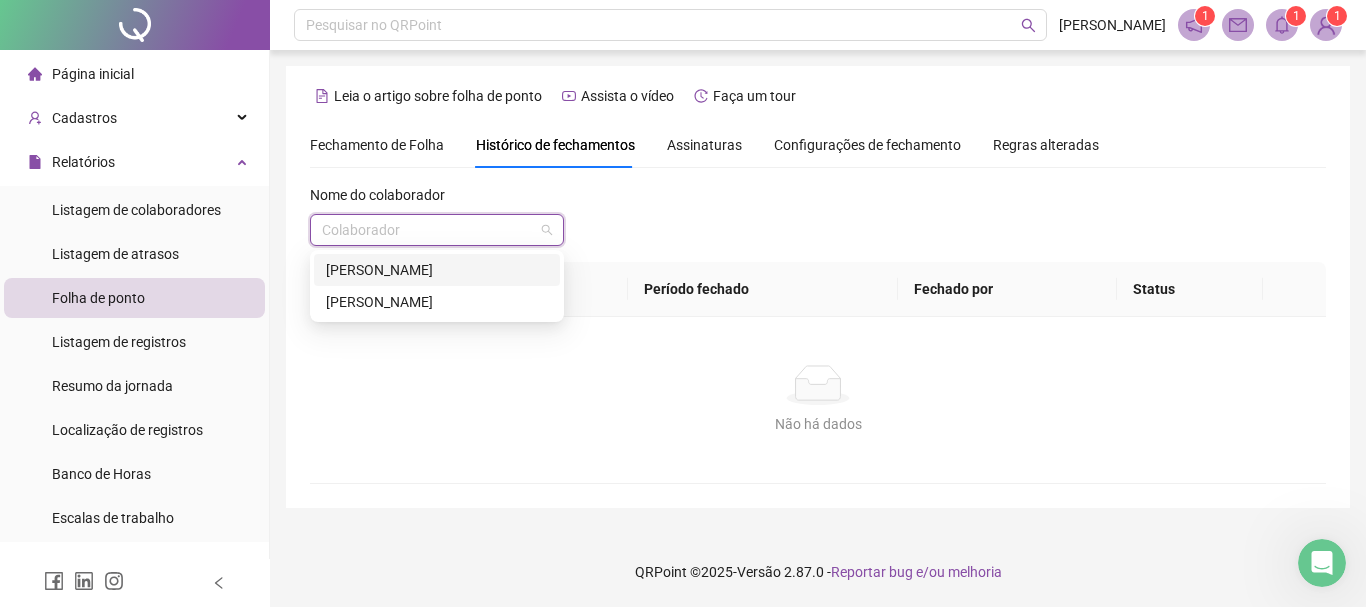 click at bounding box center (431, 230) 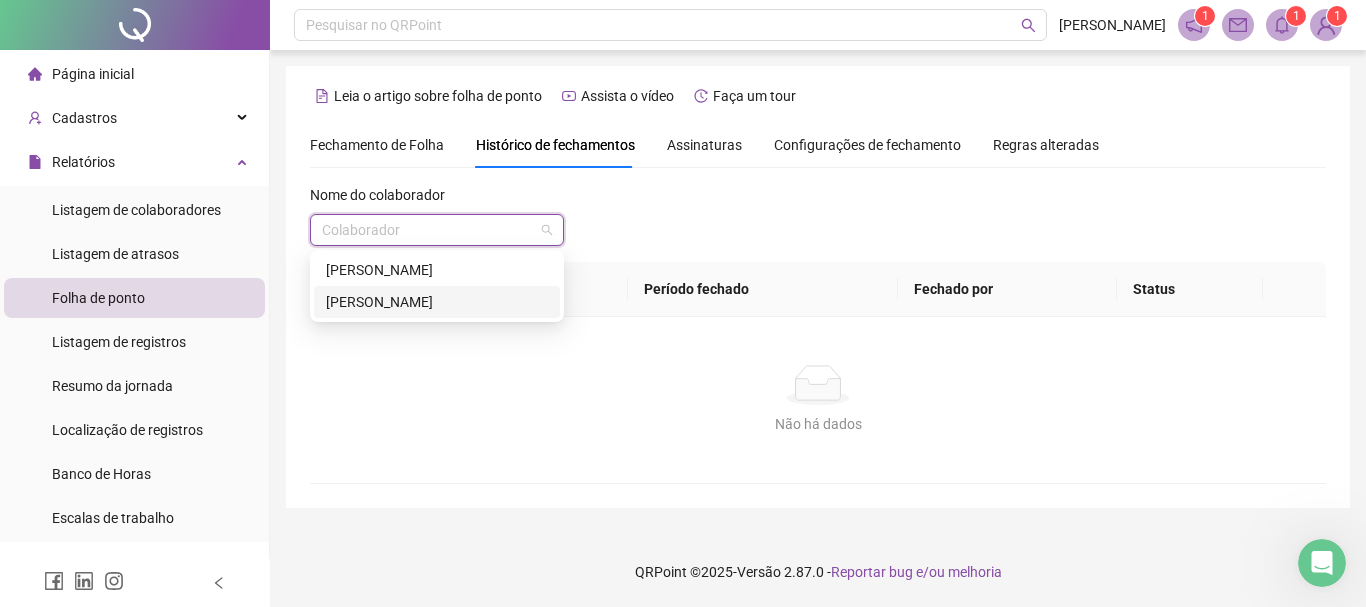 click on "[PERSON_NAME]" at bounding box center (437, 302) 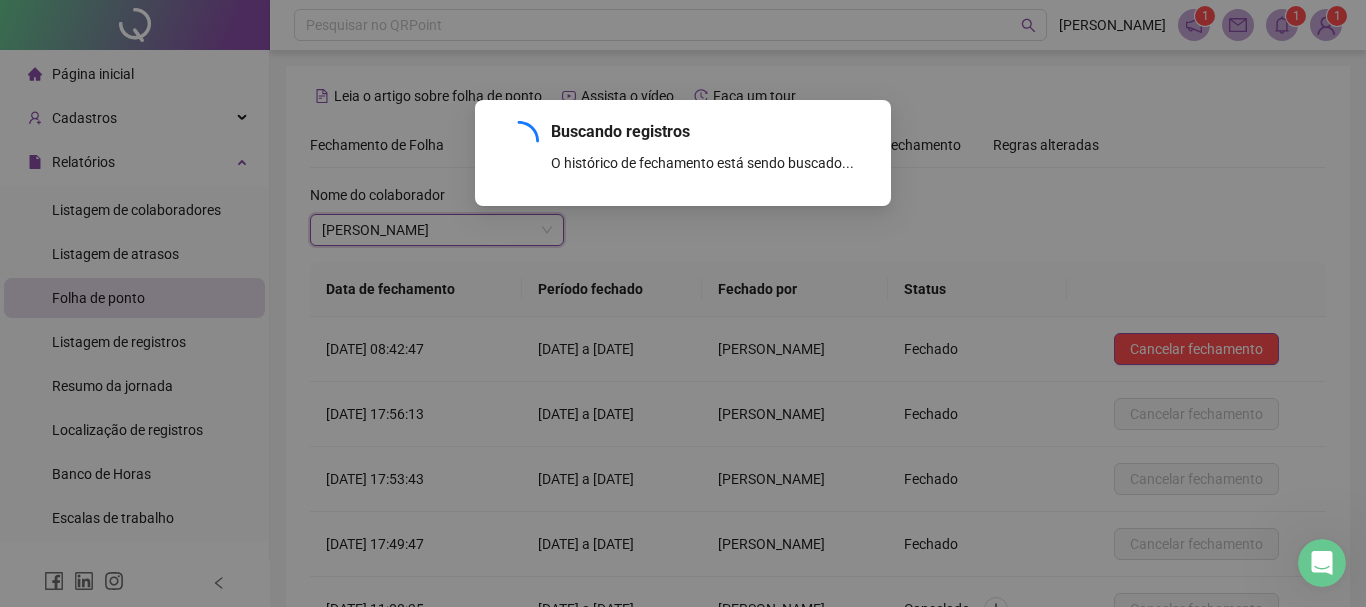 scroll, scrollTop: 274, scrollLeft: 0, axis: vertical 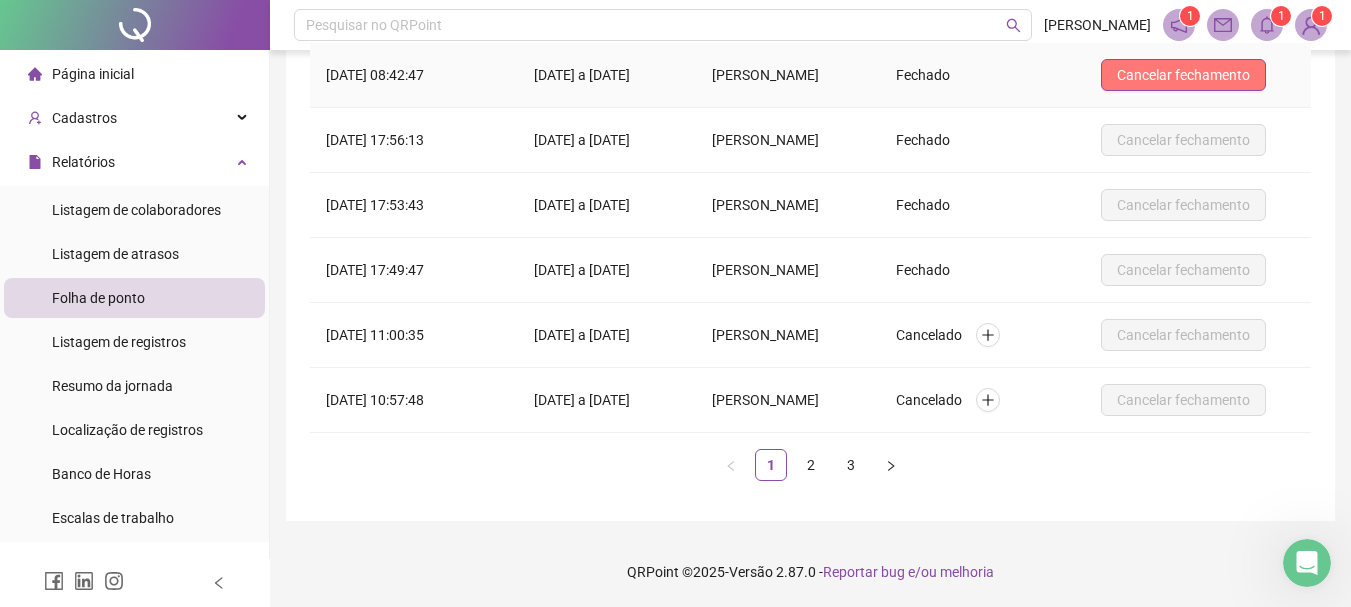 click on "Cancelar fechamento" at bounding box center [1183, 75] 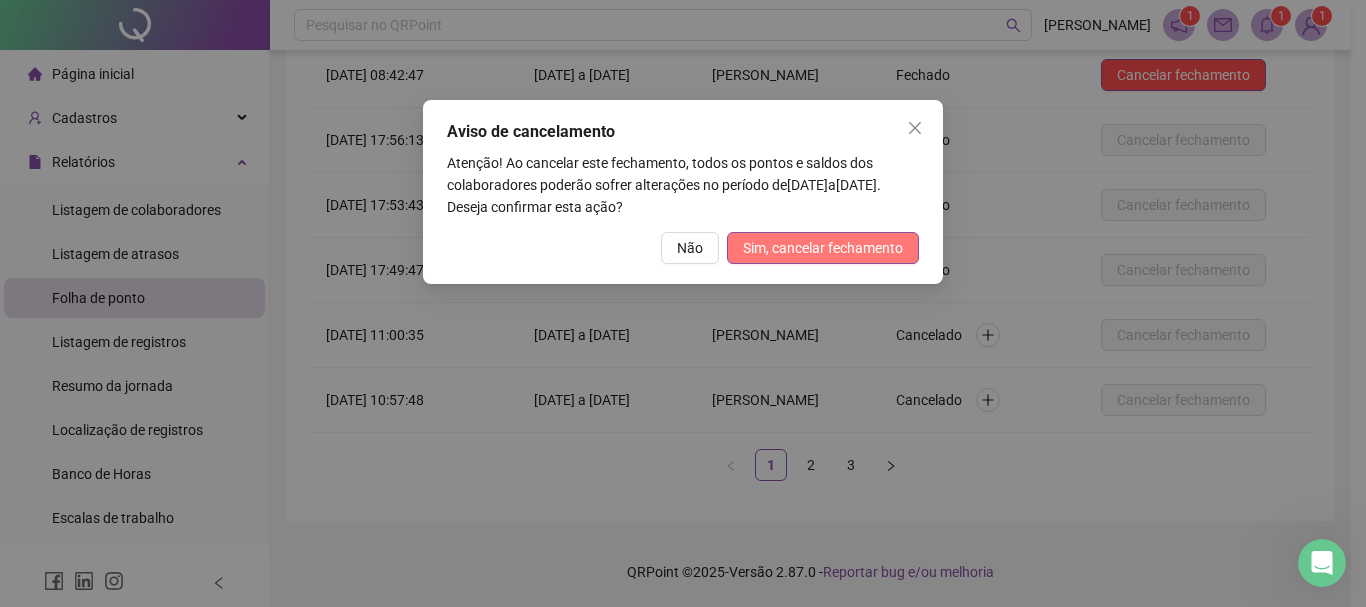 click on "Sim, cancelar fechamento" at bounding box center (823, 248) 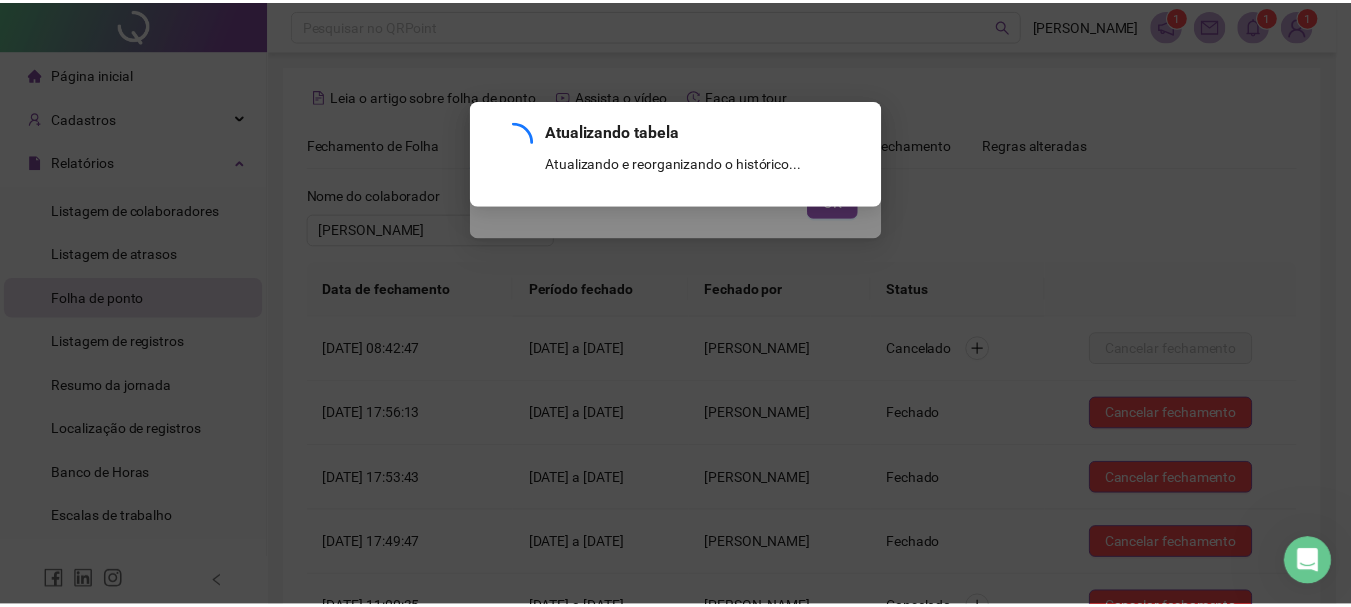 scroll, scrollTop: 274, scrollLeft: 0, axis: vertical 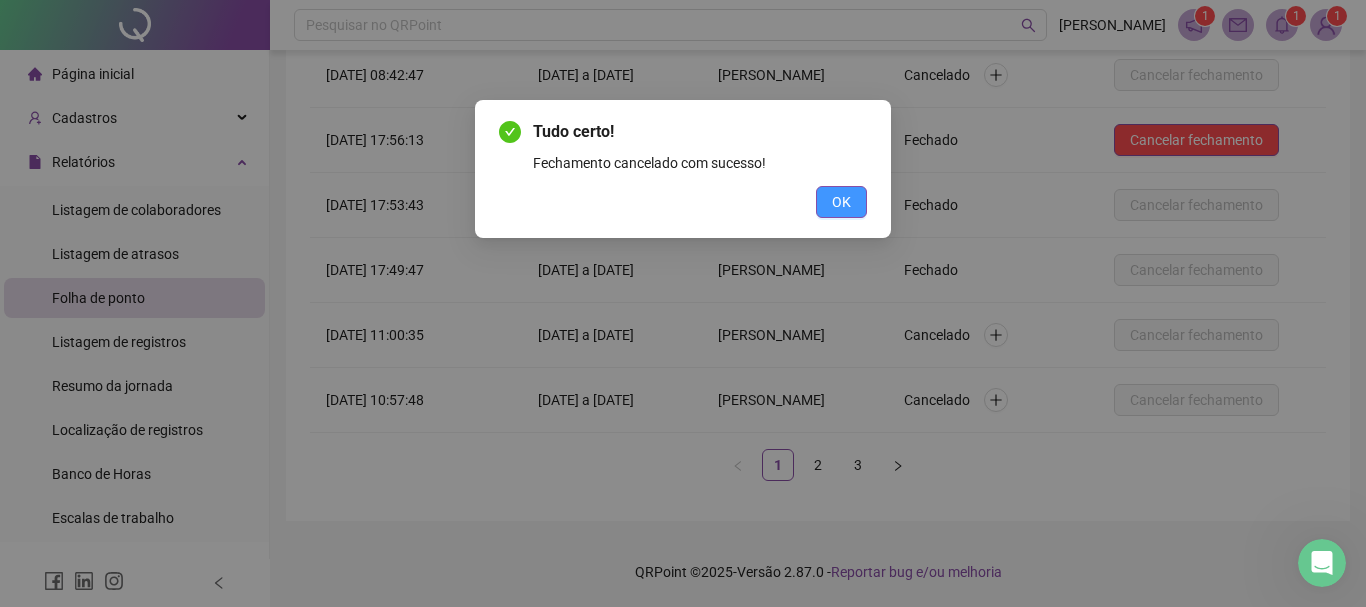 click on "OK" at bounding box center (841, 202) 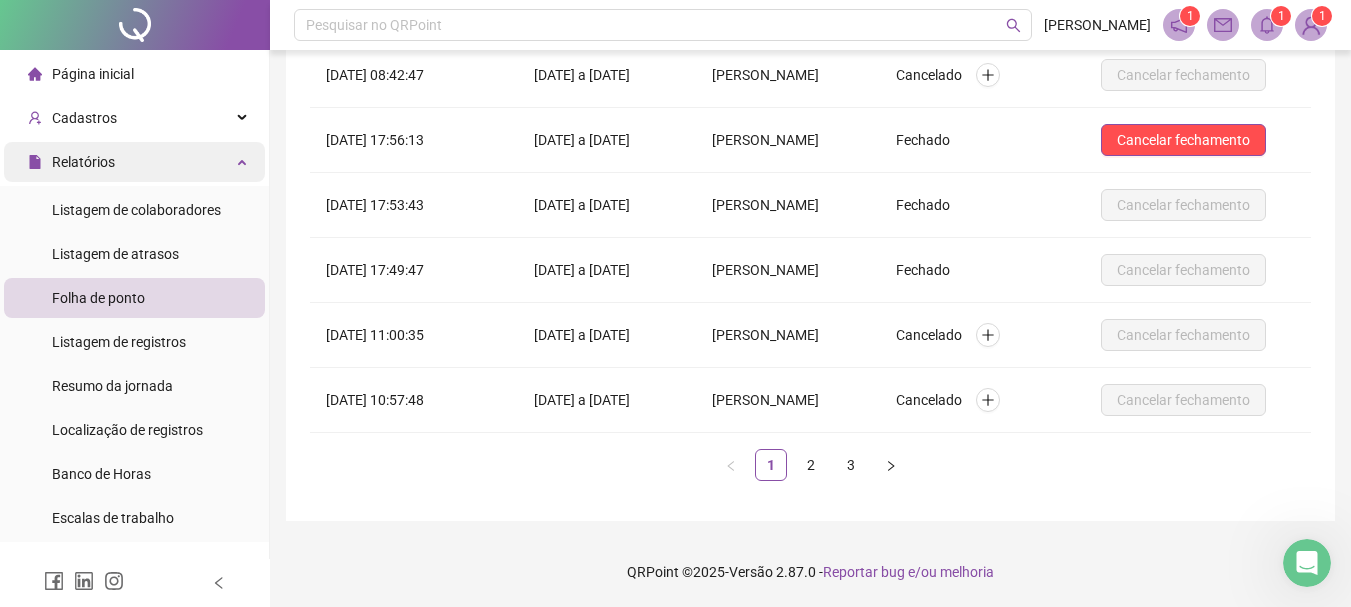 click on "Relatórios" at bounding box center (134, 162) 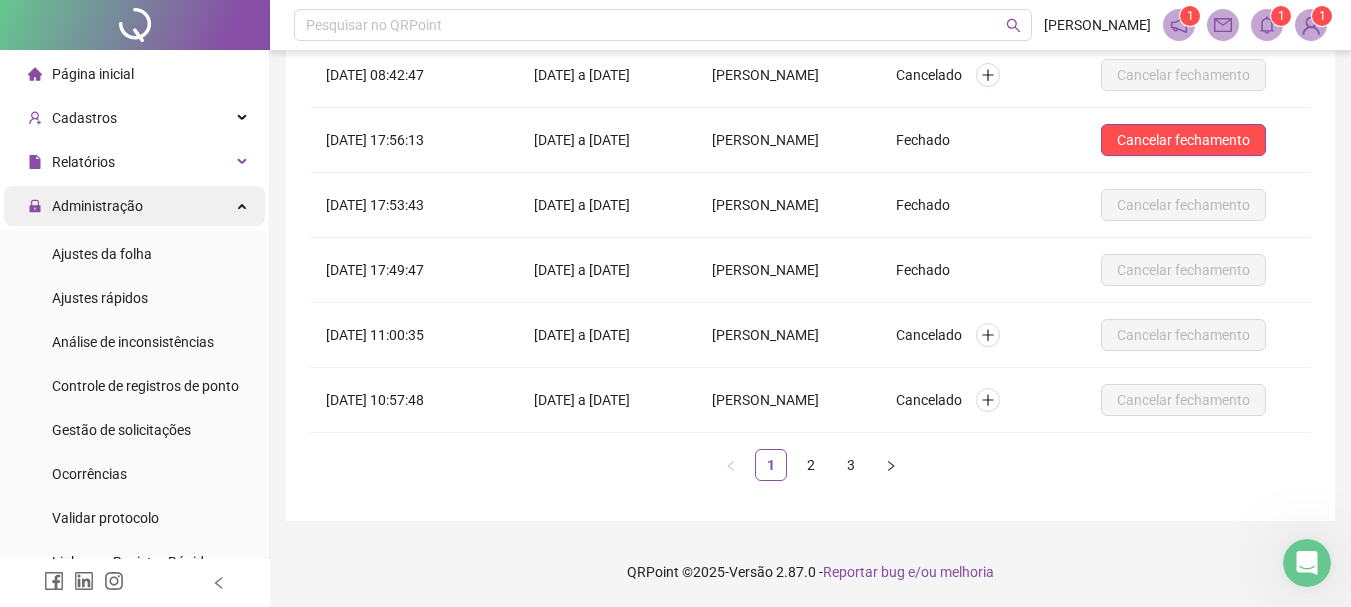 click on "Administração" at bounding box center (97, 206) 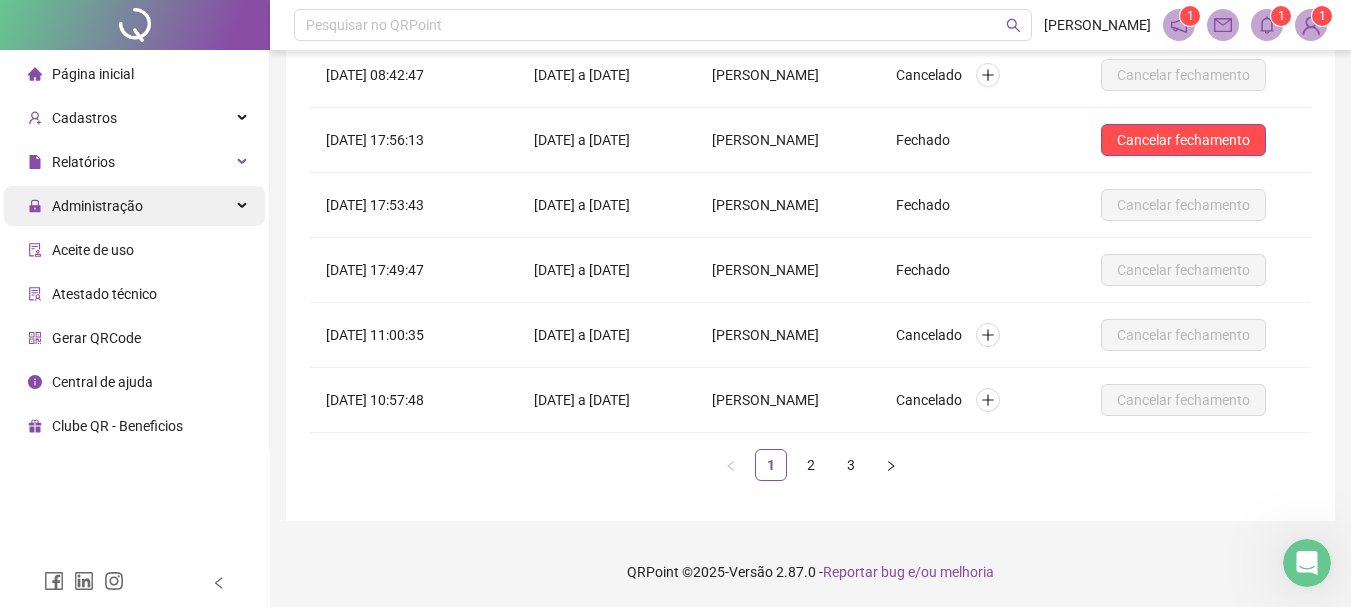 click on "Administração" at bounding box center [97, 206] 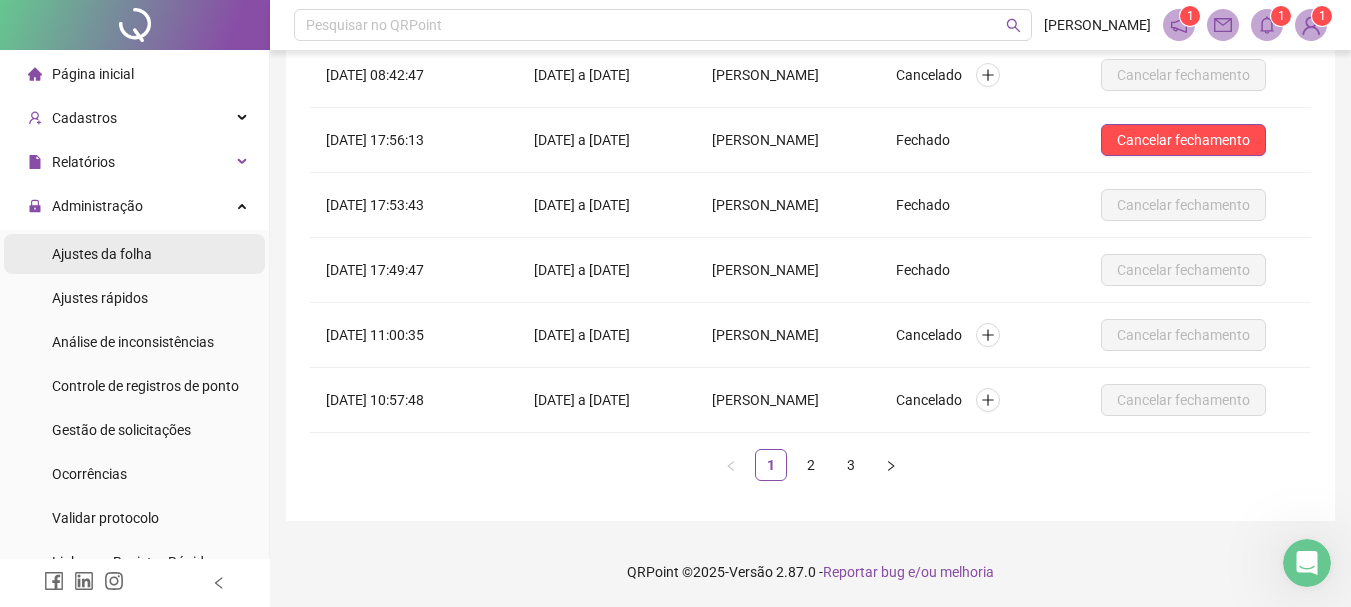 click on "Ajustes da folha" at bounding box center (102, 254) 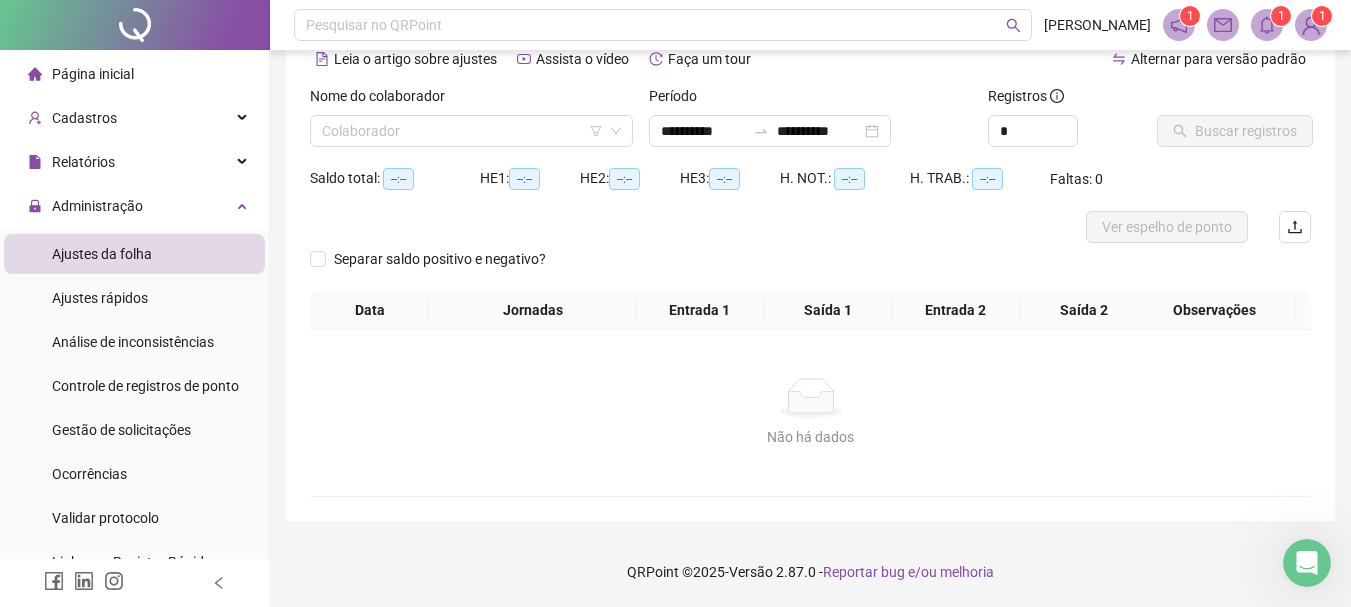 scroll, scrollTop: 99, scrollLeft: 0, axis: vertical 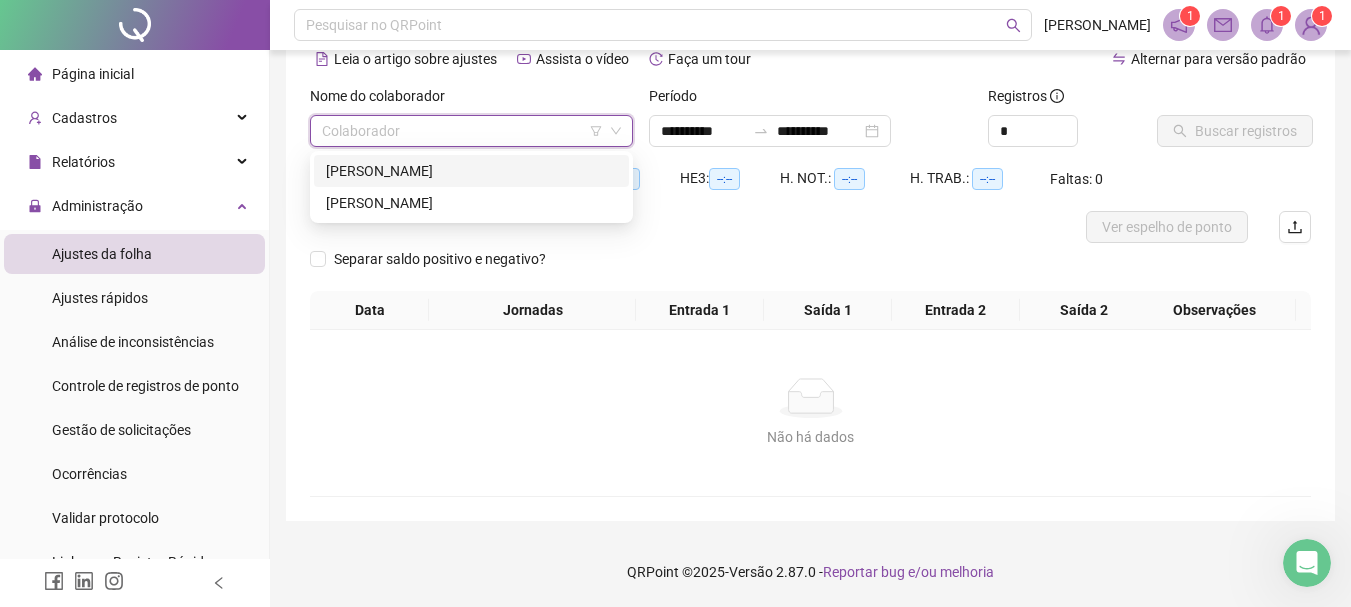 click at bounding box center [465, 131] 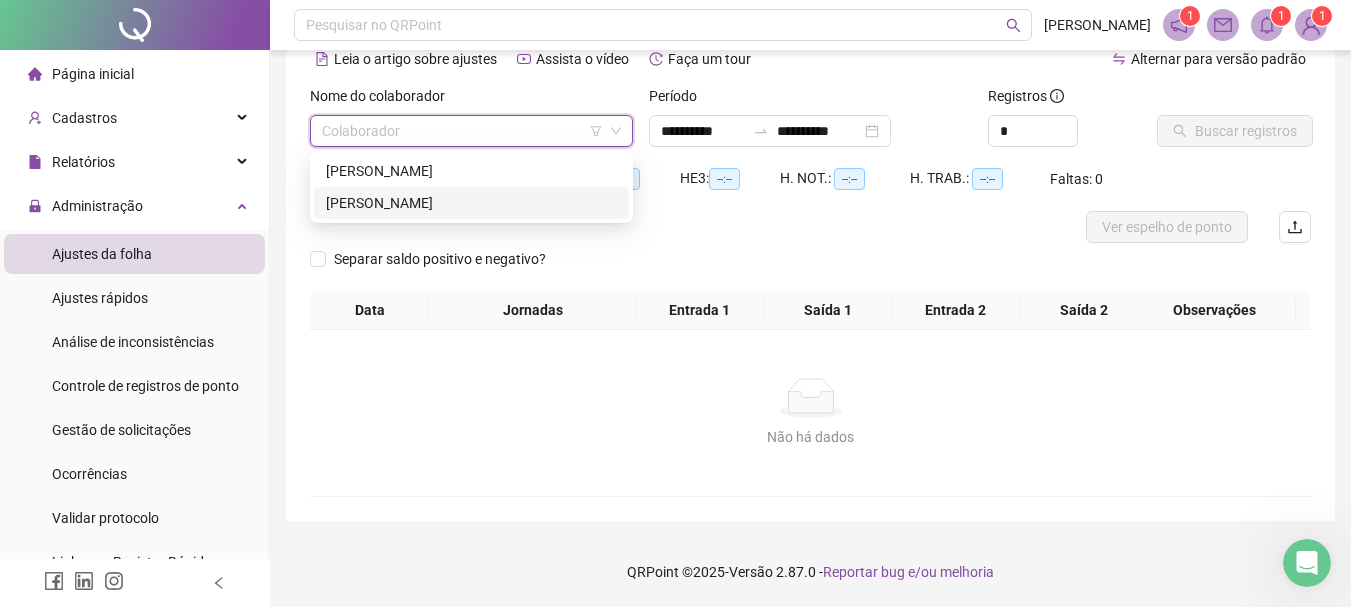 click on "[PERSON_NAME]" at bounding box center [471, 203] 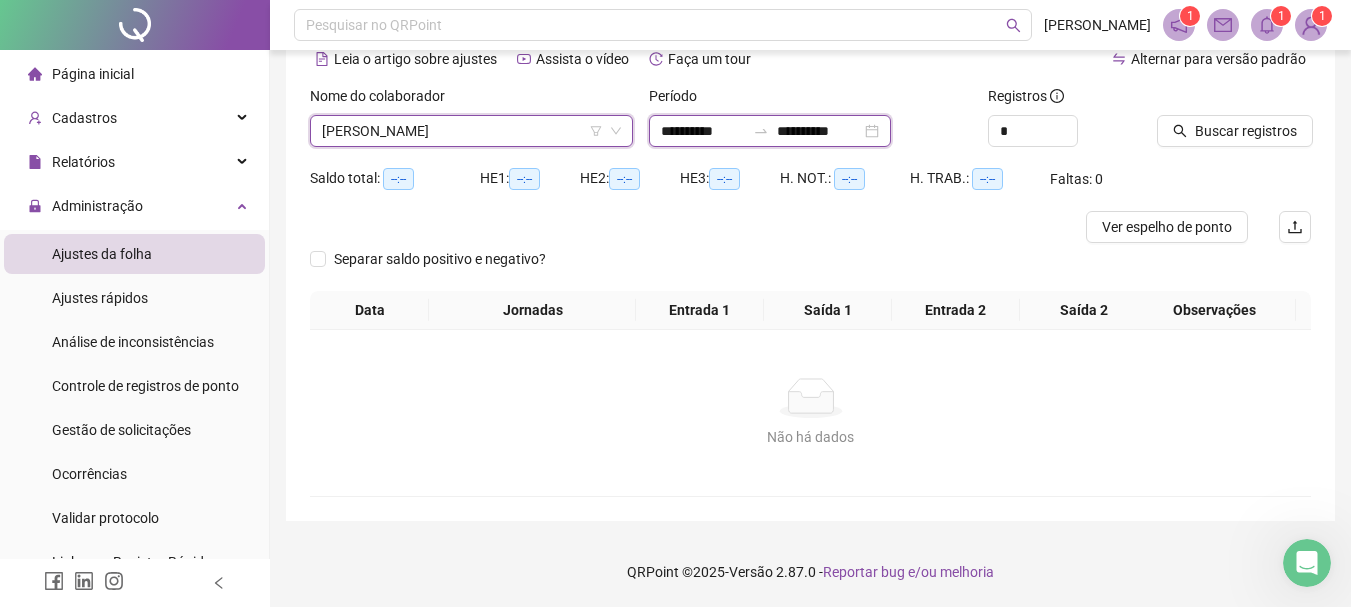 click on "**********" at bounding box center [703, 131] 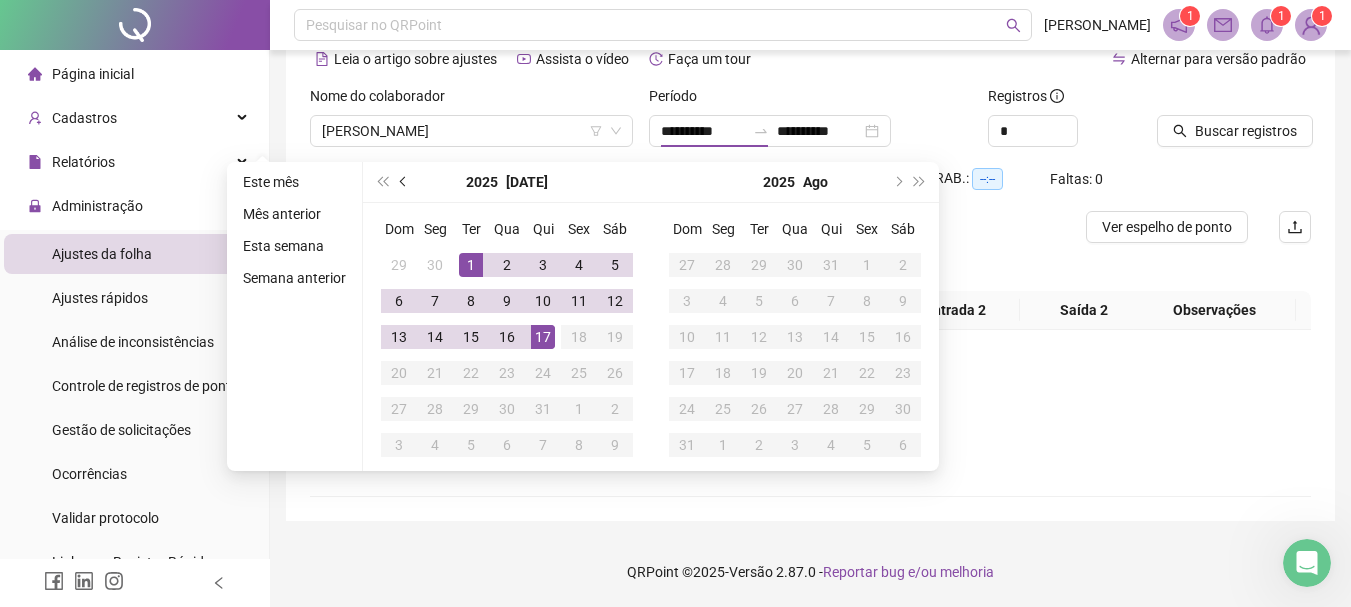 click at bounding box center [405, 182] 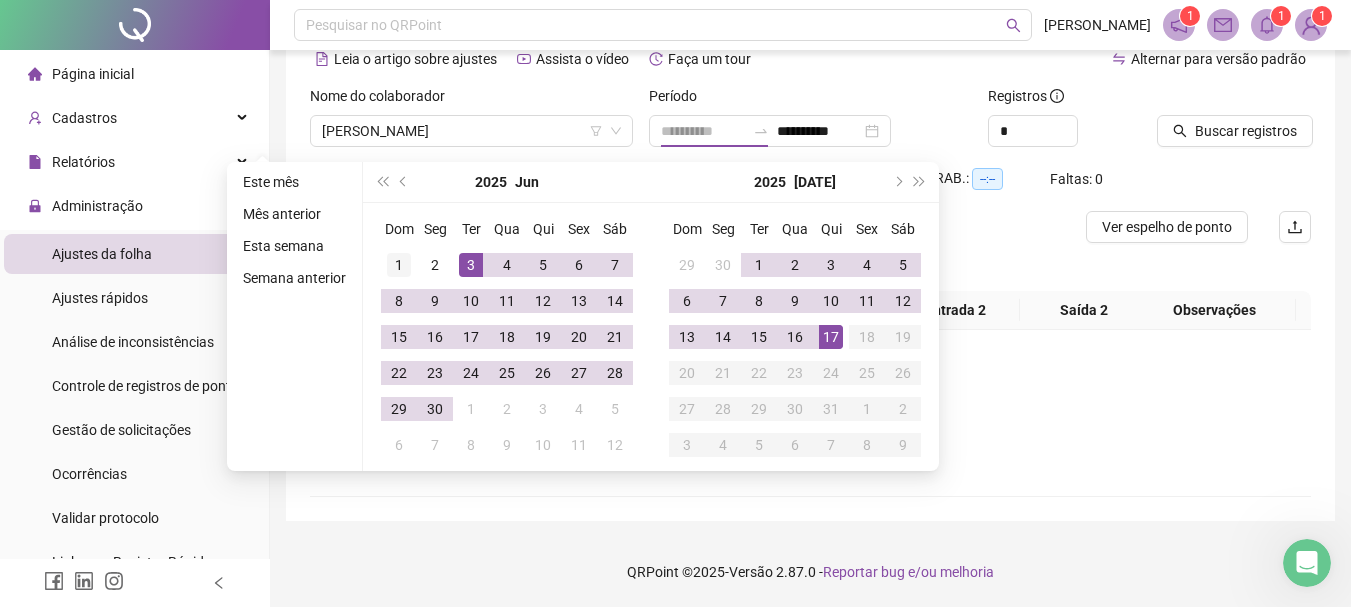 type on "**********" 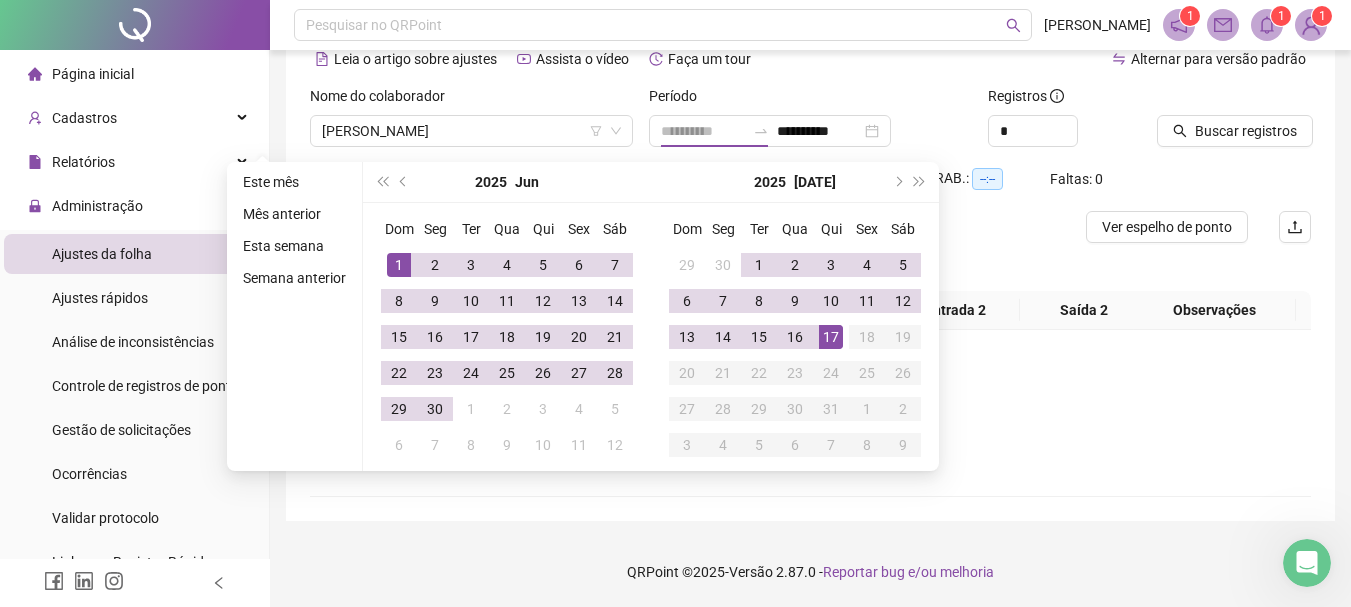 click on "1" at bounding box center (399, 265) 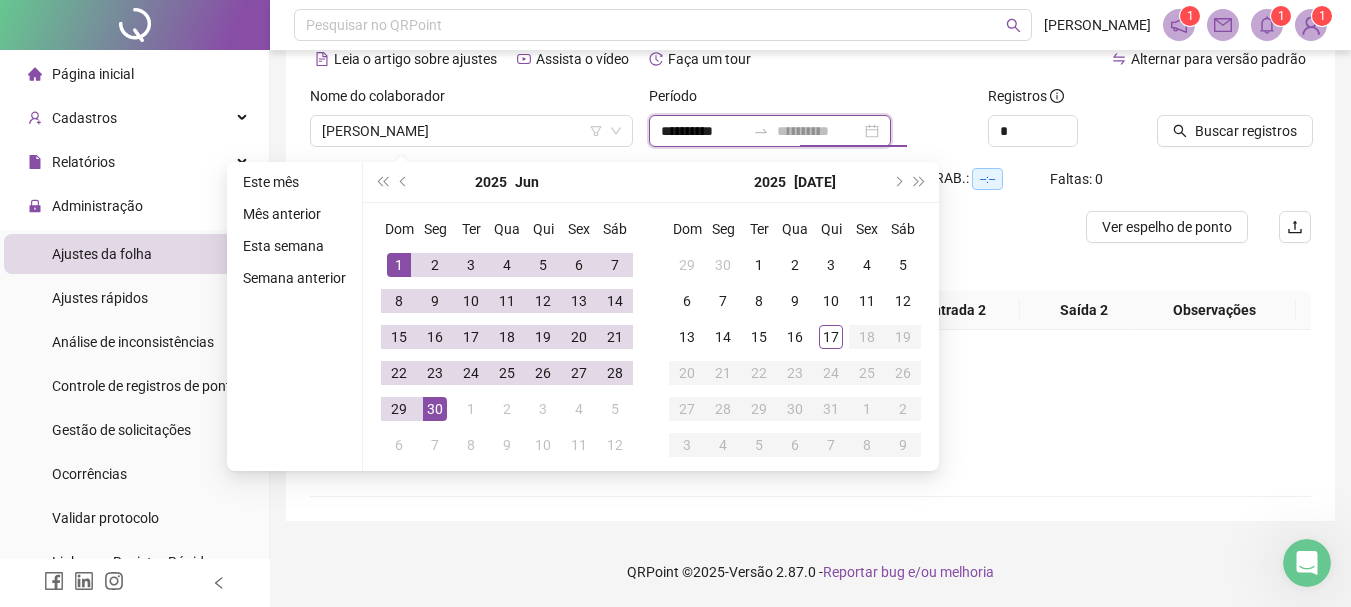 type on "**********" 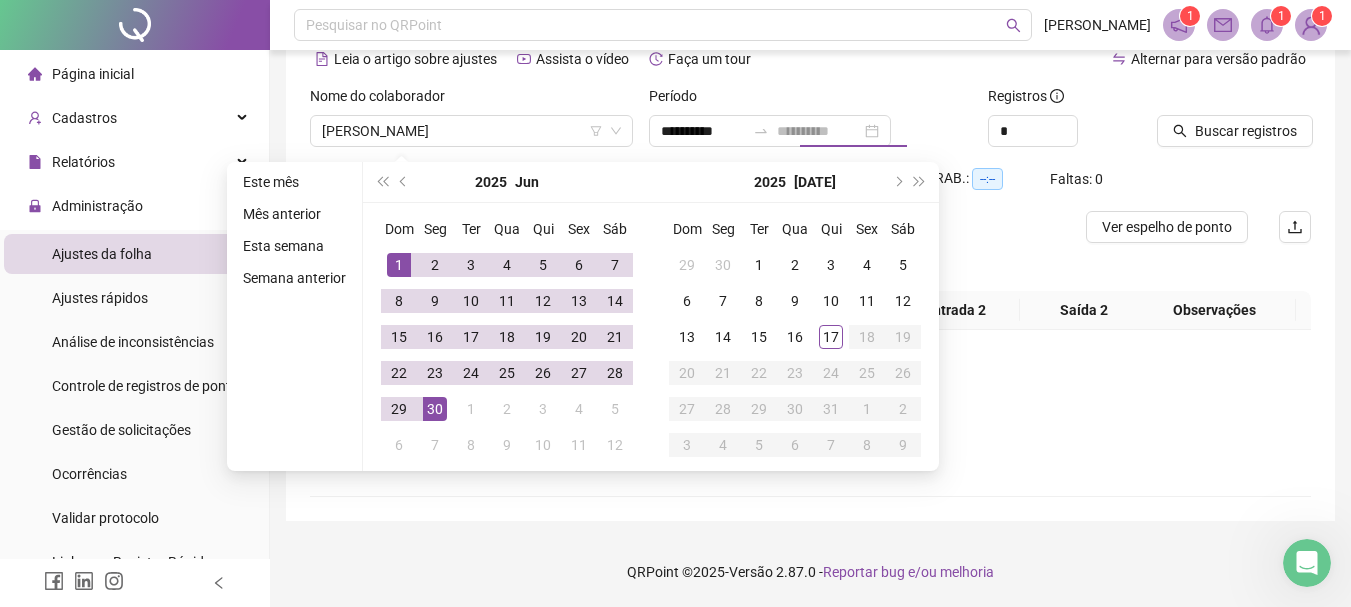 click on "30" at bounding box center [435, 409] 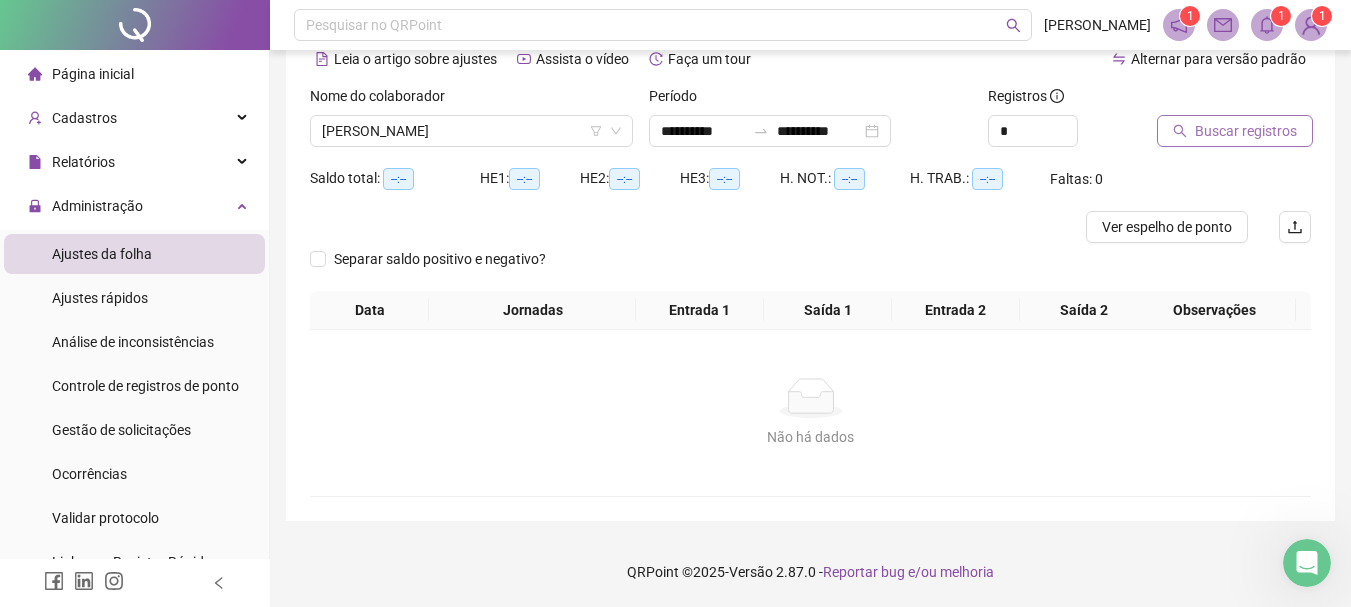click on "Buscar registros" at bounding box center (1246, 131) 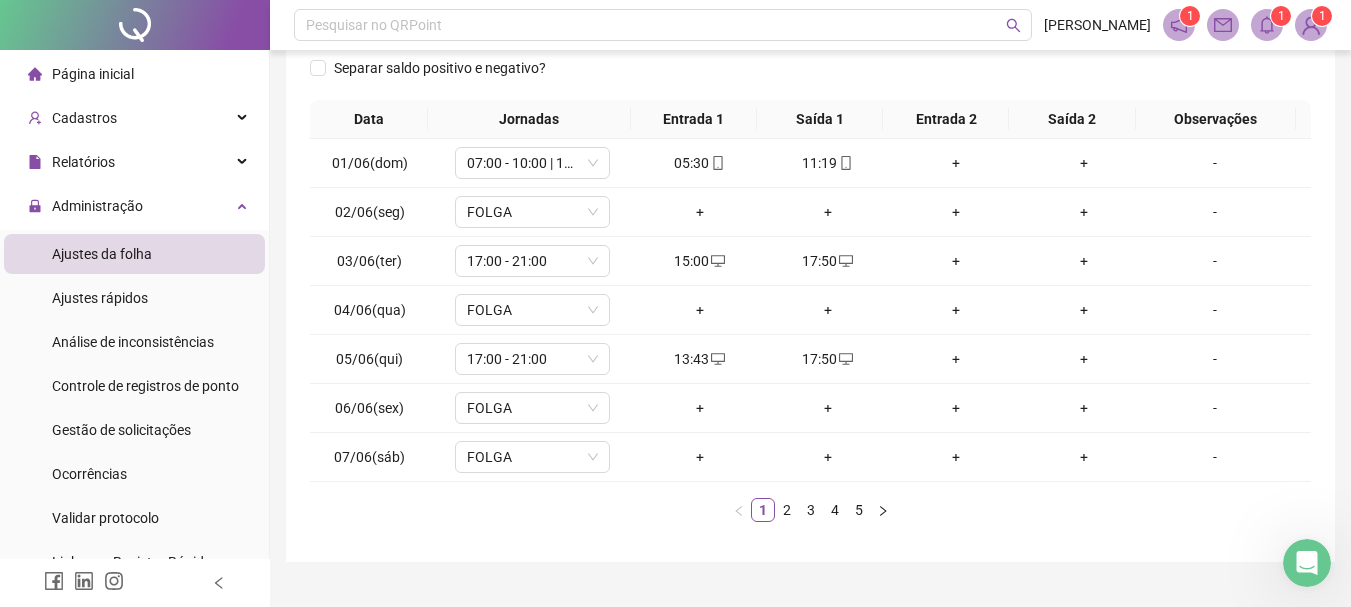 scroll, scrollTop: 313, scrollLeft: 0, axis: vertical 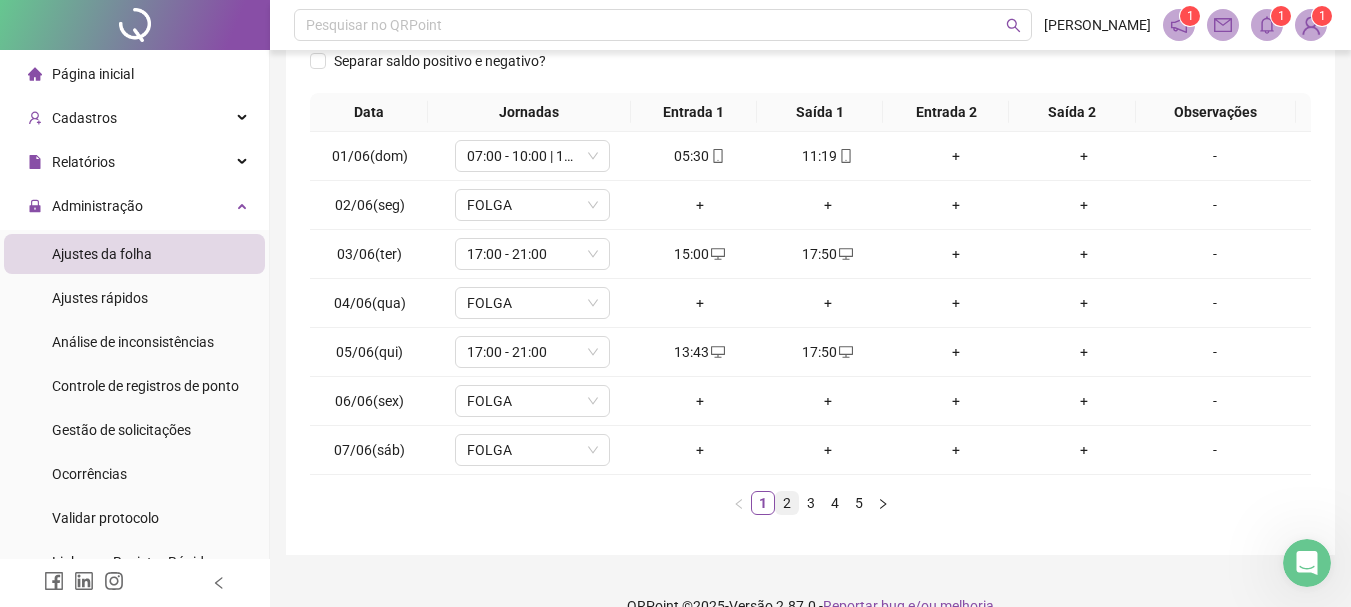 click on "2" at bounding box center [787, 503] 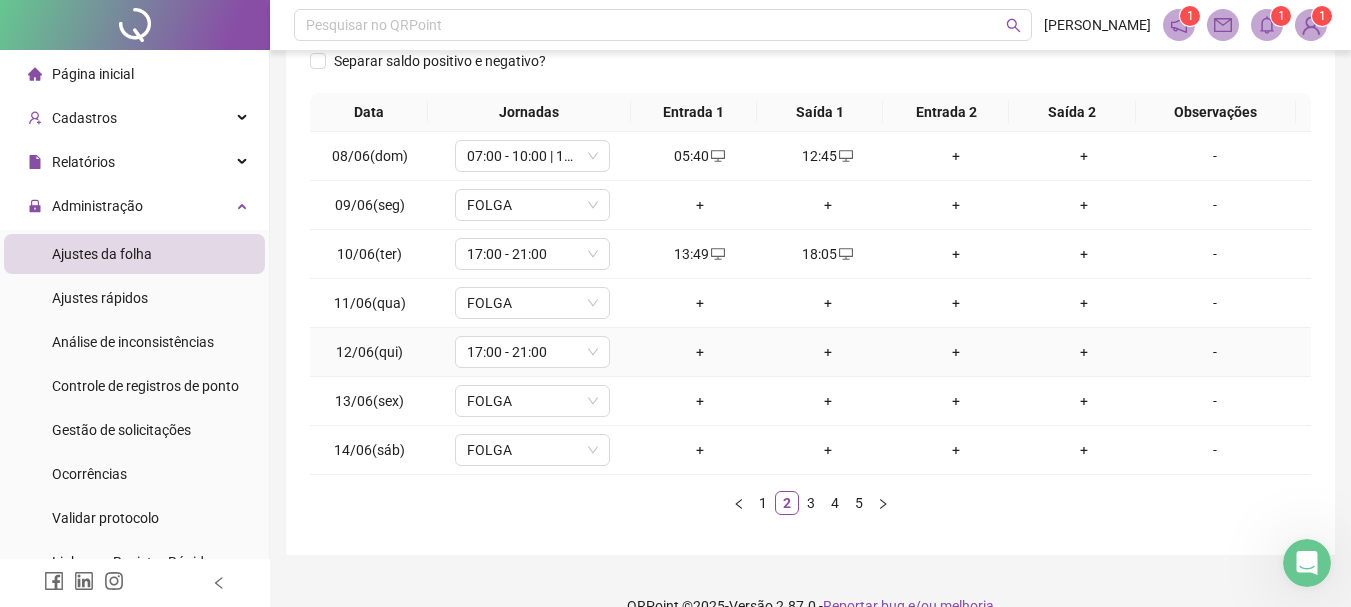 click on "+" at bounding box center (700, 352) 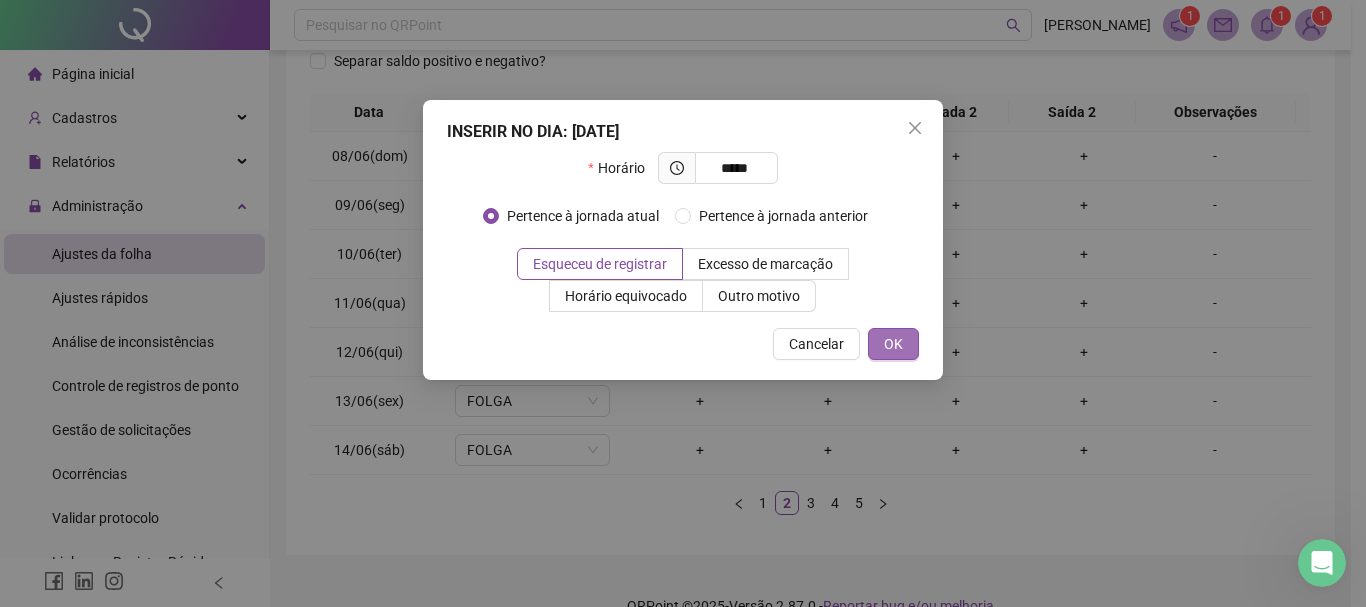 type on "*****" 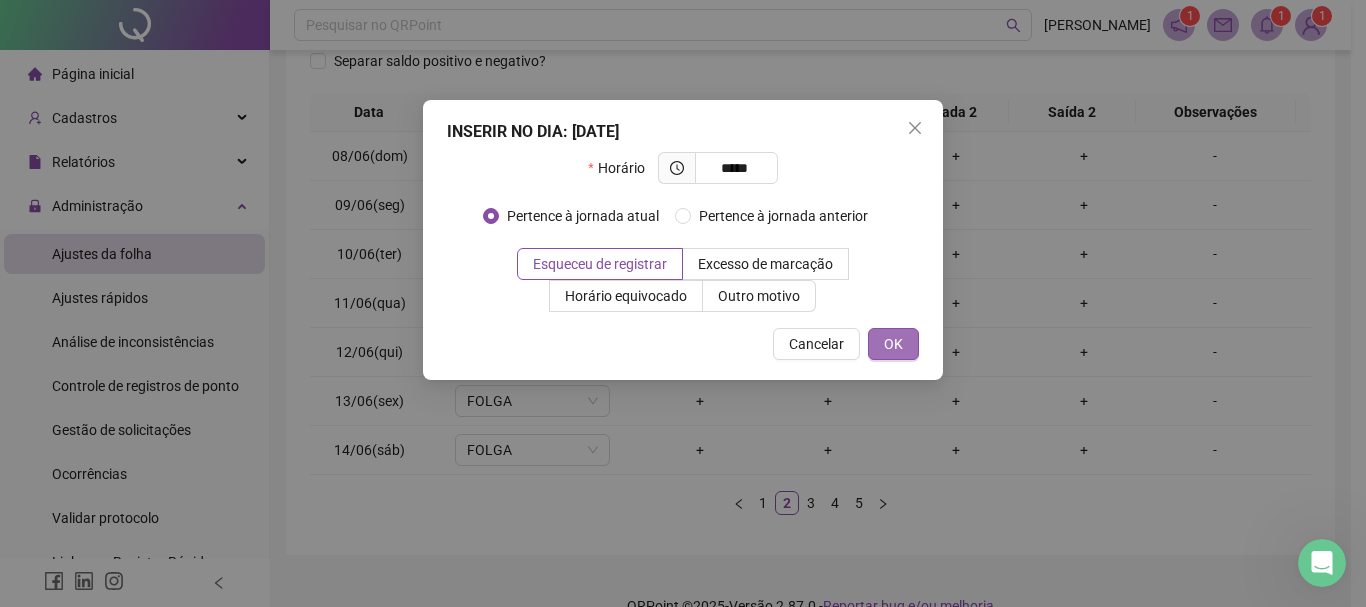 click on "OK" at bounding box center (893, 344) 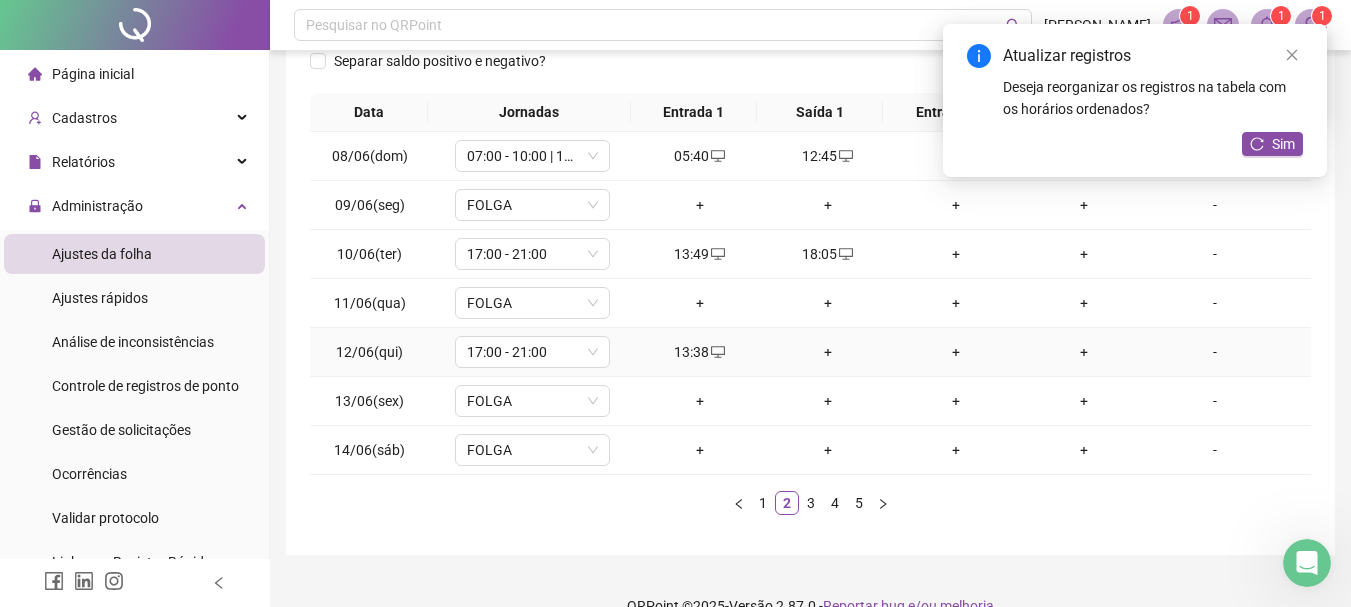 click on "+" at bounding box center [828, 352] 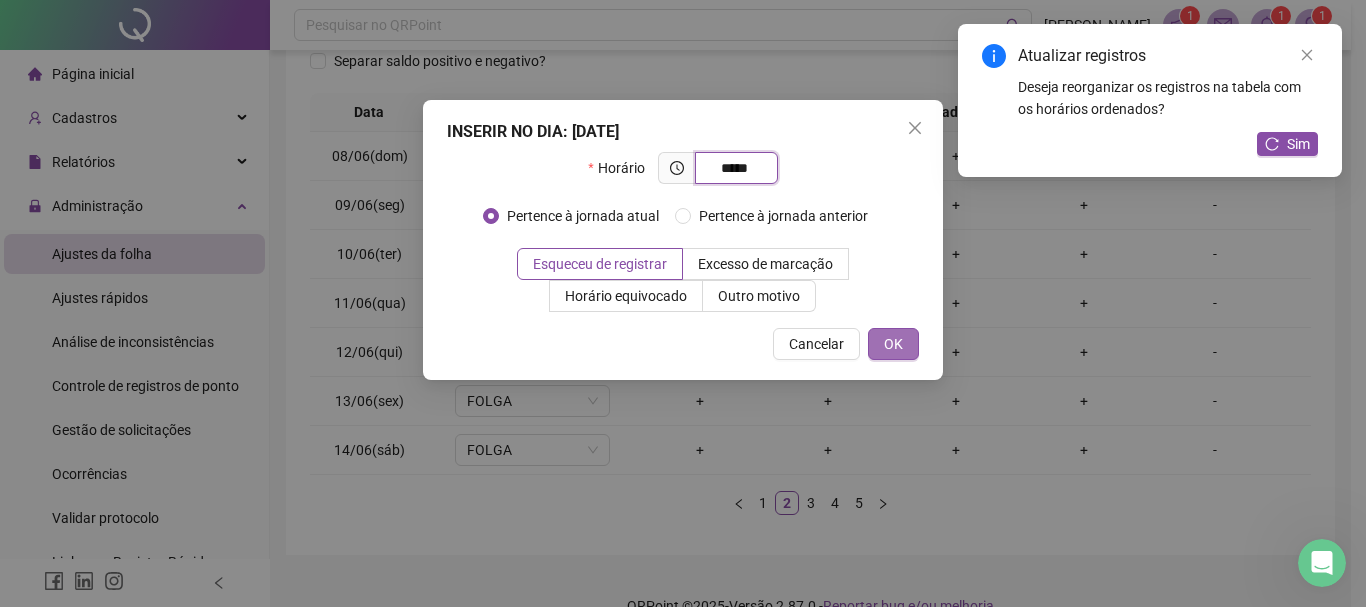 type on "*****" 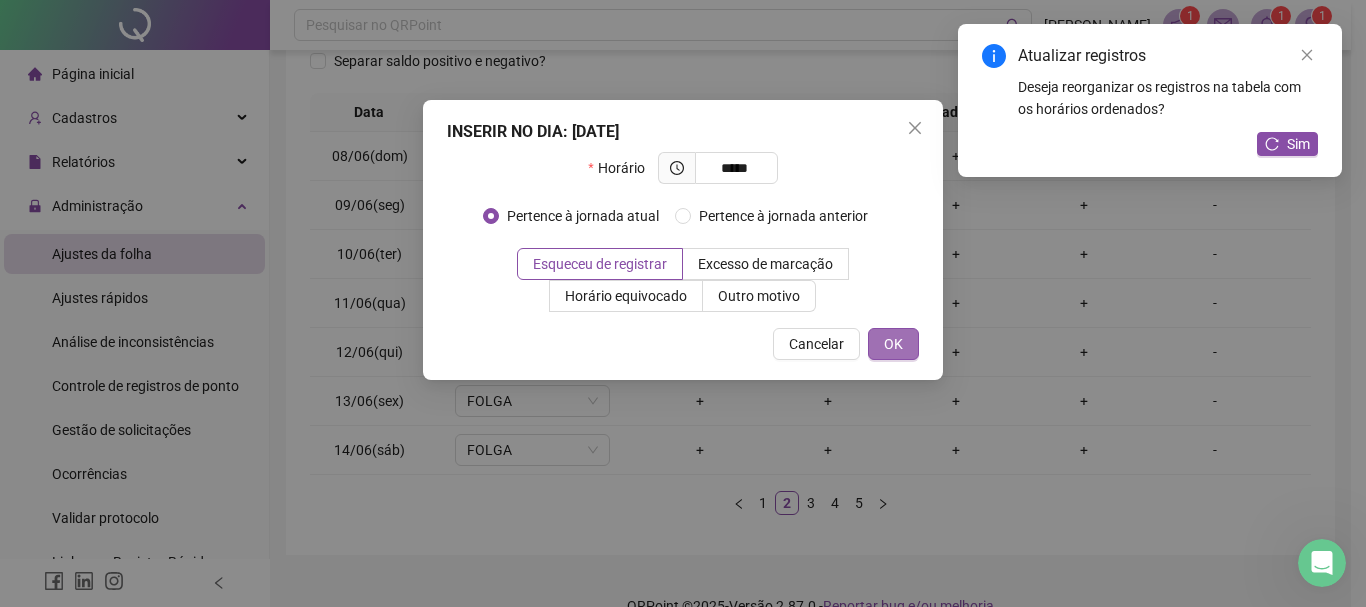 click on "OK" at bounding box center (893, 344) 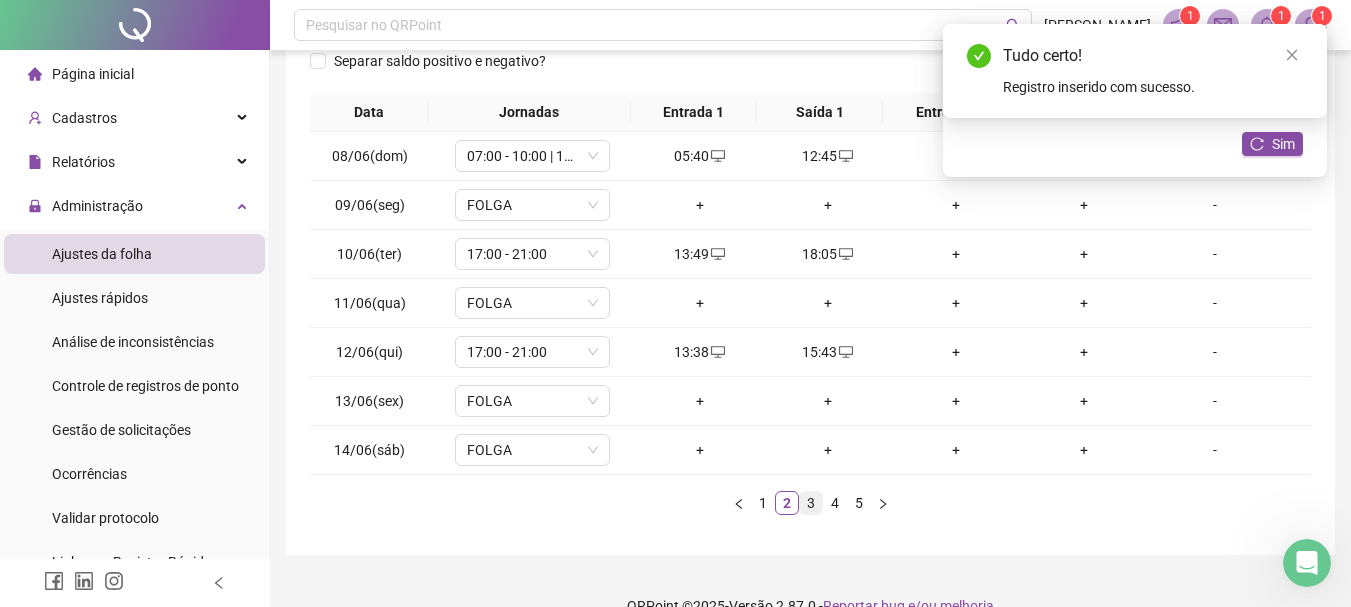 click on "3" at bounding box center [811, 503] 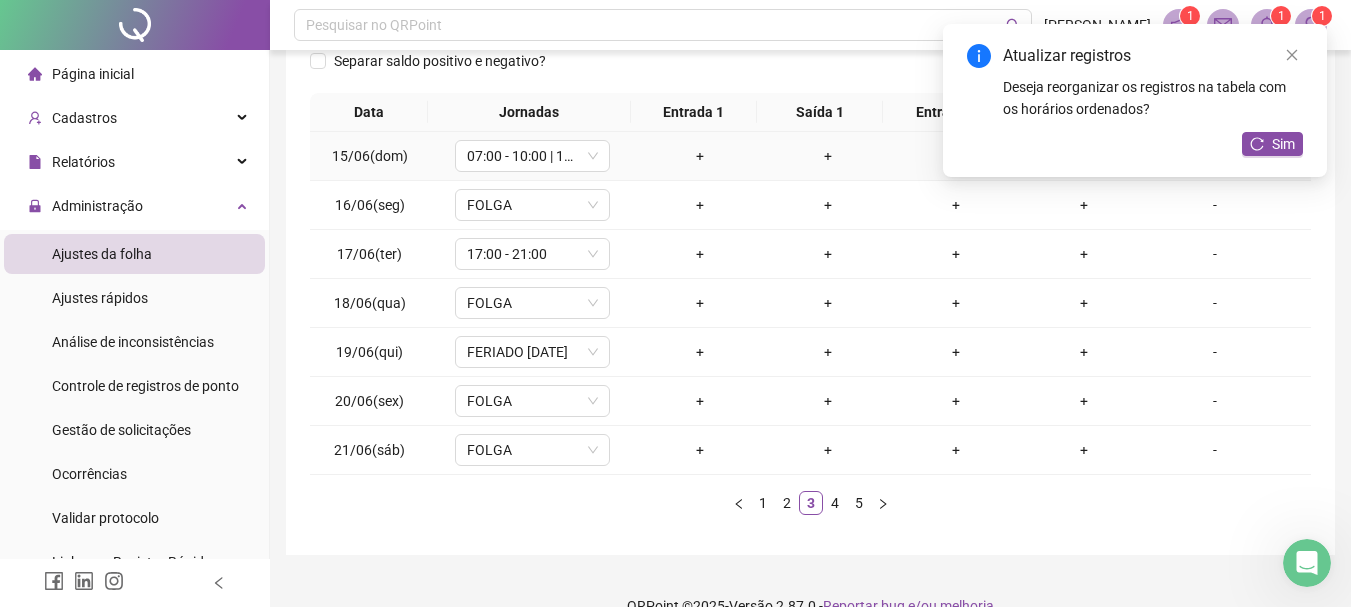 click on "+" at bounding box center (700, 156) 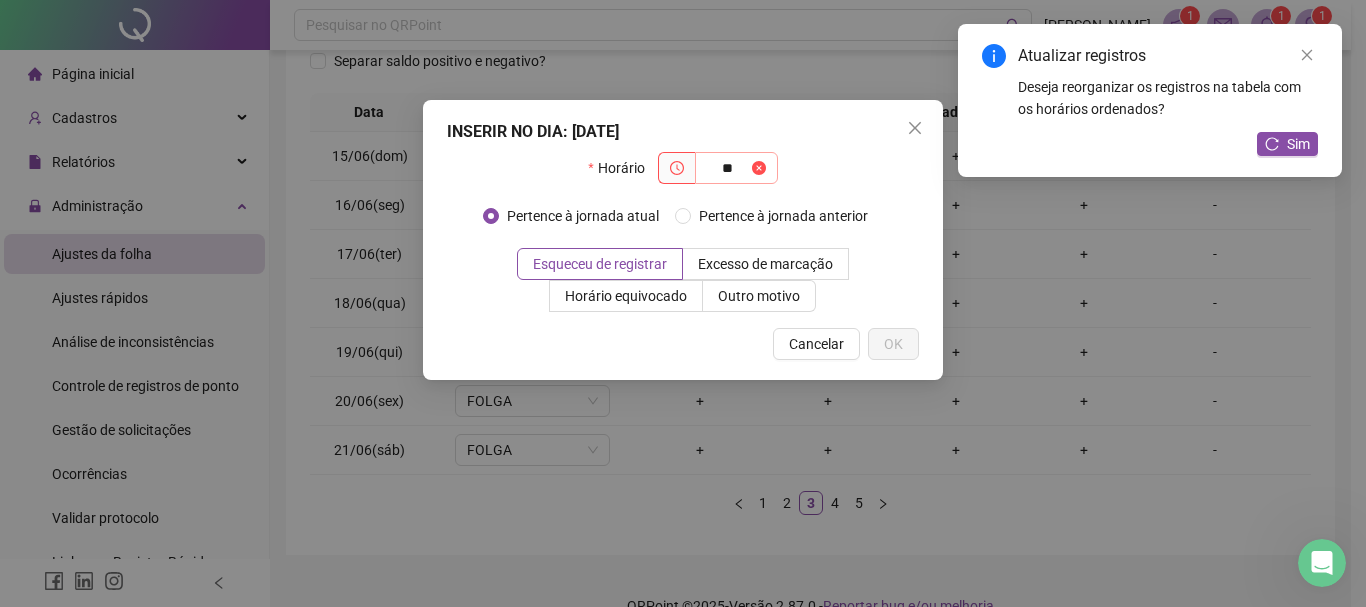 type on "*" 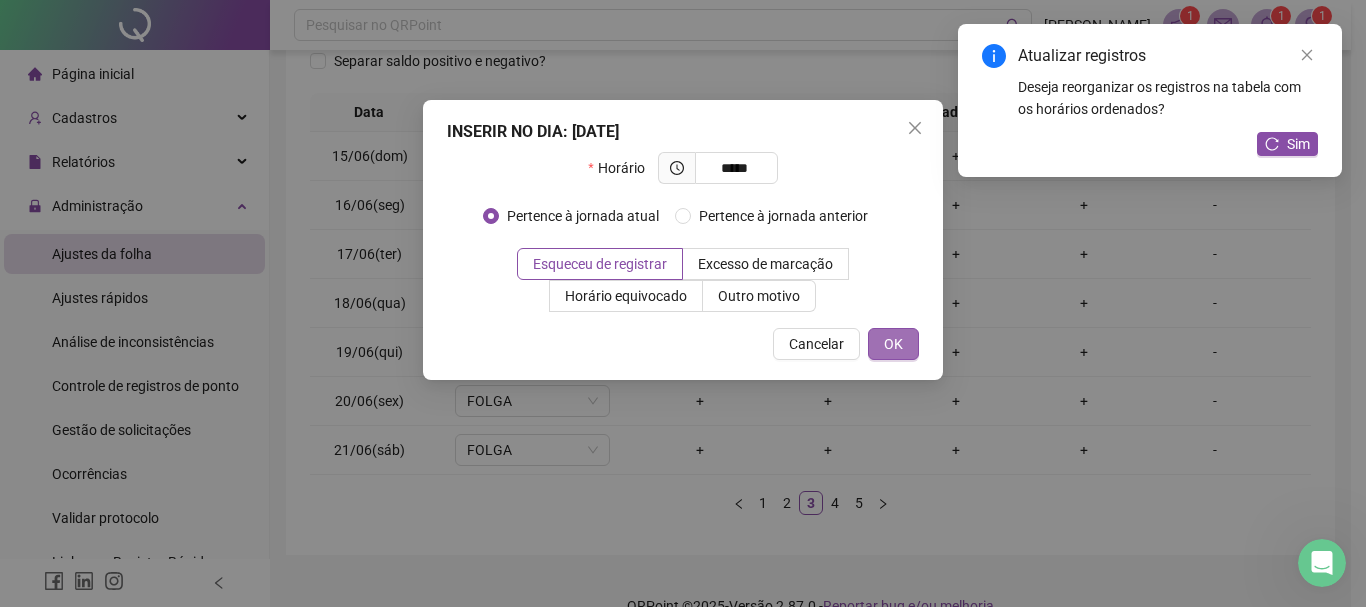 type on "*****" 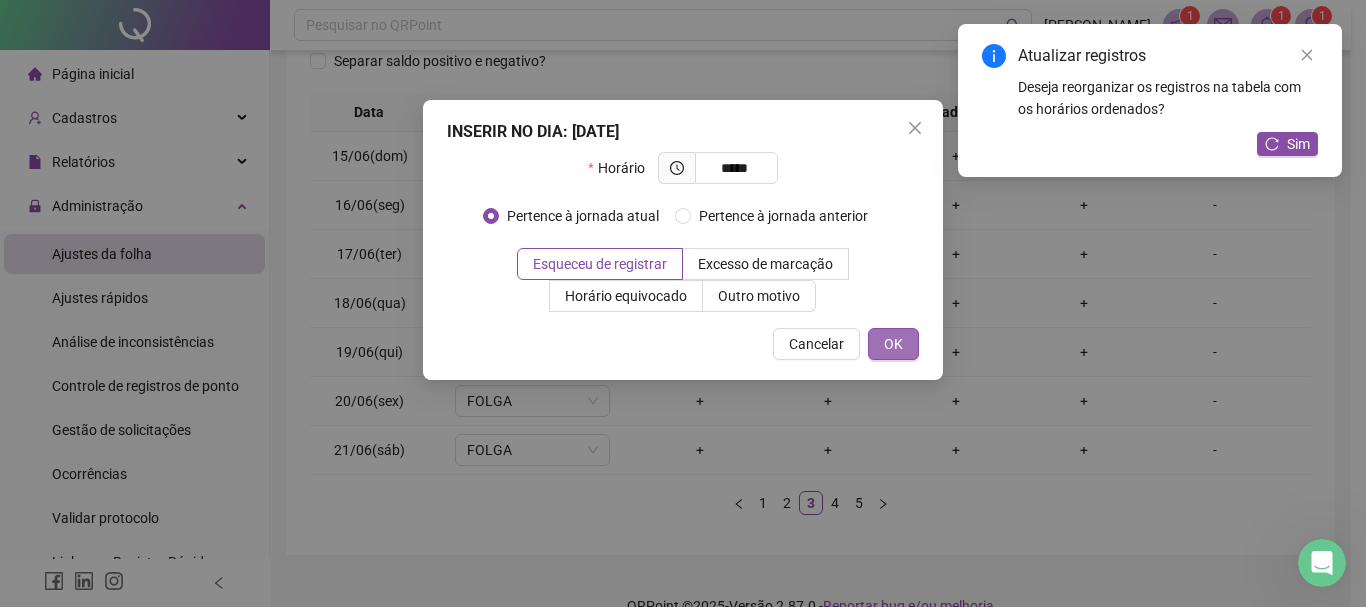 click on "OK" at bounding box center (893, 344) 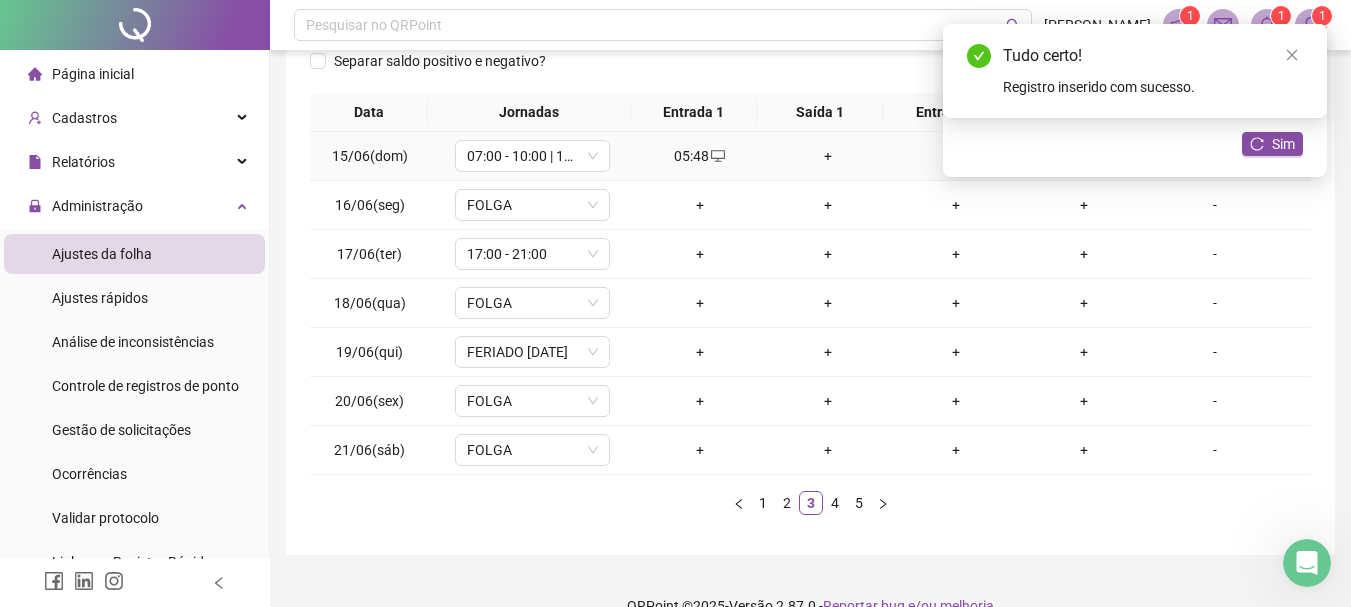 click on "+" at bounding box center [828, 156] 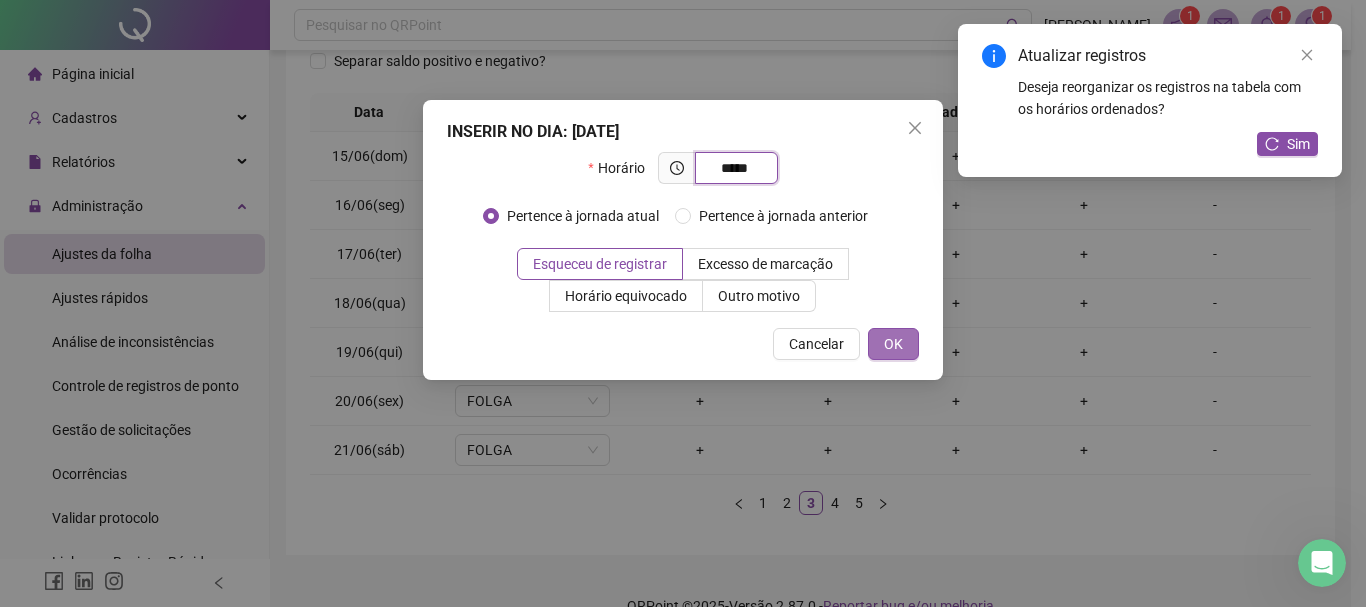 type on "*****" 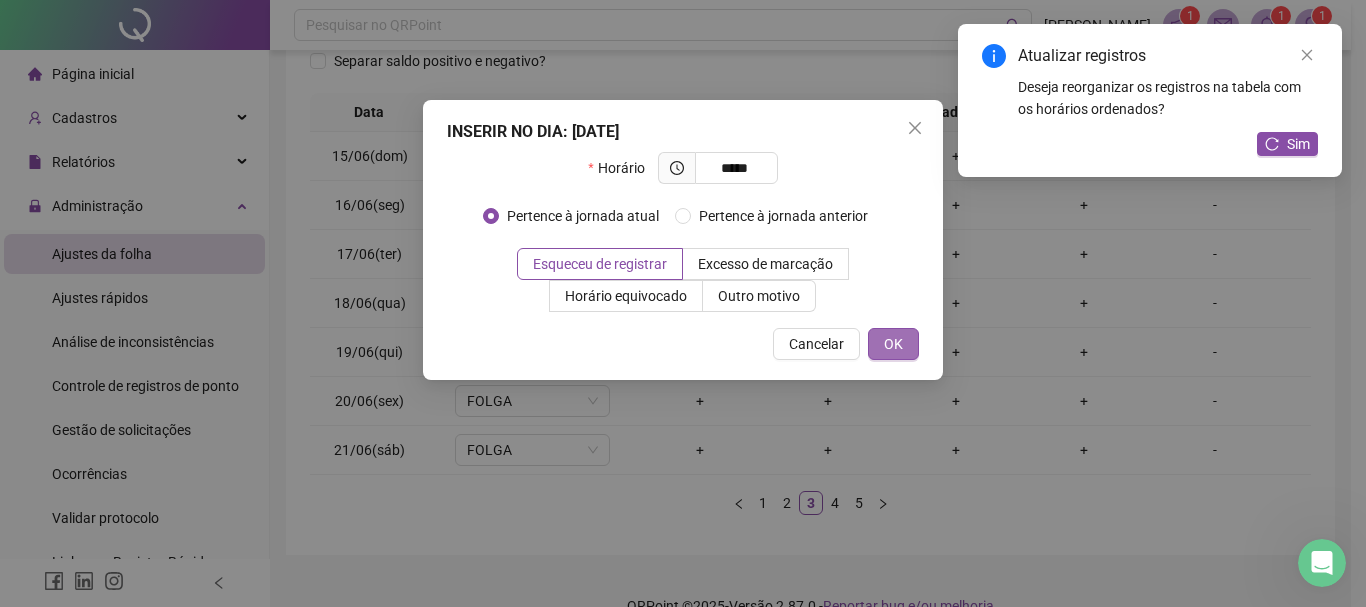 click on "OK" at bounding box center [893, 344] 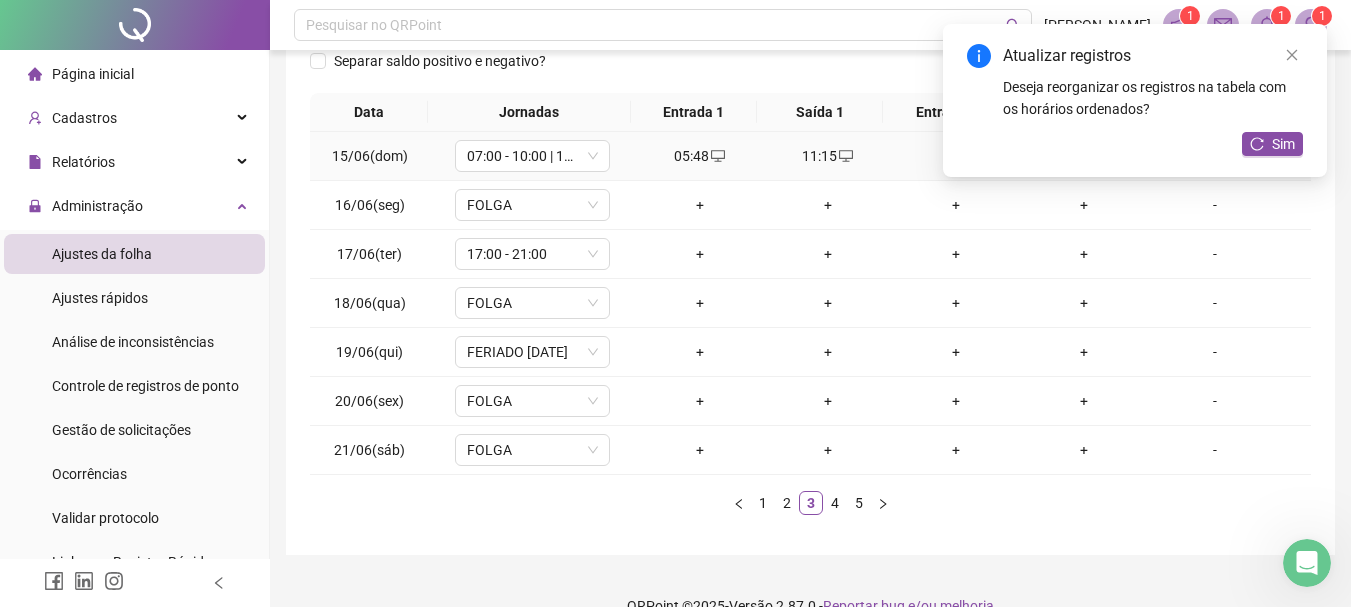 click on "11:15" at bounding box center [828, 156] 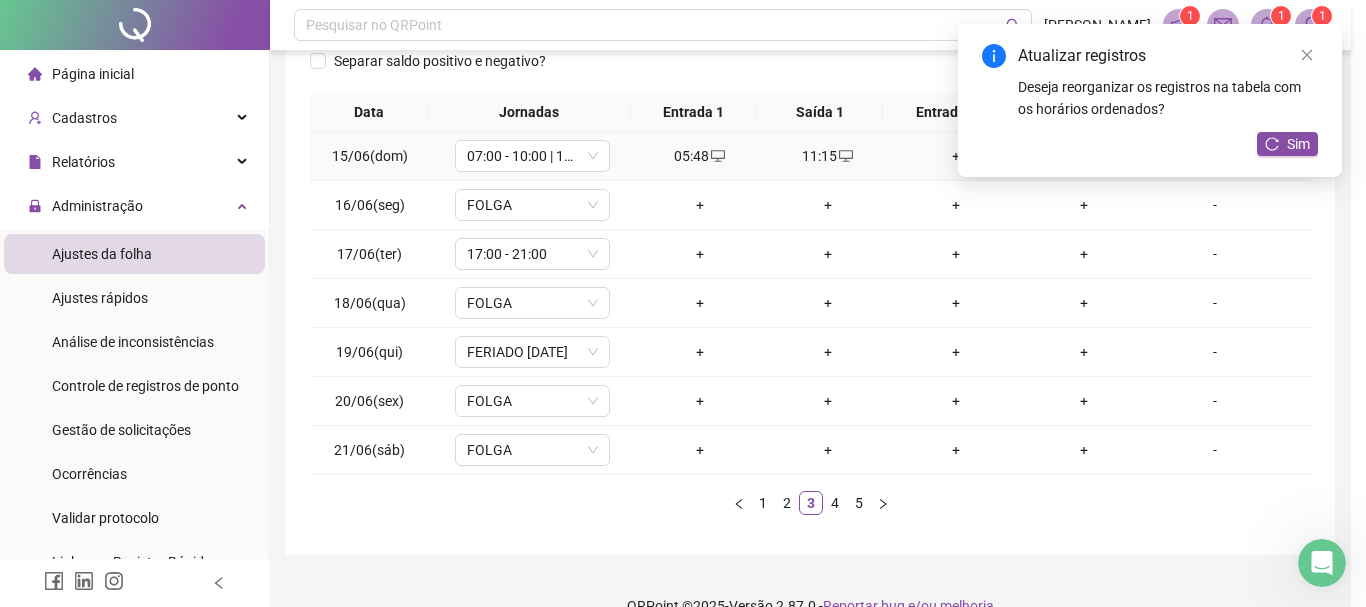type on "**********" 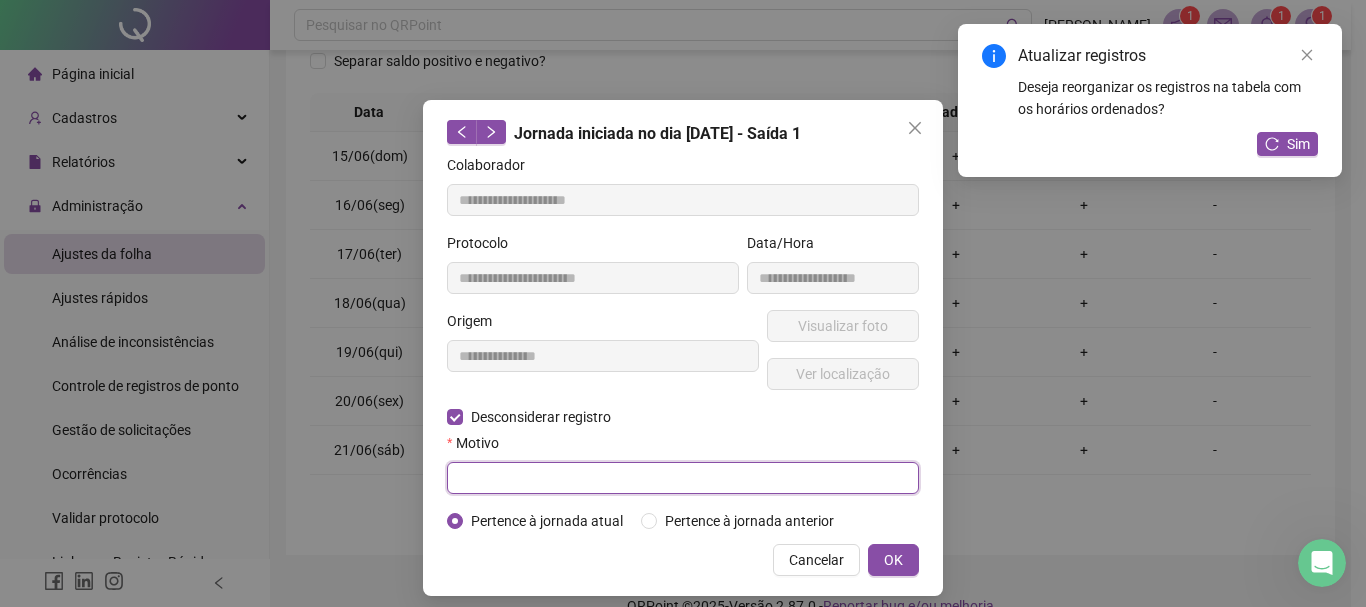 click at bounding box center (683, 478) 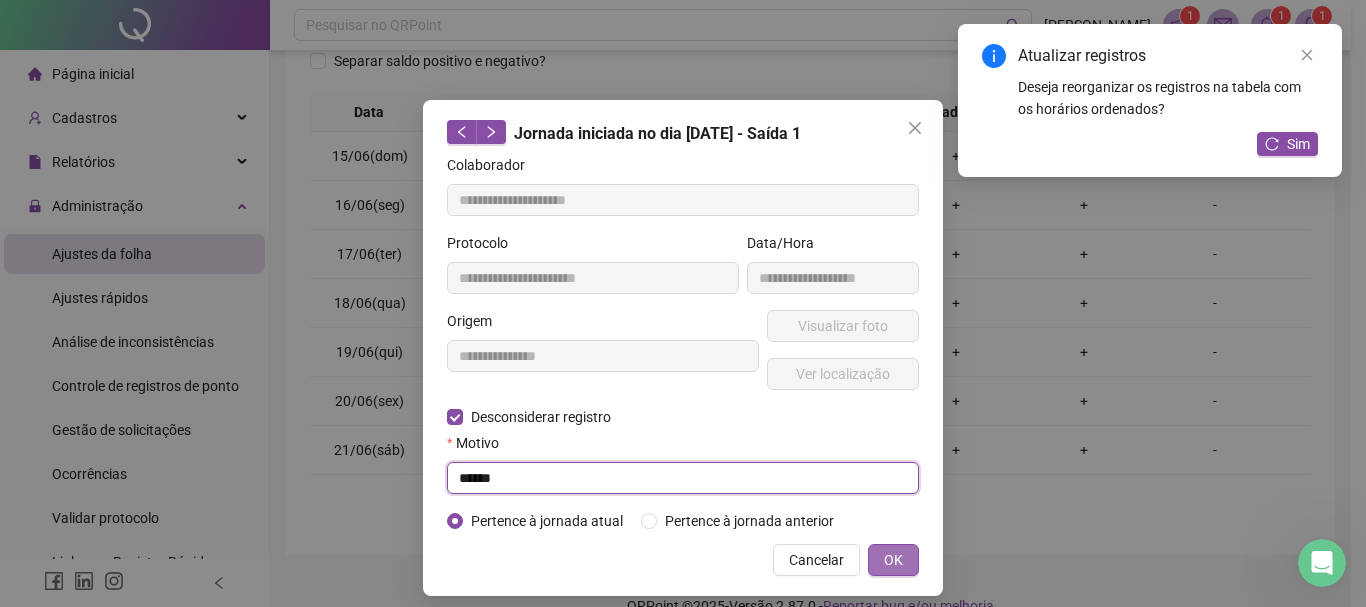 type on "******" 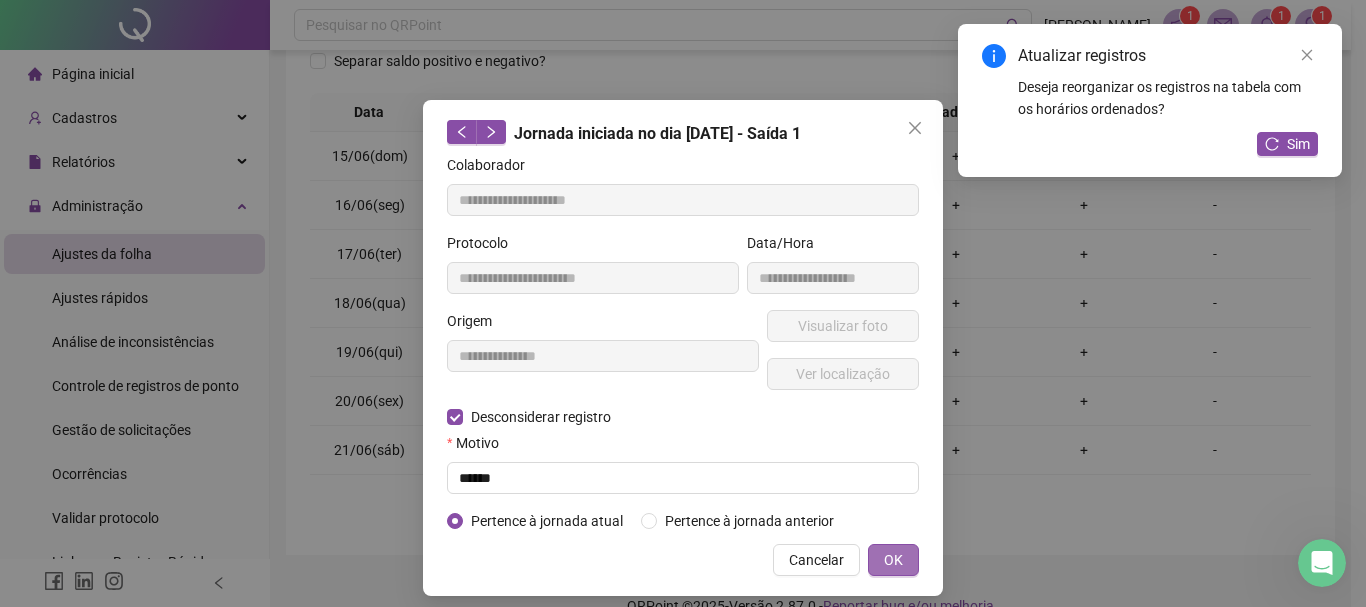 click on "OK" at bounding box center [893, 560] 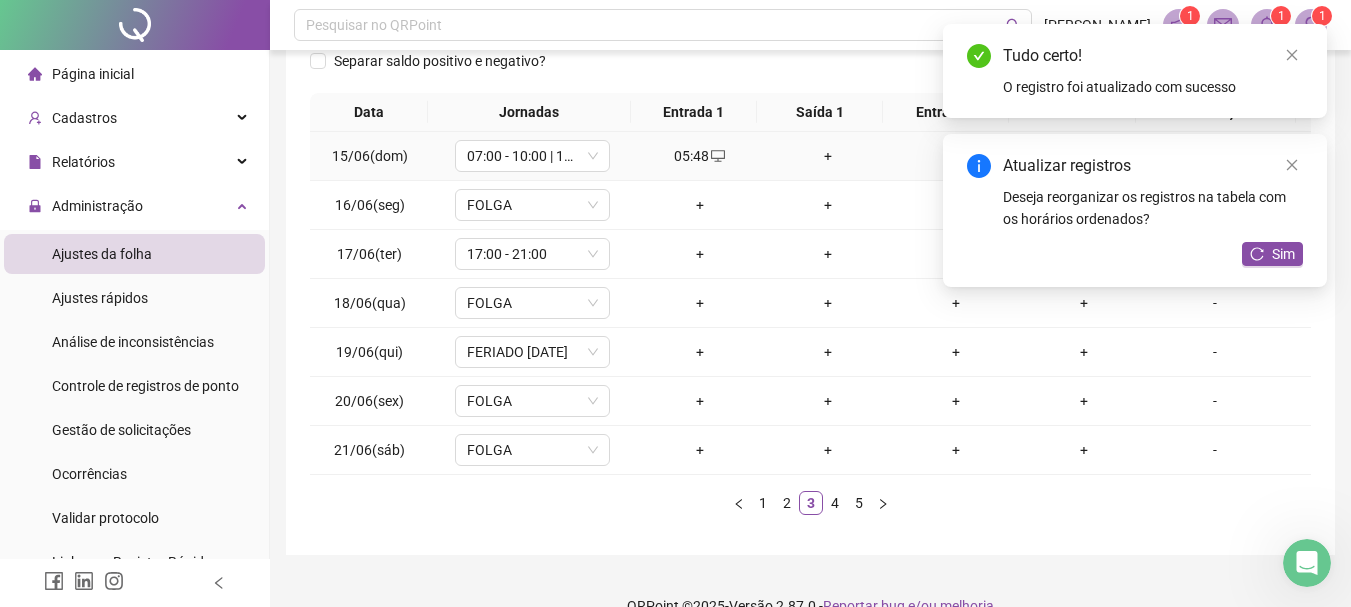 click on "+" at bounding box center [828, 156] 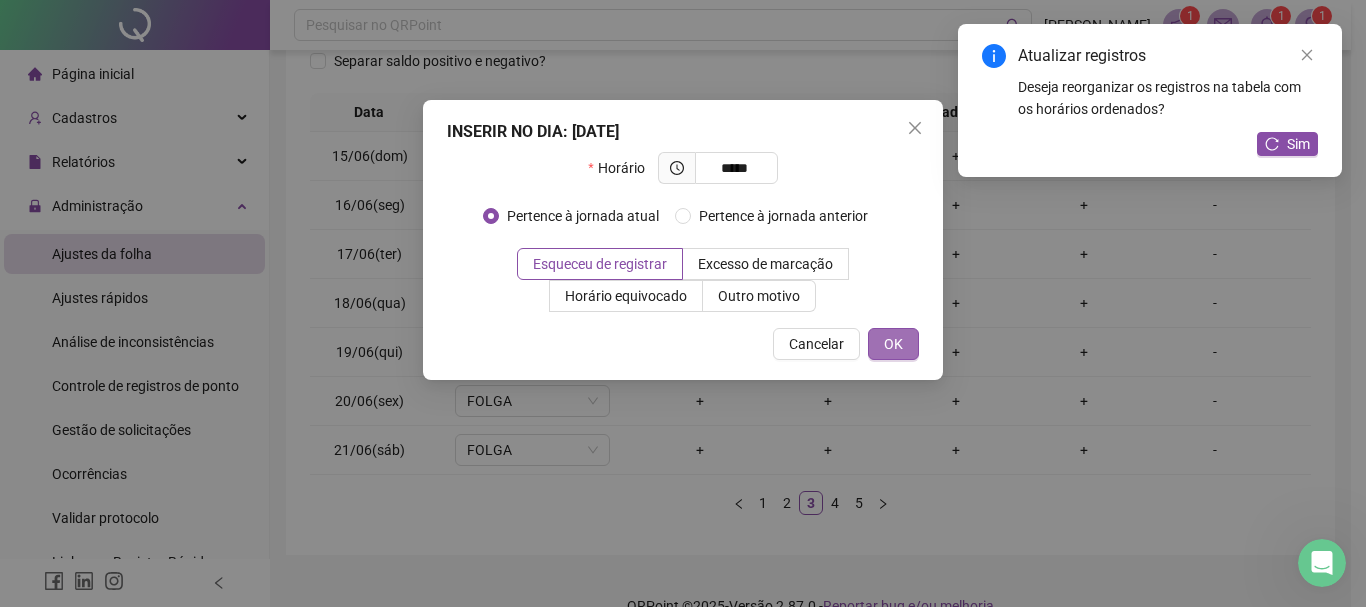 type on "*****" 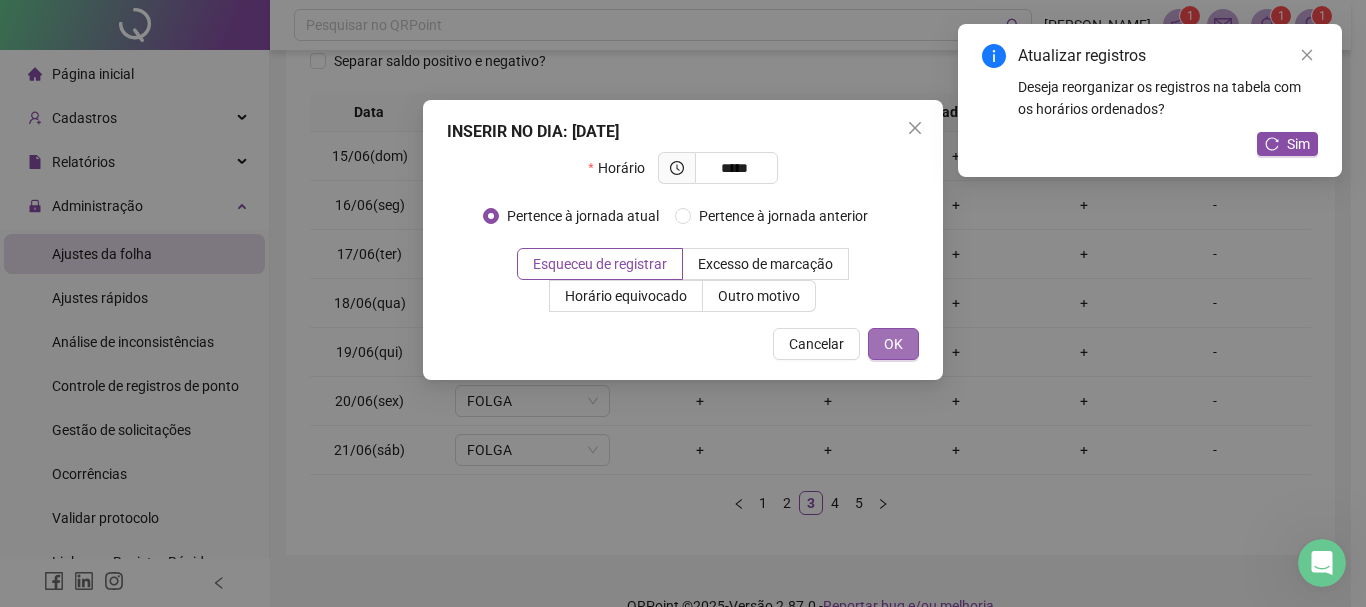 click on "OK" at bounding box center (893, 344) 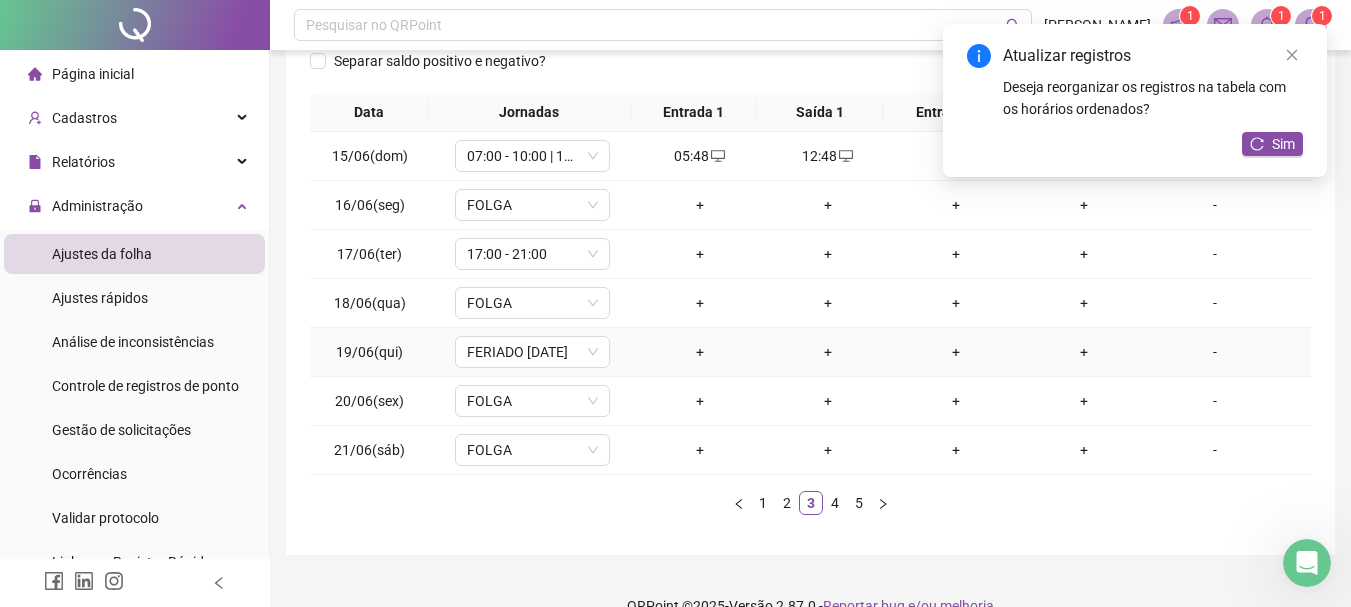 click on "+" at bounding box center (700, 352) 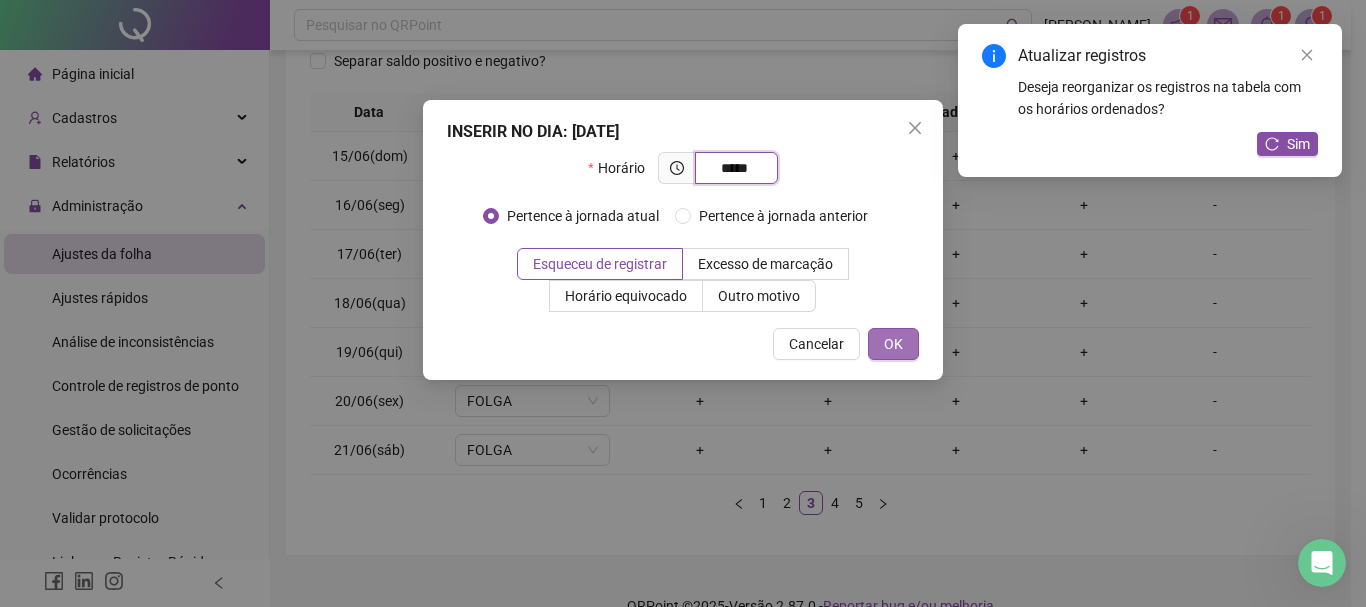 type on "*****" 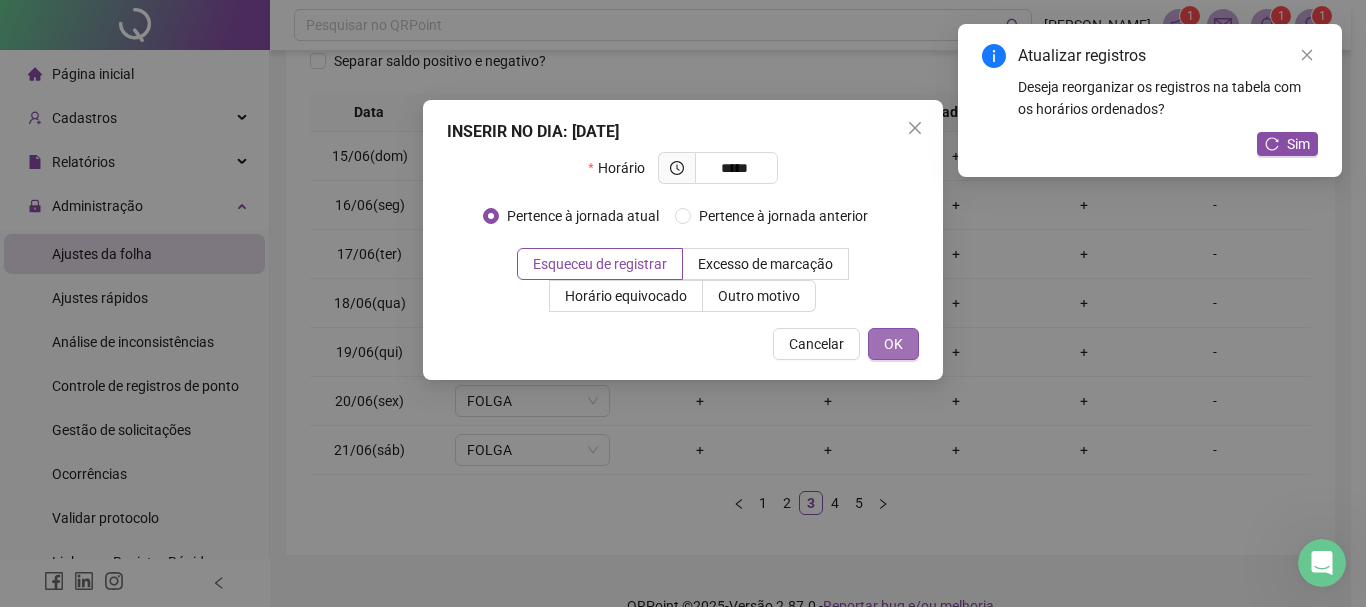 click on "OK" at bounding box center [893, 344] 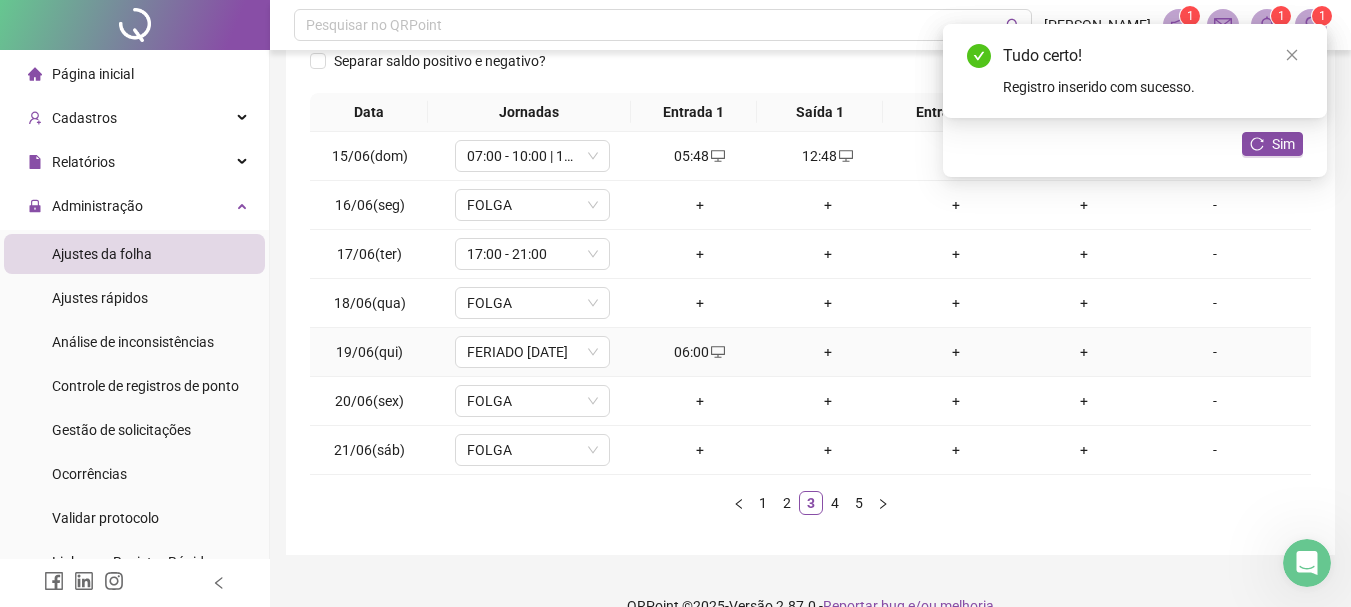 click on "+" at bounding box center (828, 352) 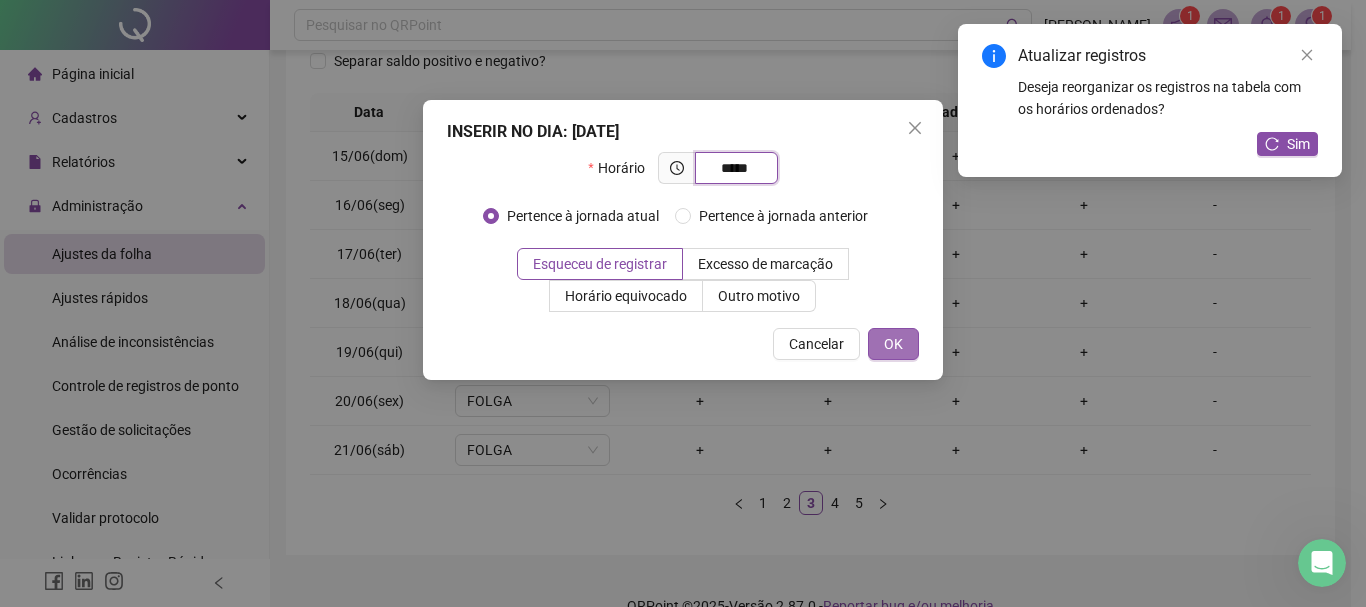 type on "*****" 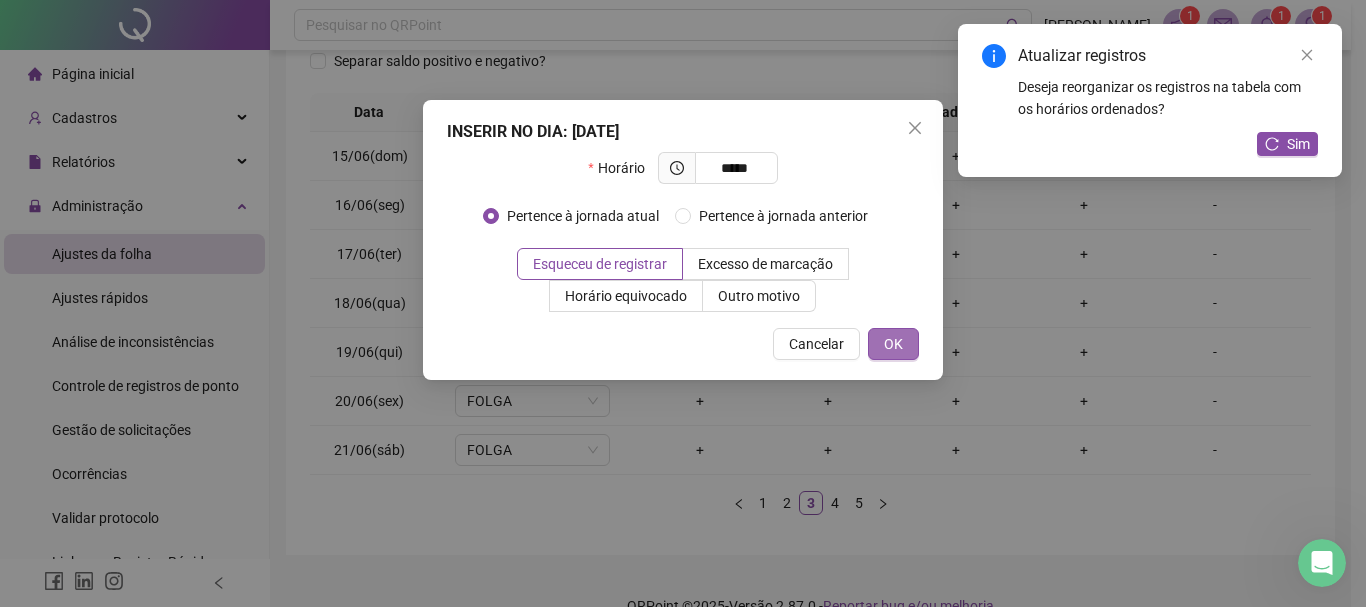 click on "OK" at bounding box center [893, 344] 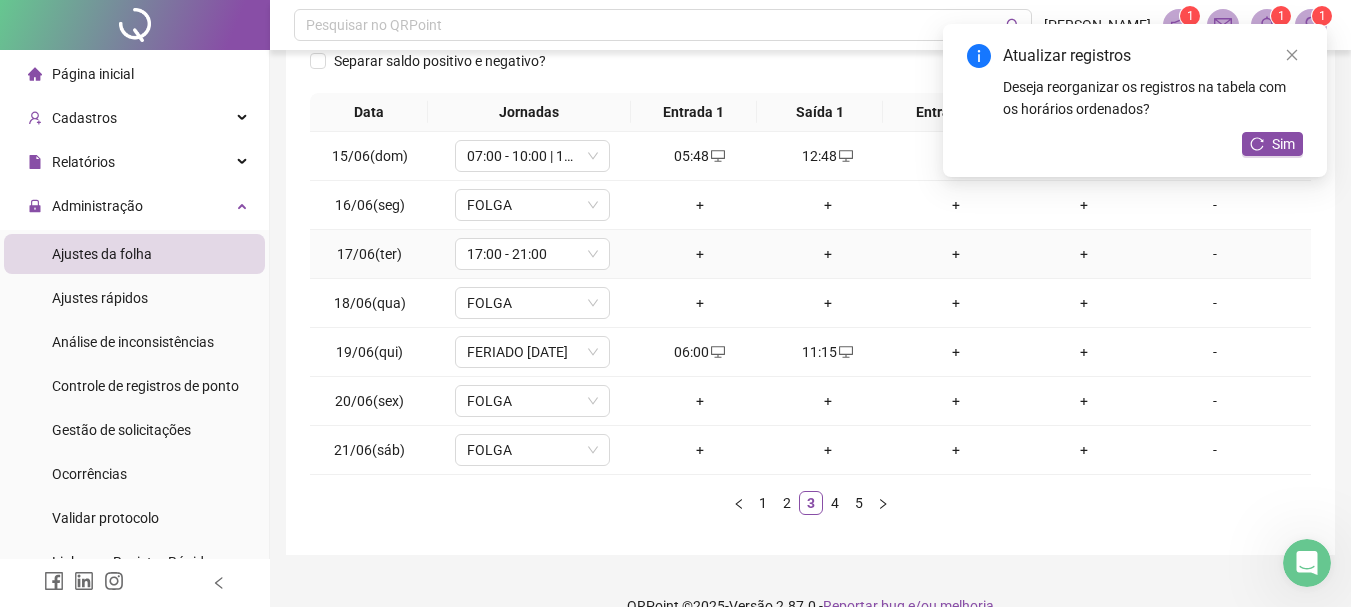 click on "+" at bounding box center (700, 254) 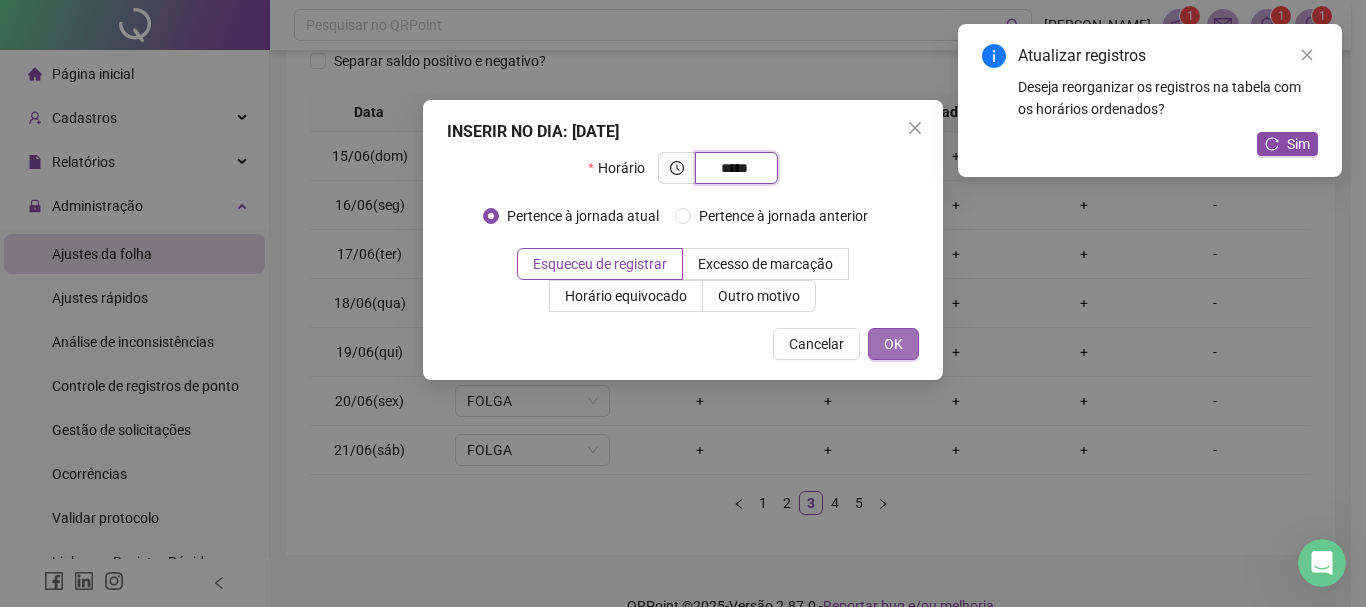 type on "*****" 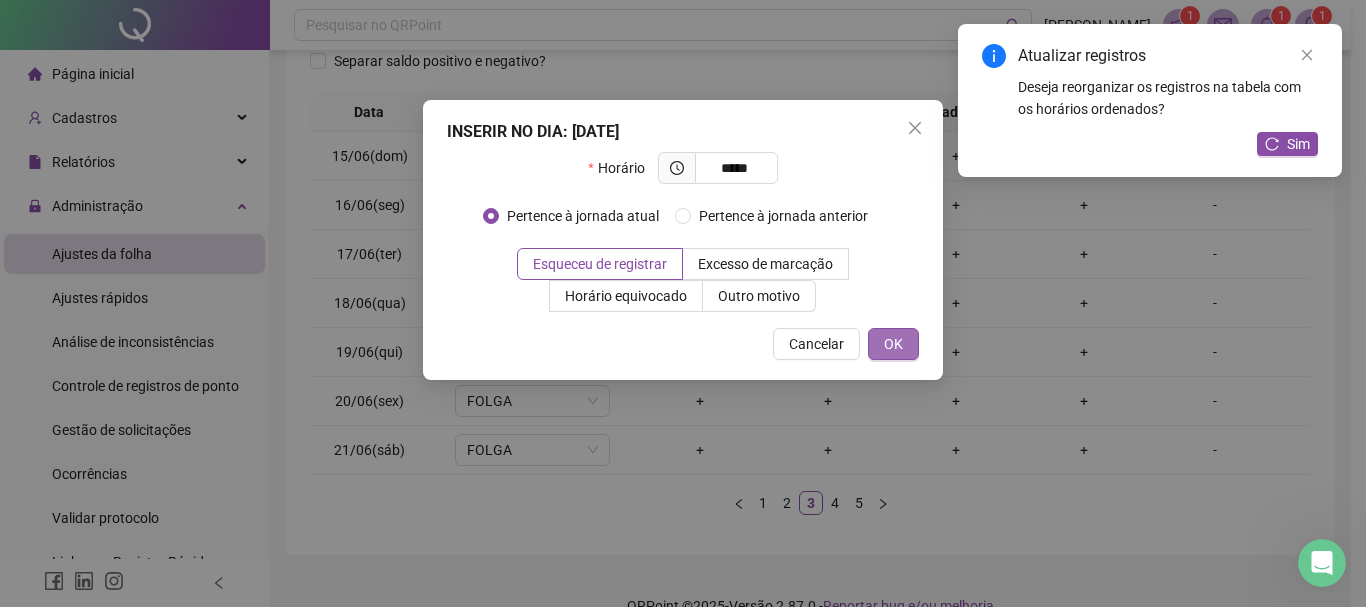 click on "OK" at bounding box center (893, 344) 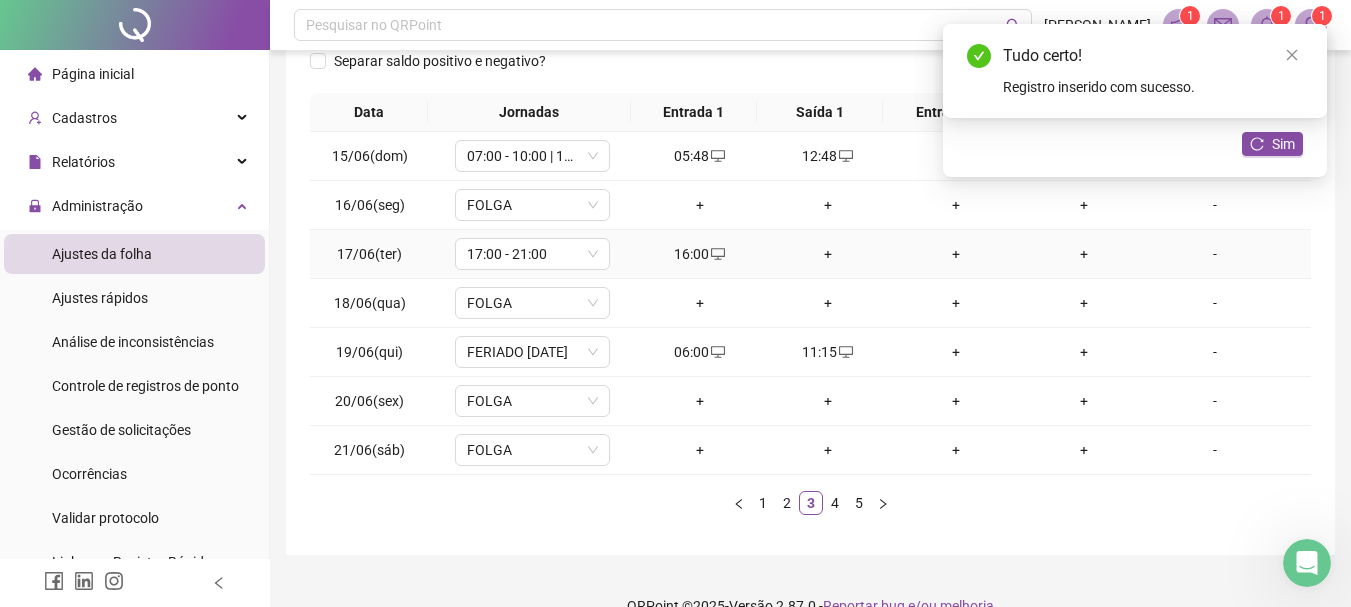 click on "+" at bounding box center (828, 254) 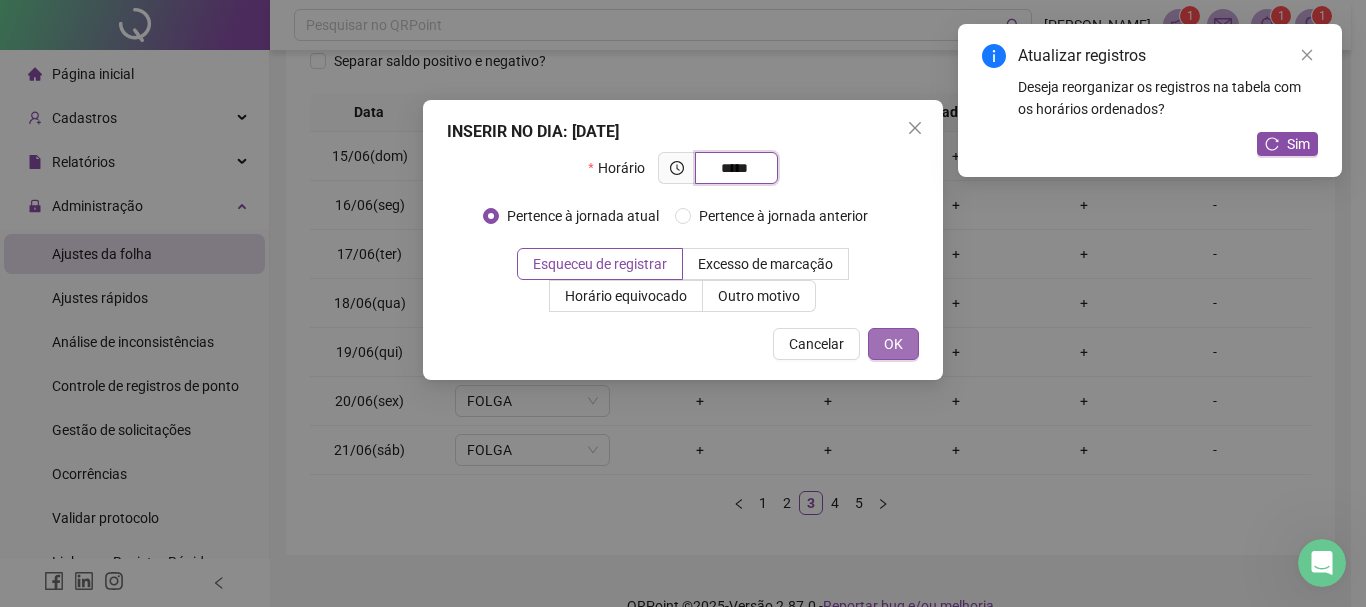 type on "*****" 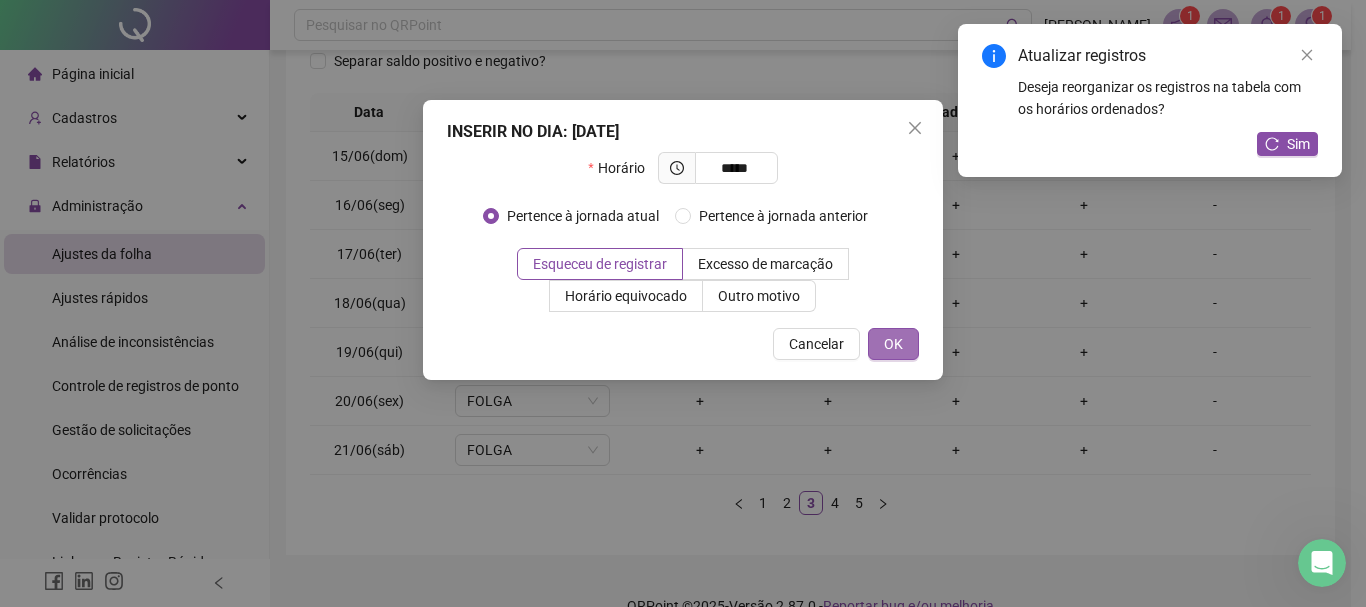 click on "OK" at bounding box center (893, 344) 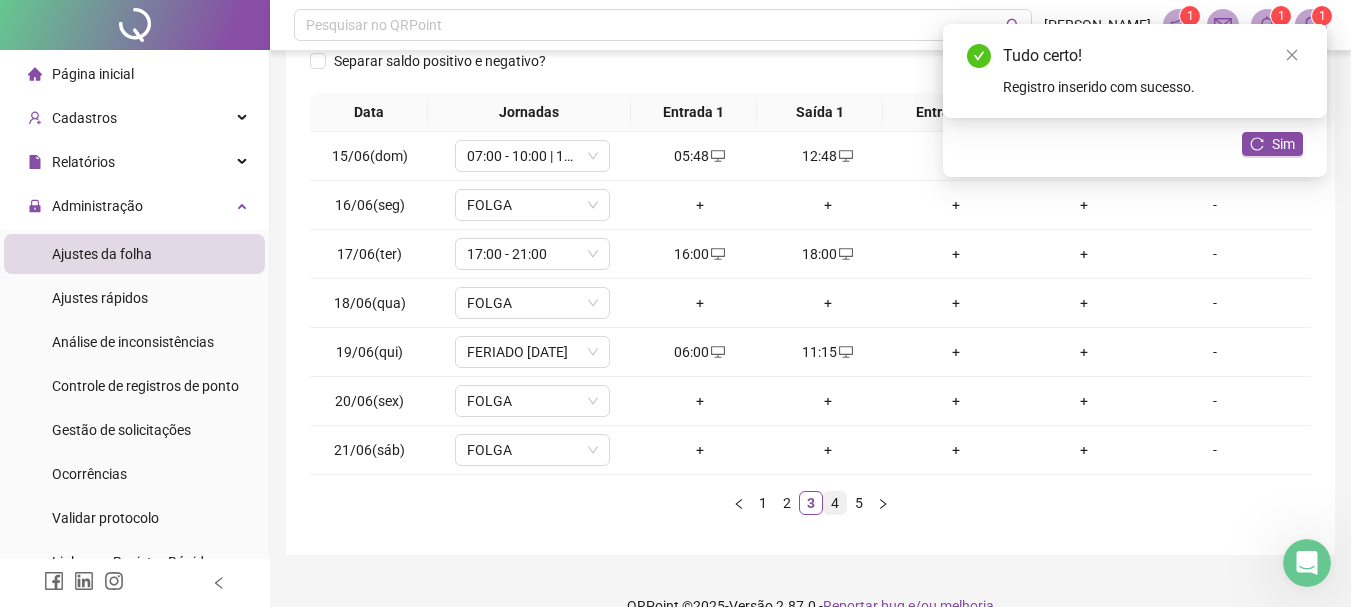 click on "4" at bounding box center (835, 503) 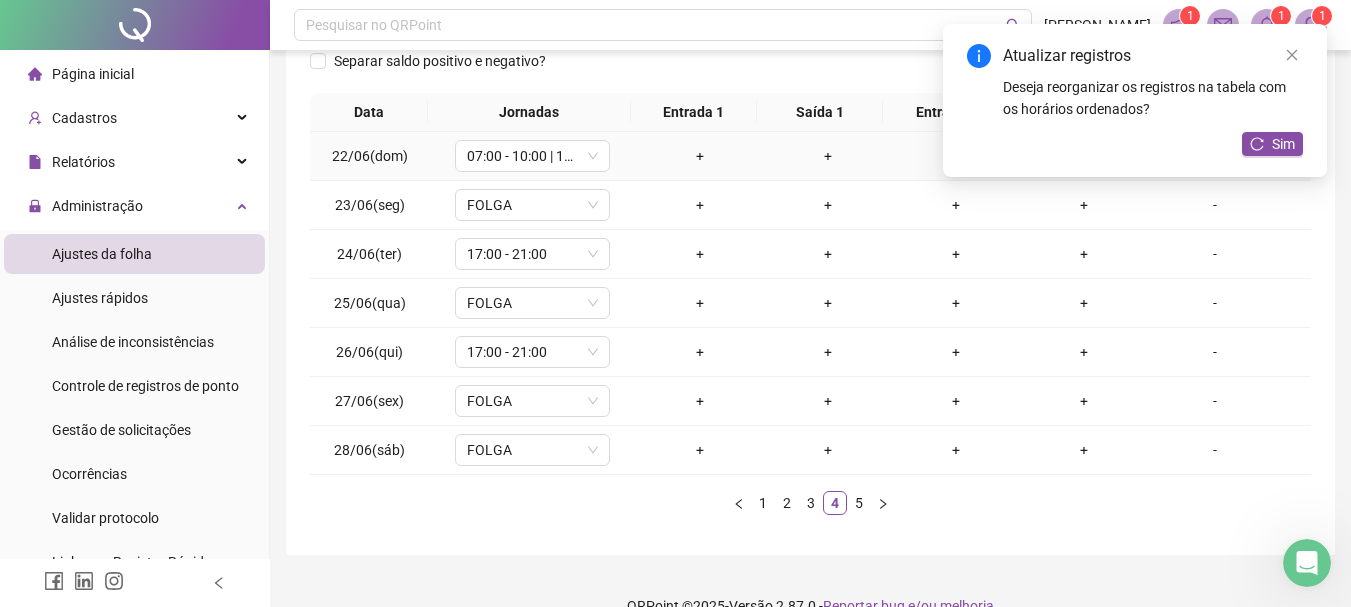 click on "+" at bounding box center (700, 156) 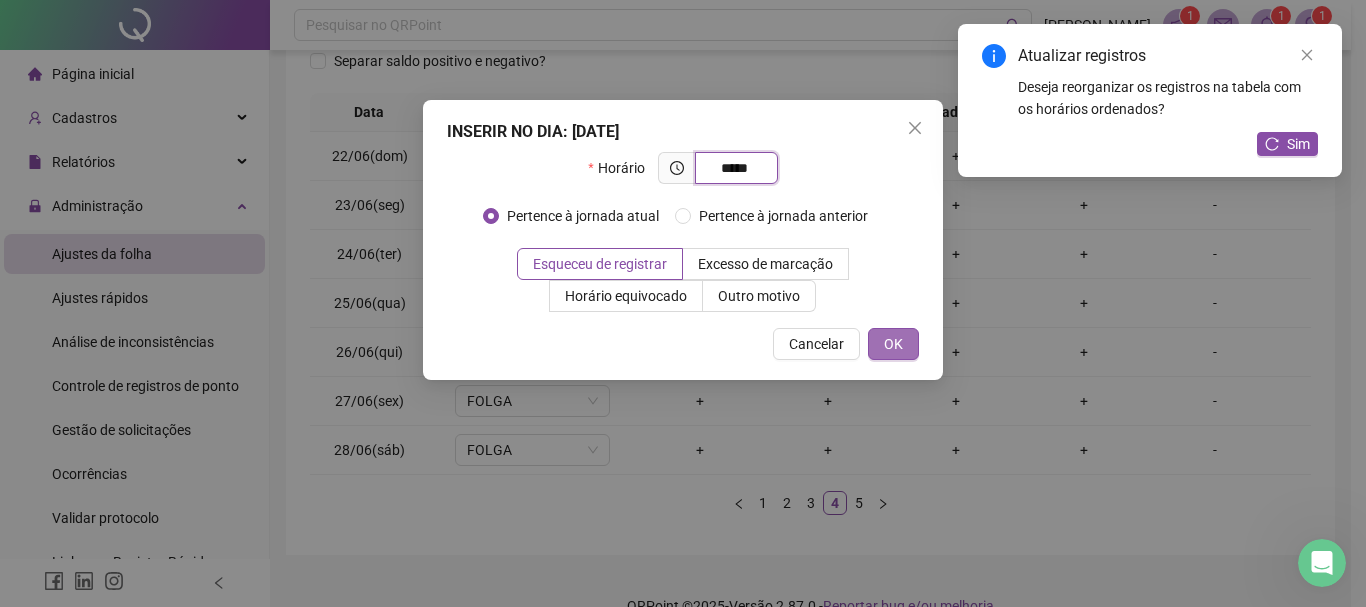 type on "*****" 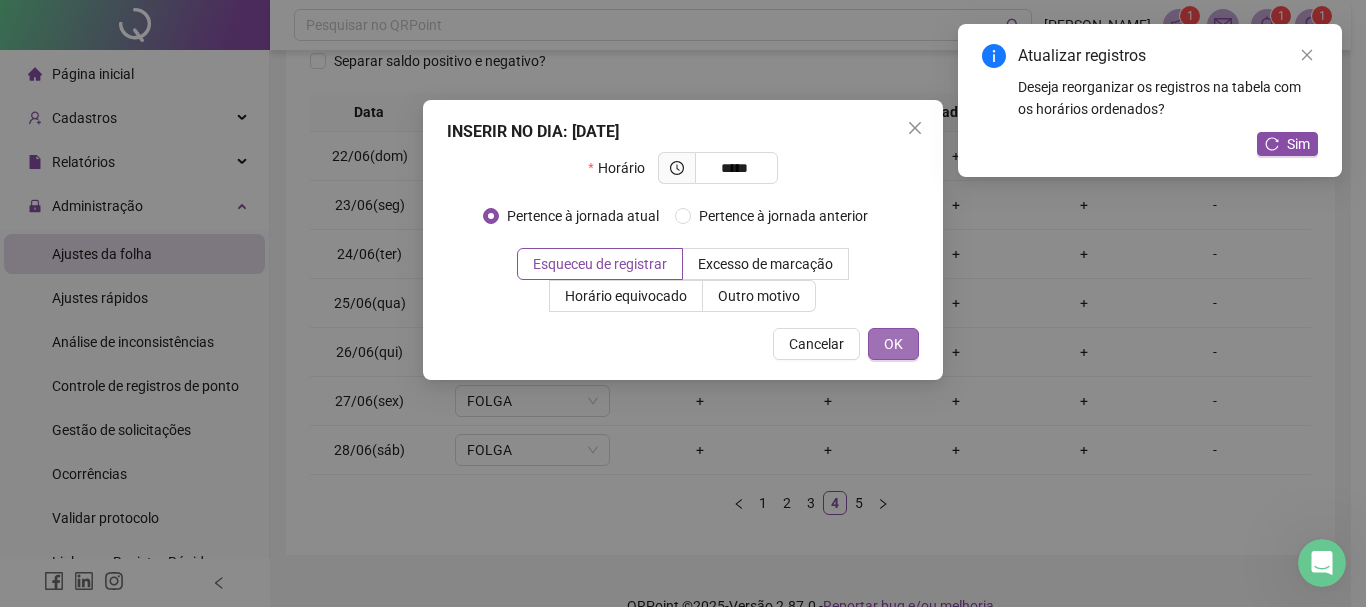 click on "OK" at bounding box center [893, 344] 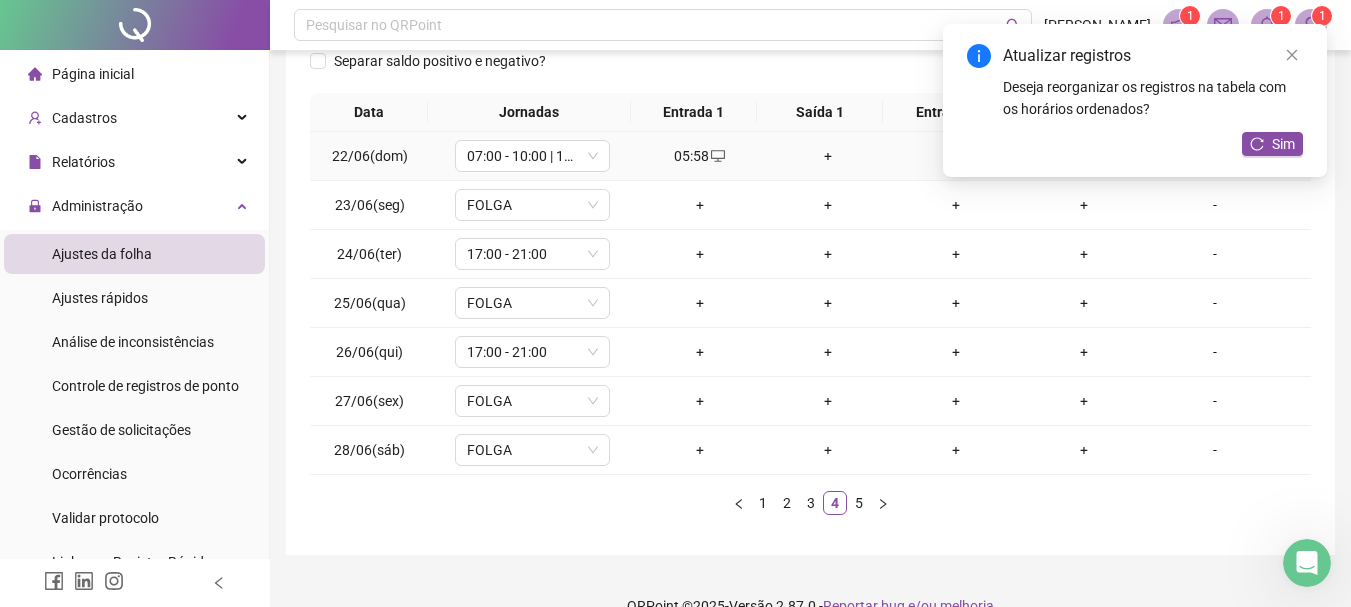 click on "+" at bounding box center [828, 156] 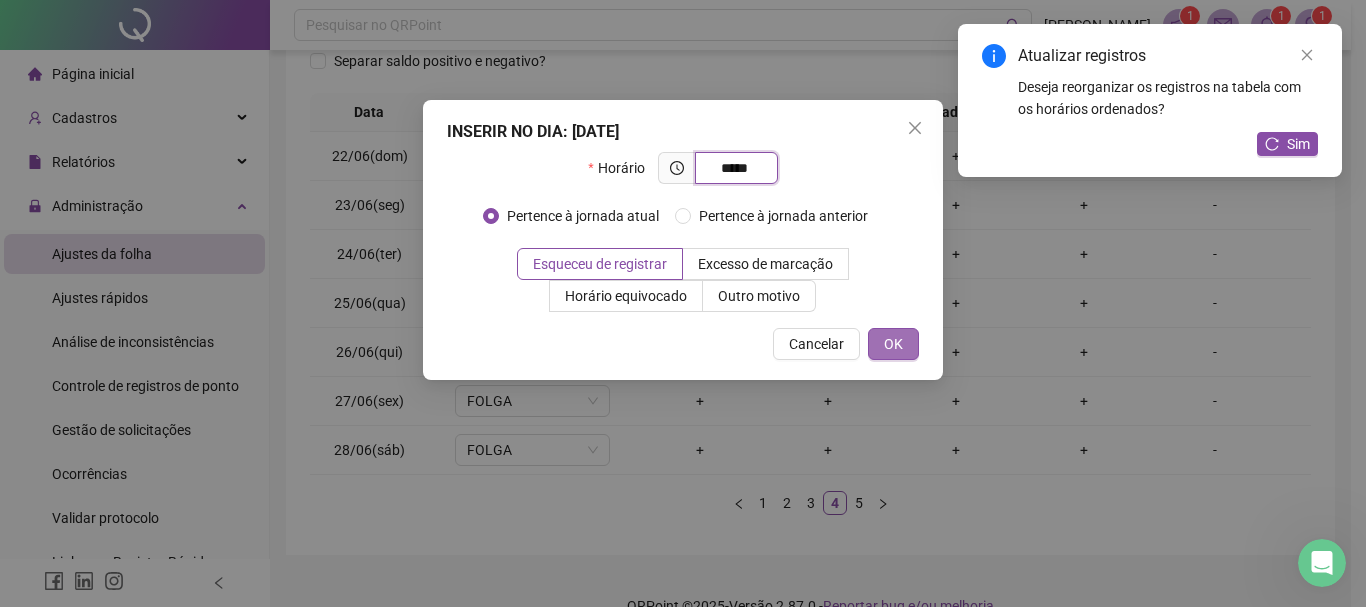 type on "*****" 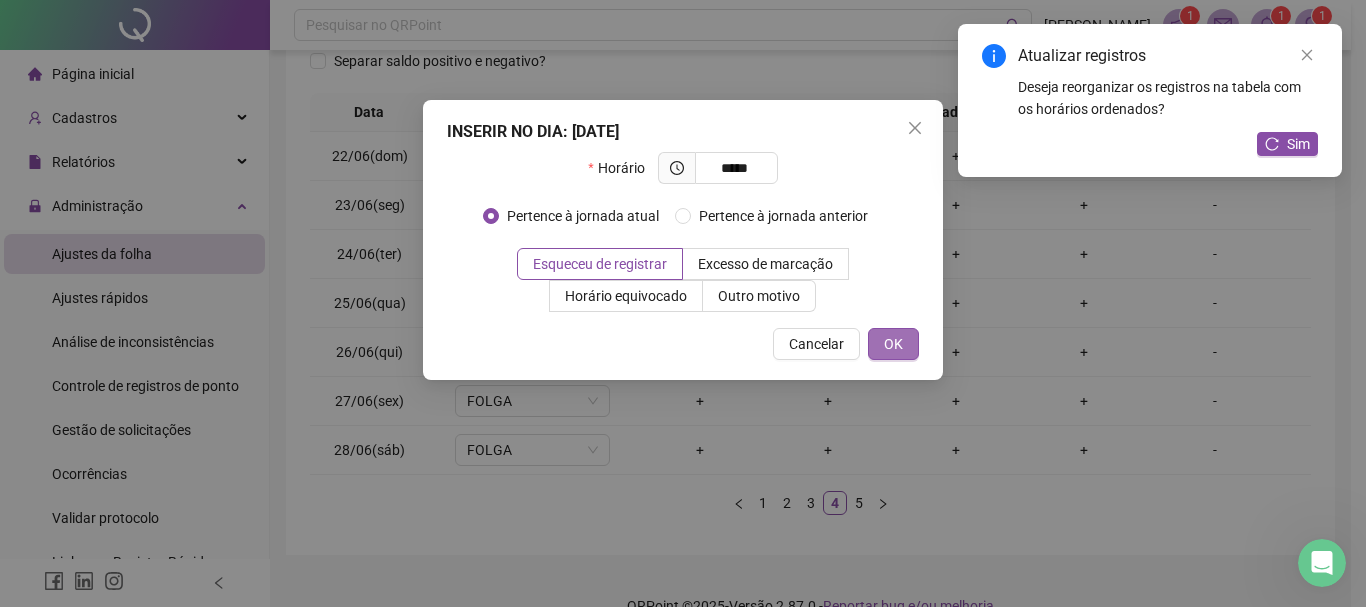 click on "OK" at bounding box center [893, 344] 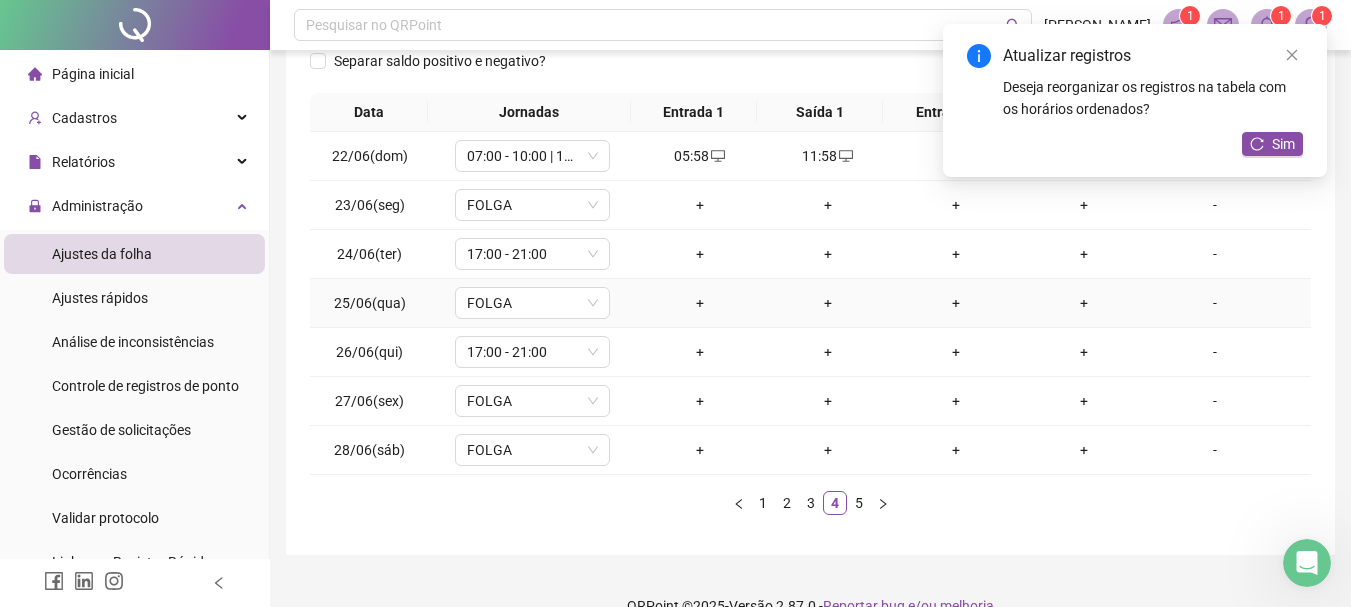 click on "+" at bounding box center (700, 303) 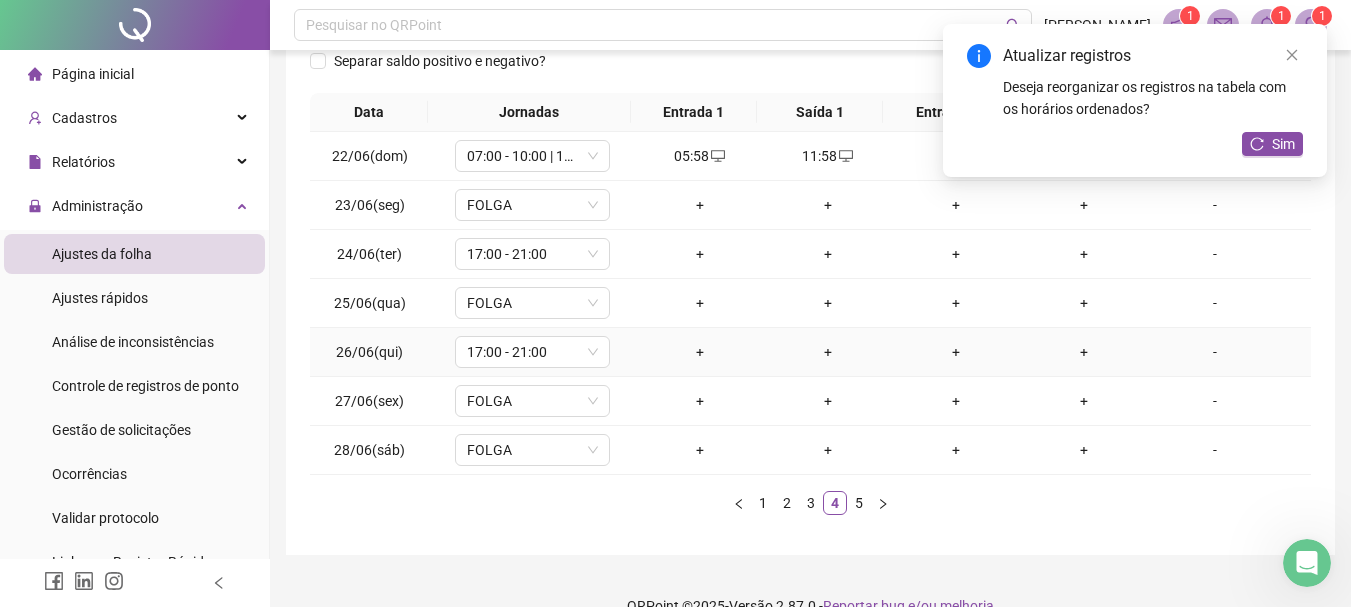 click on "+" at bounding box center [700, 352] 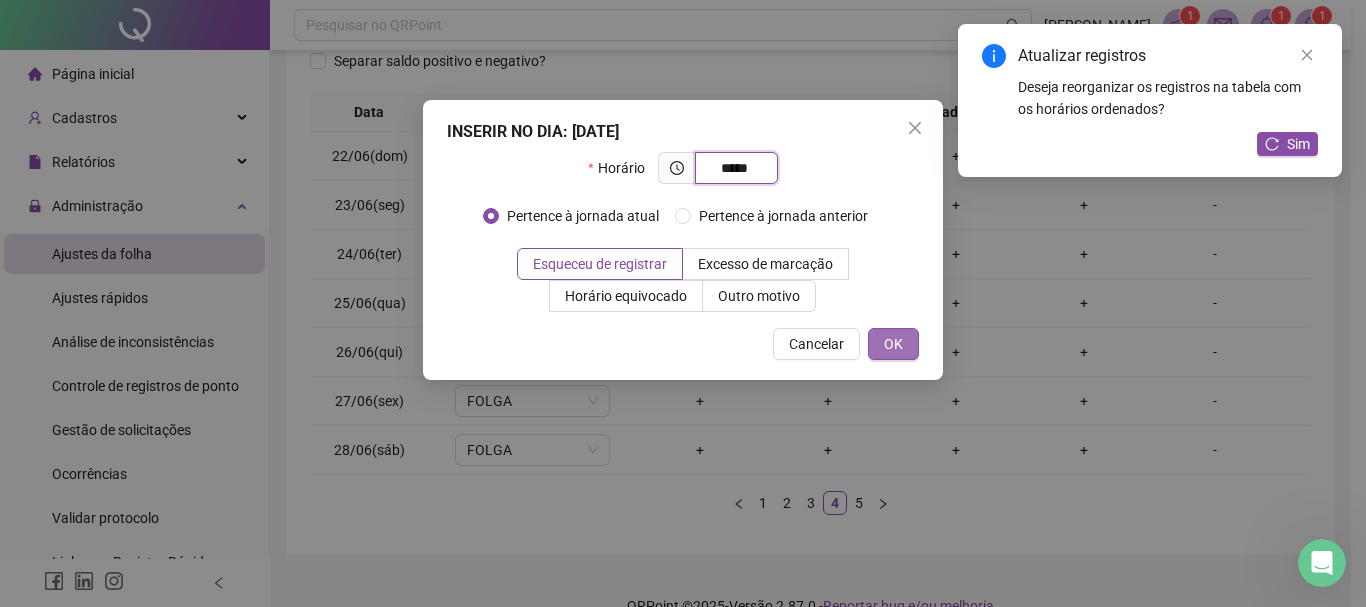 type on "*****" 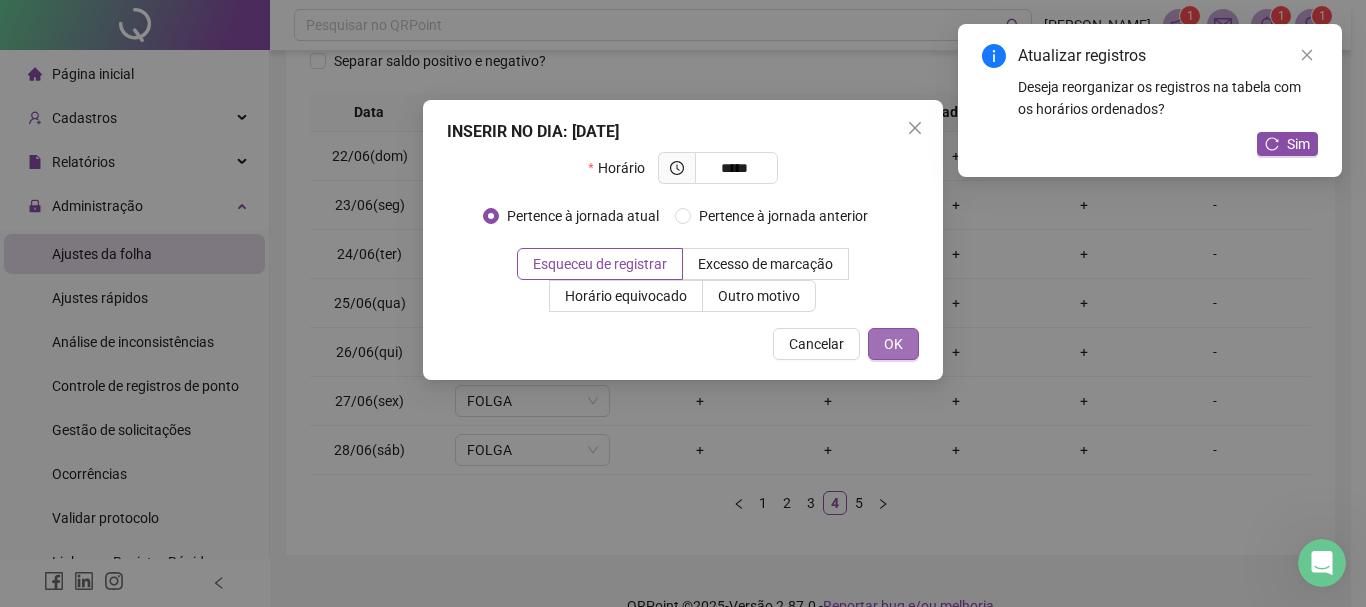 click on "OK" at bounding box center [893, 344] 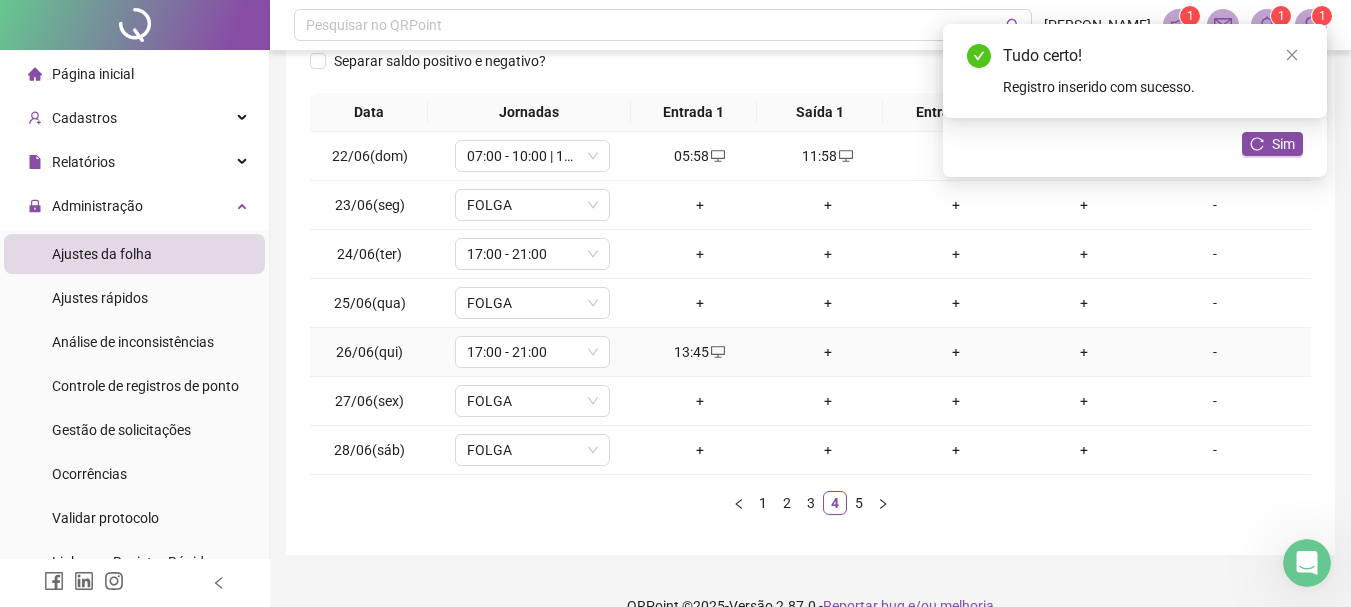 click on "+" at bounding box center (828, 352) 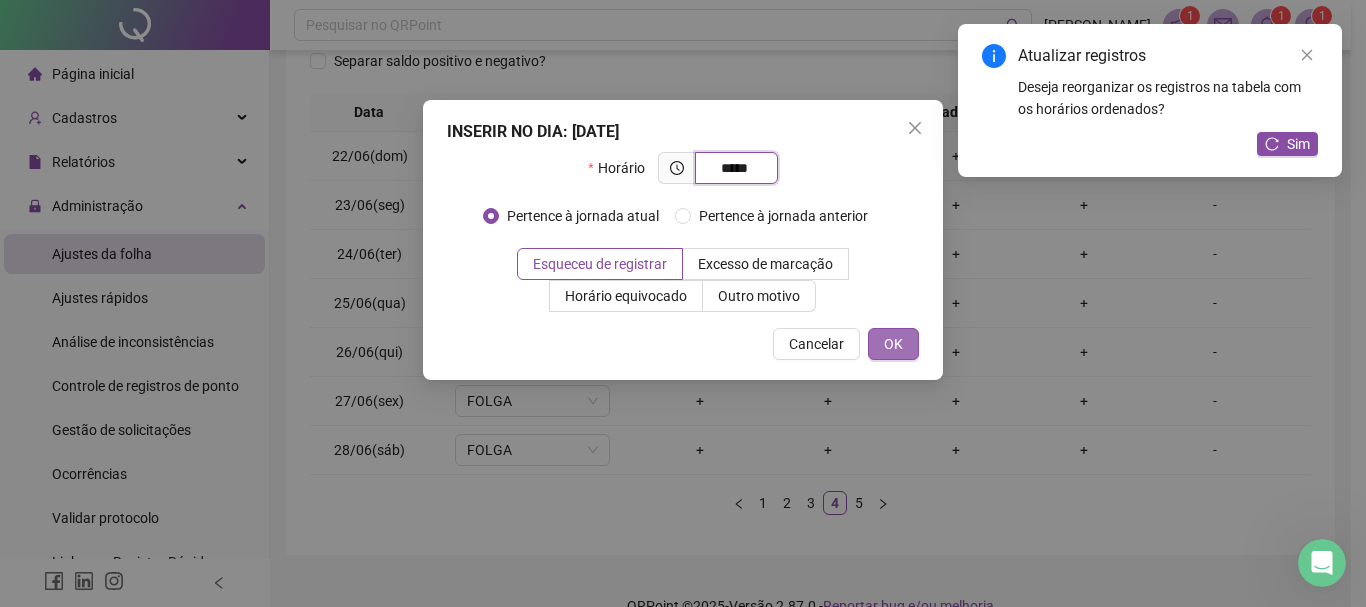 type on "*****" 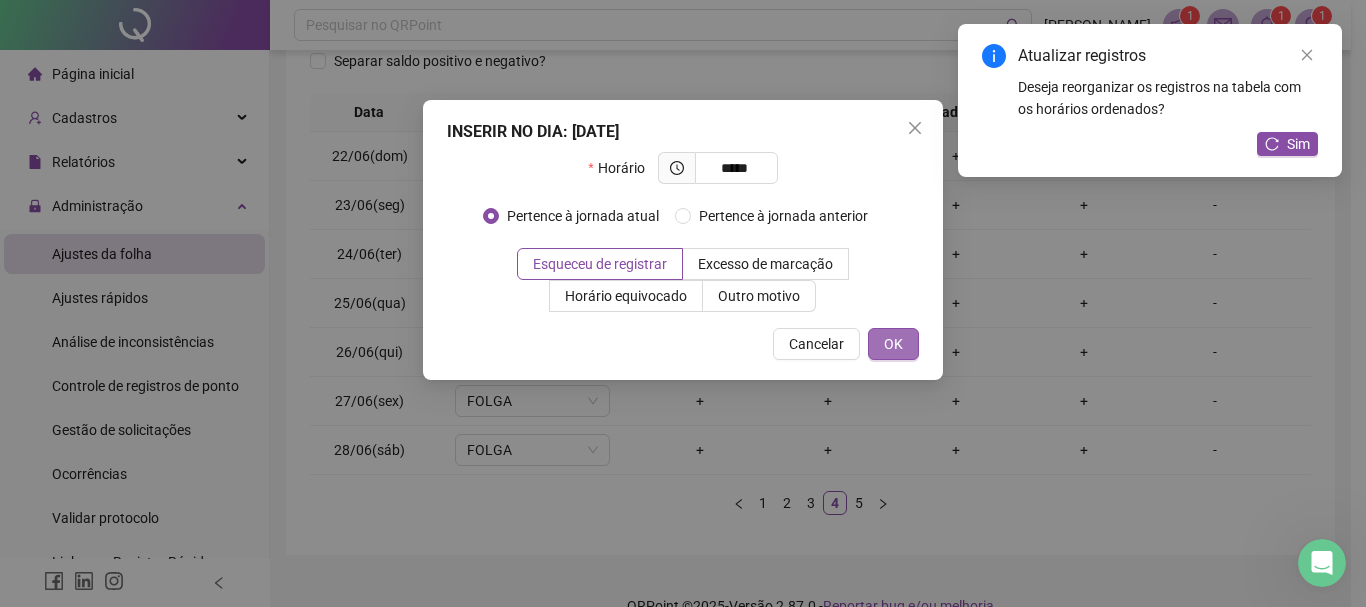 click on "OK" at bounding box center (893, 344) 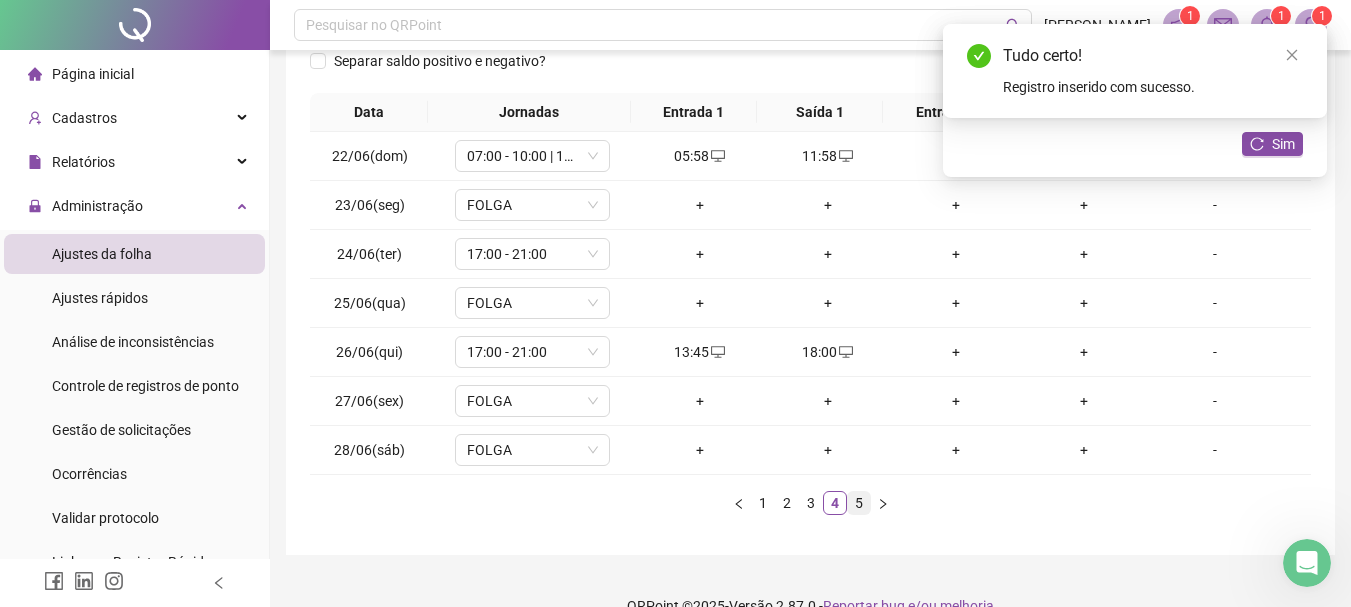 click on "5" at bounding box center (859, 503) 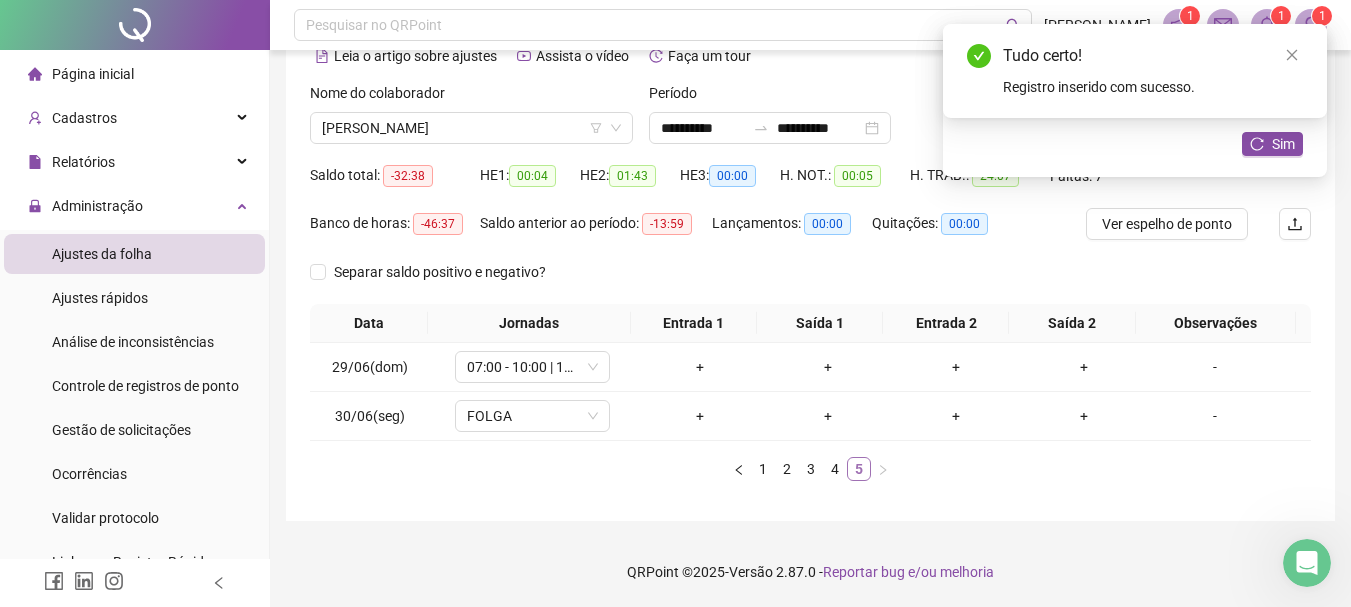 scroll, scrollTop: 102, scrollLeft: 0, axis: vertical 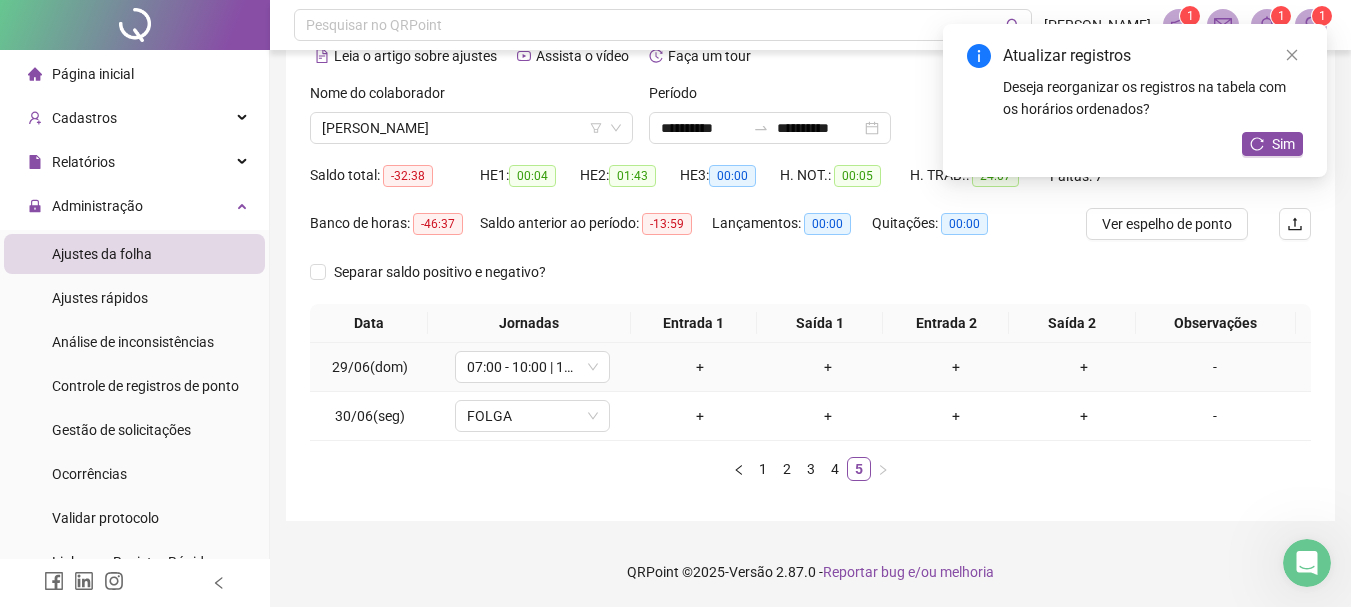 click on "+" at bounding box center (700, 367) 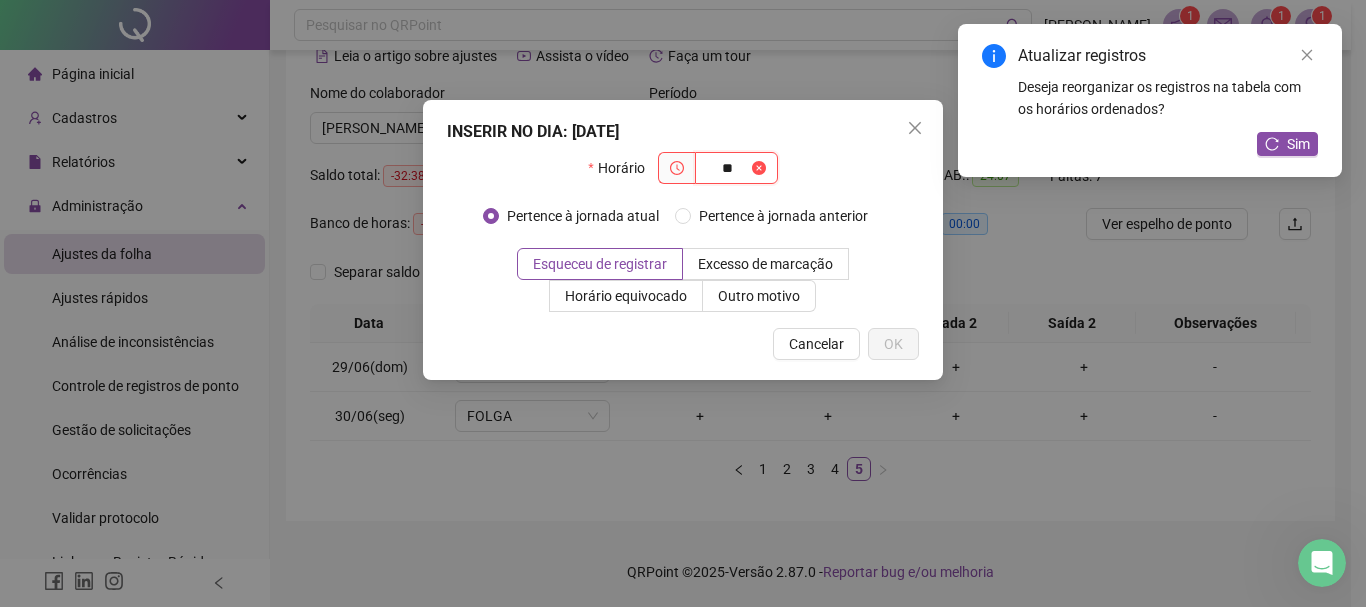 type on "*" 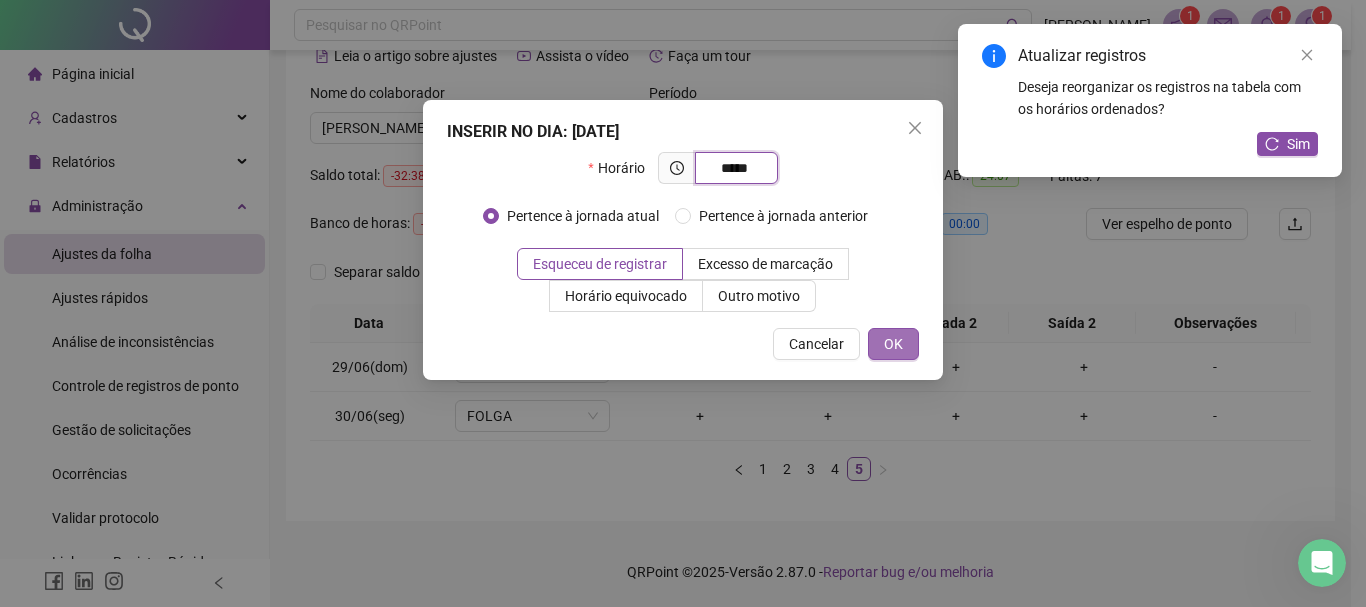 type on "*****" 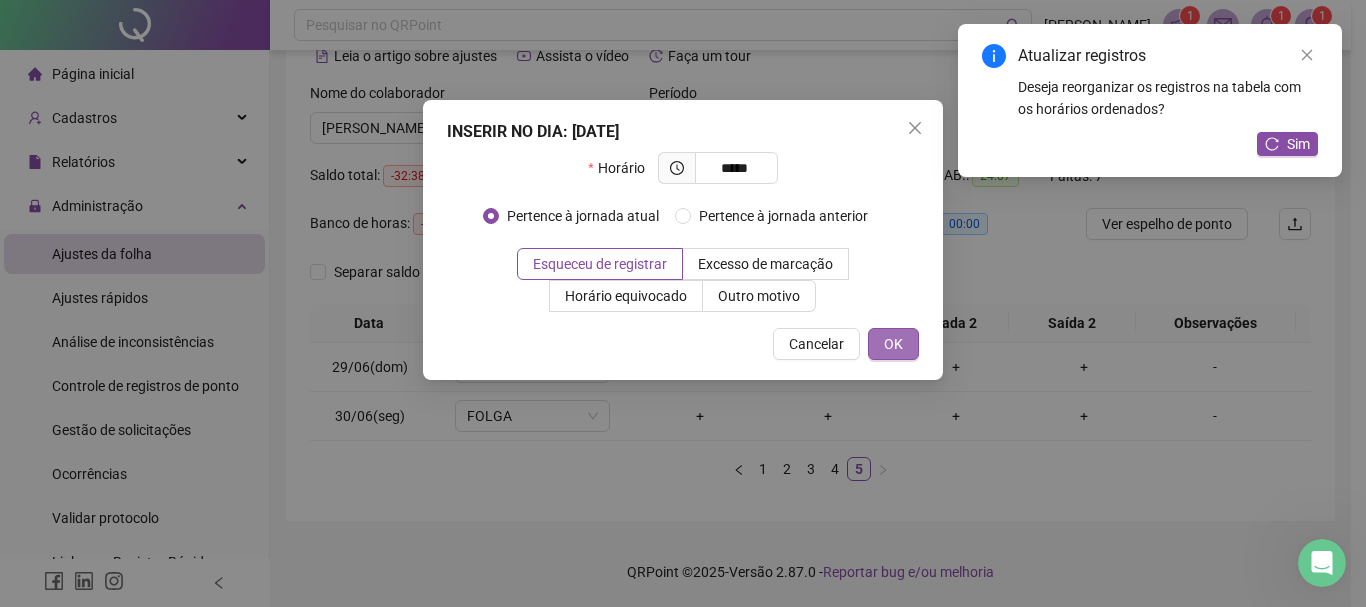 click on "OK" at bounding box center (893, 344) 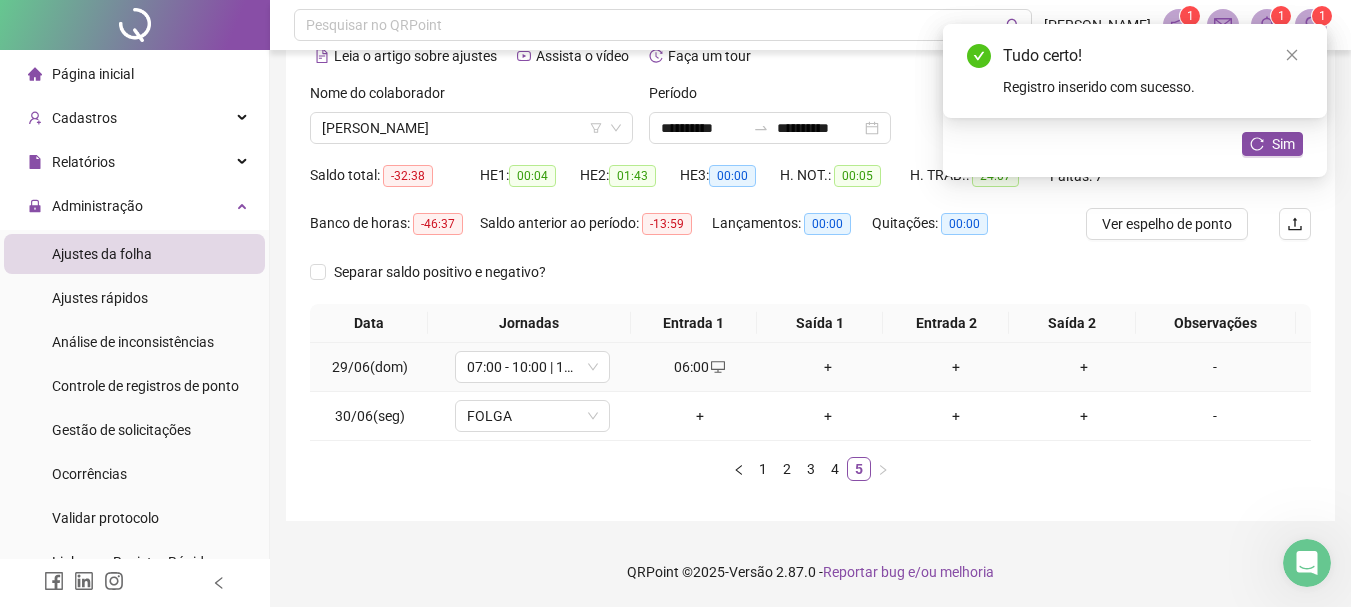 click on "+" at bounding box center [828, 367] 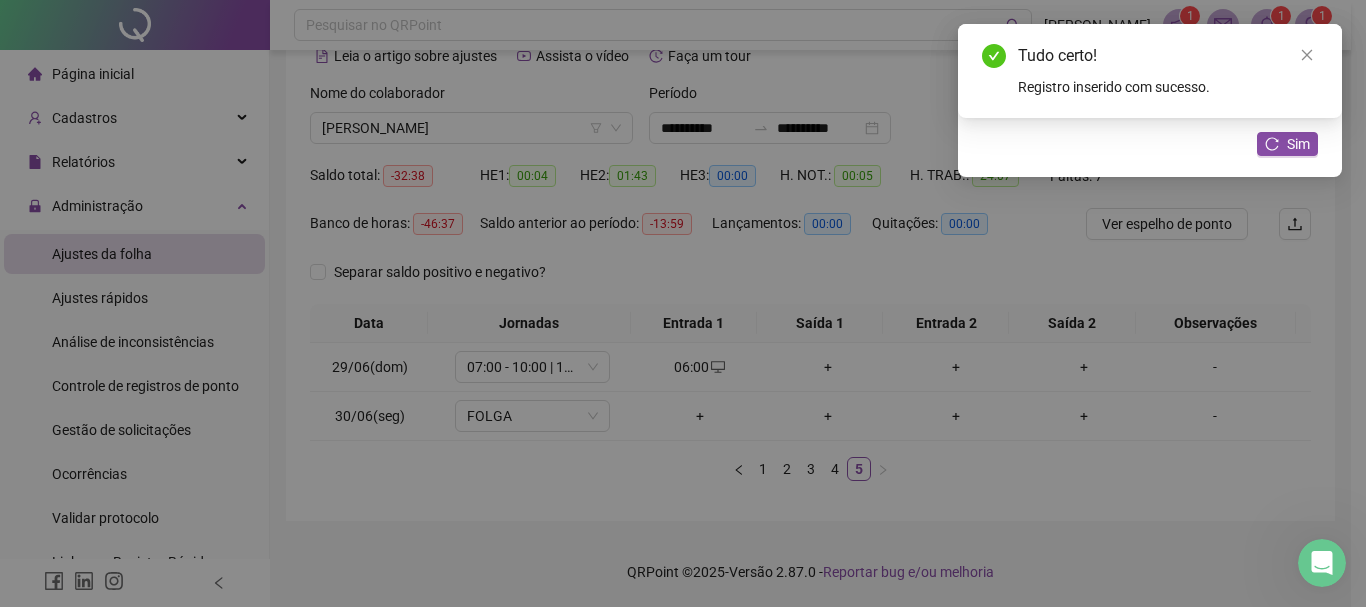 click on "INSERIR NO DIA :   [DATE] Horário Pertence à jornada atual Pertence à jornada anterior Esqueceu de registrar Excesso de marcação Horário equivocado Outro motivo Motivo Cancelar OK" at bounding box center [683, 240] 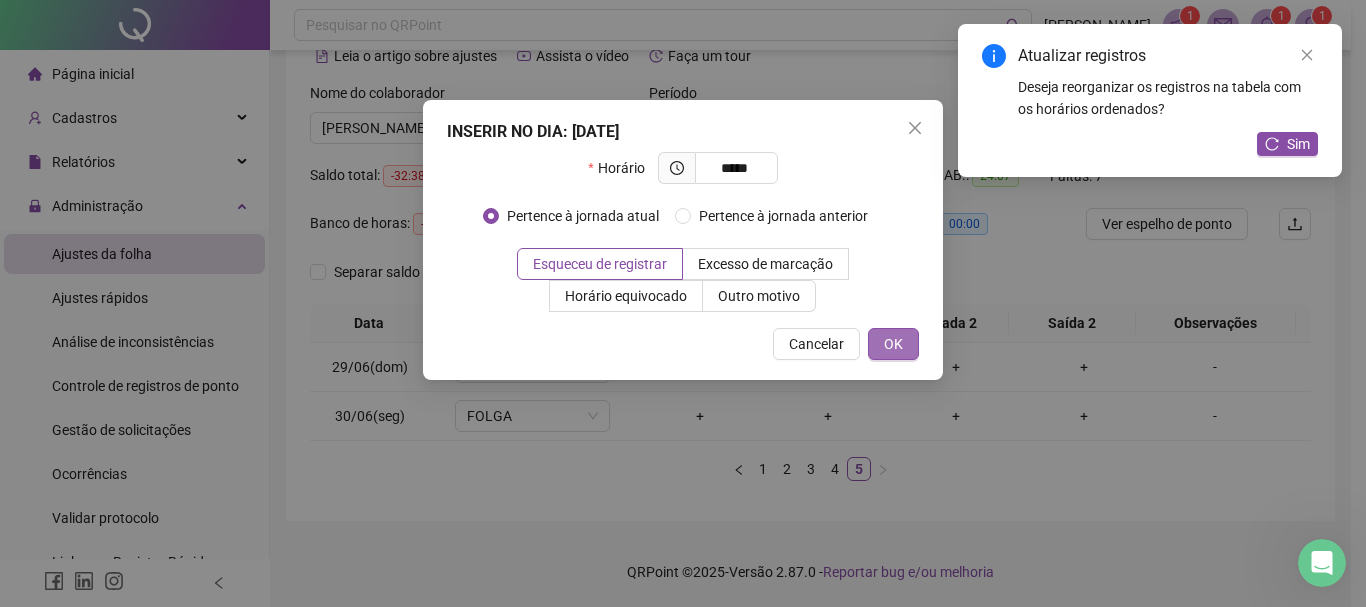 type on "*****" 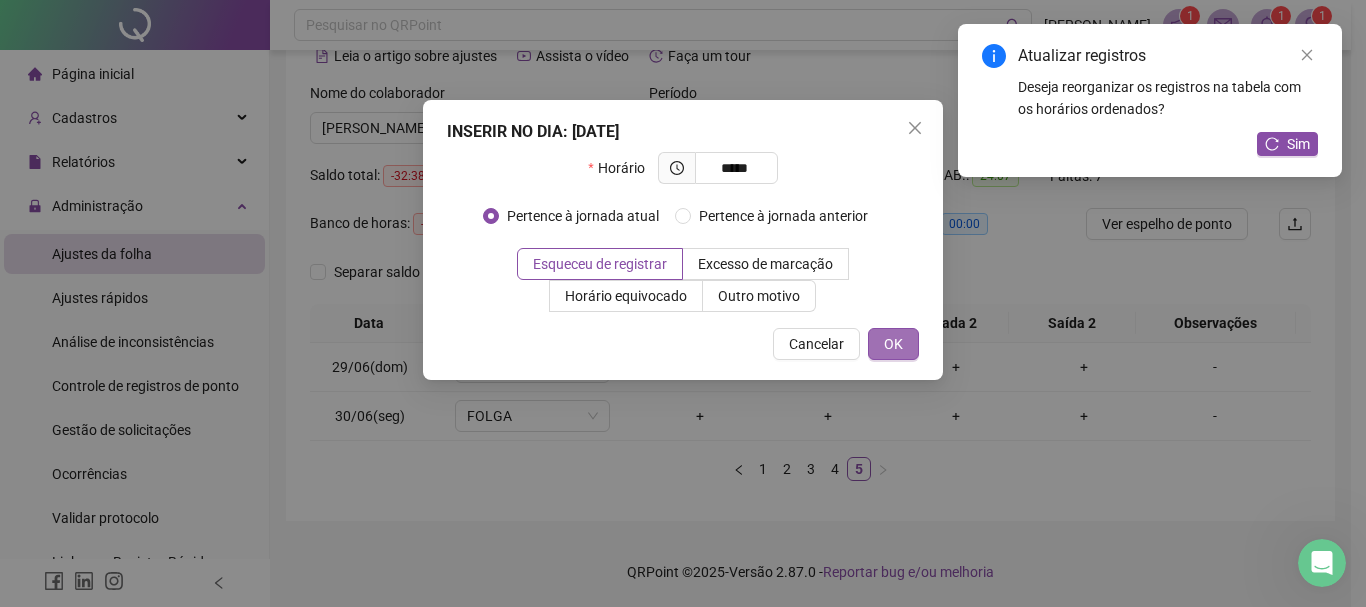 click on "OK" at bounding box center [893, 344] 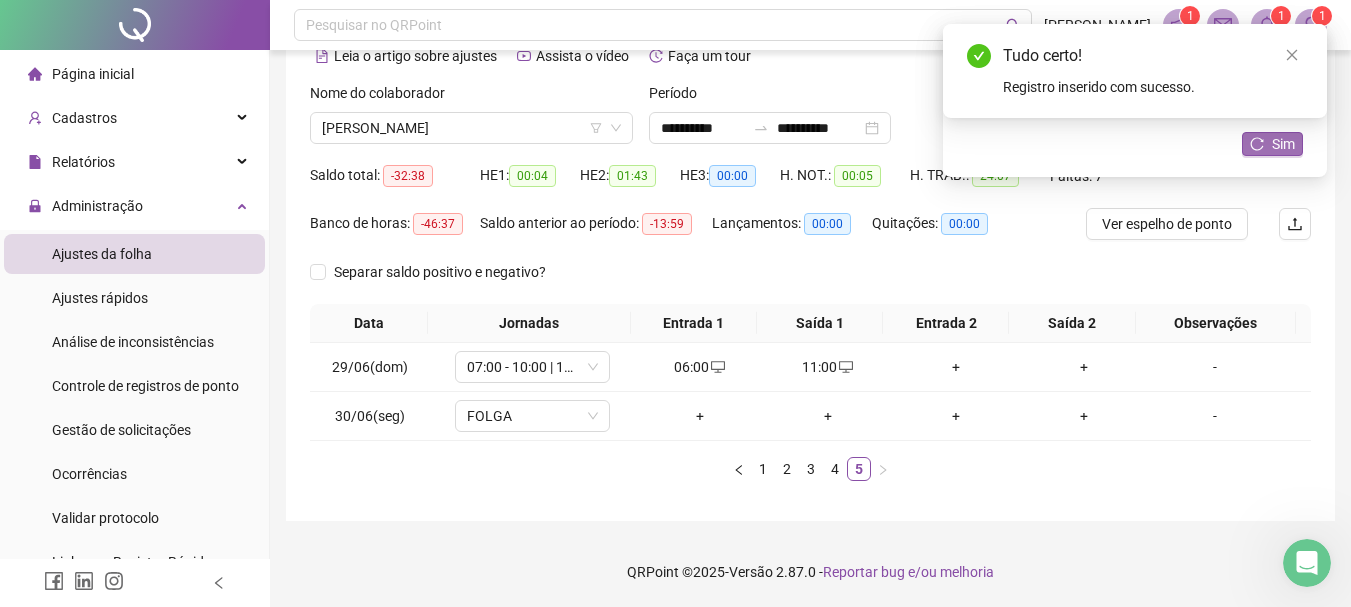 click on "Sim" at bounding box center (1283, 144) 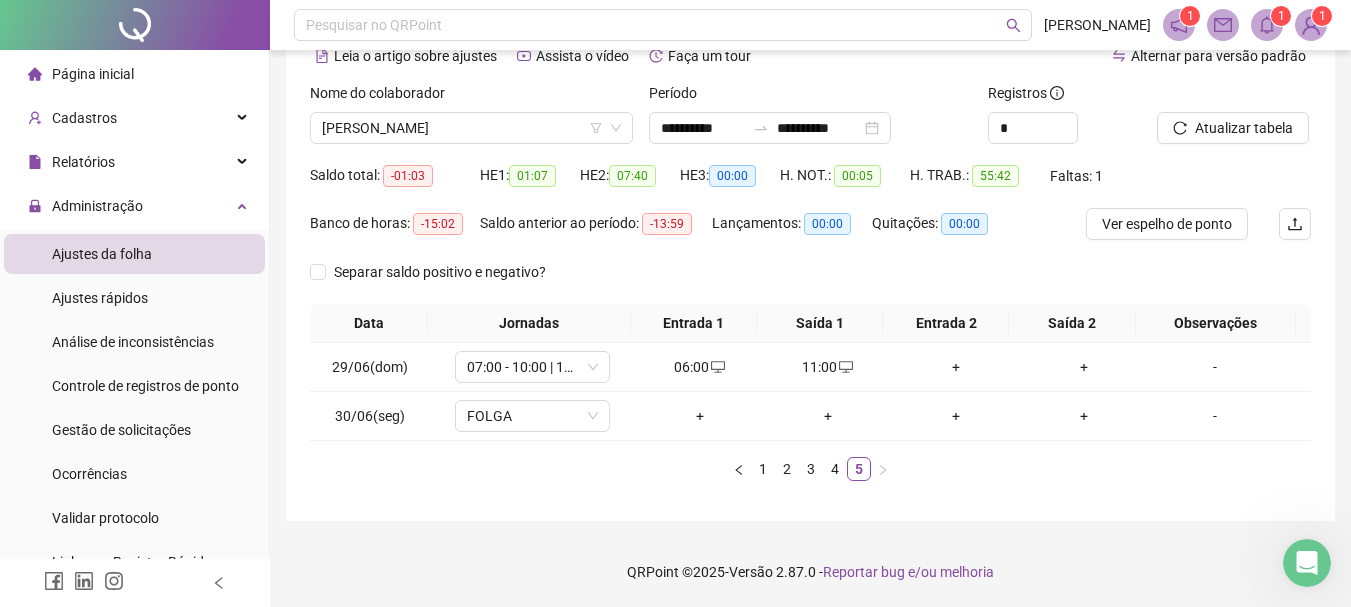 scroll, scrollTop: 99, scrollLeft: 0, axis: vertical 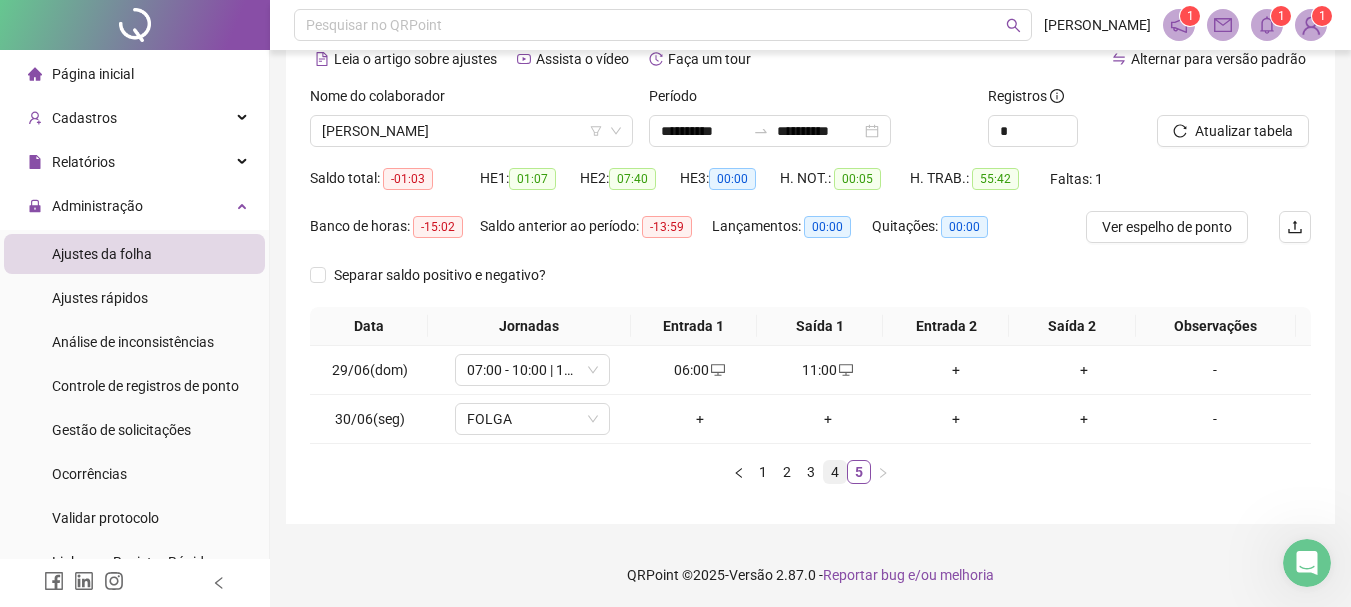 click on "4" at bounding box center [835, 472] 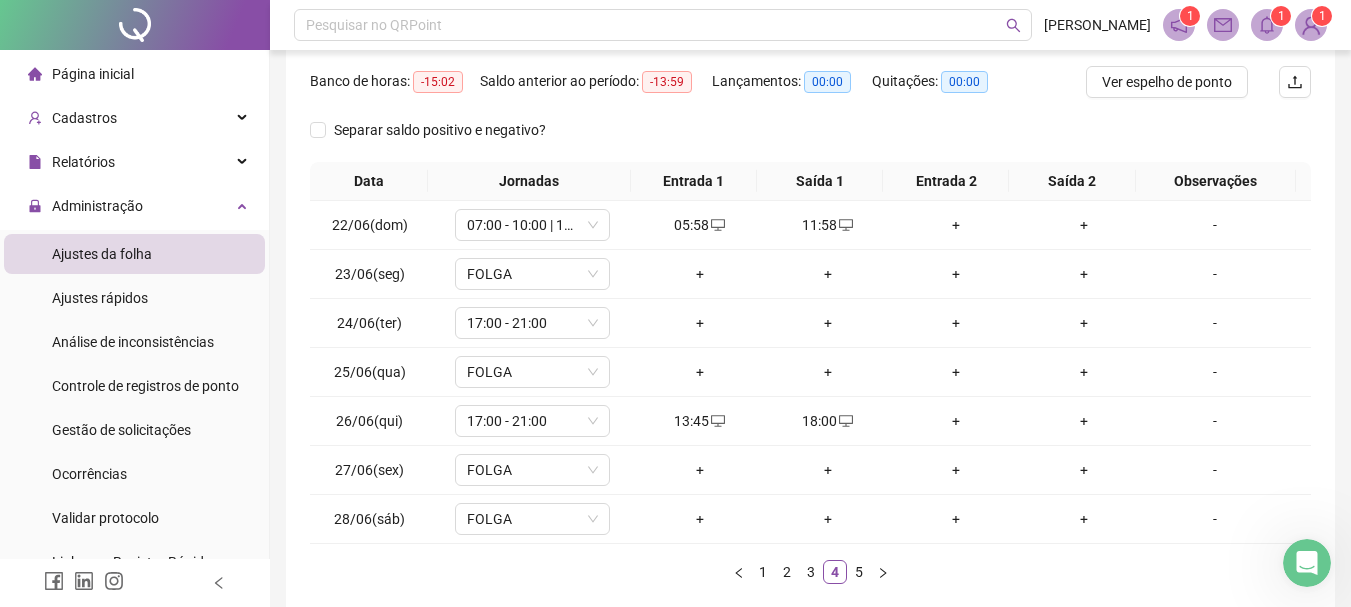 scroll, scrollTop: 248, scrollLeft: 0, axis: vertical 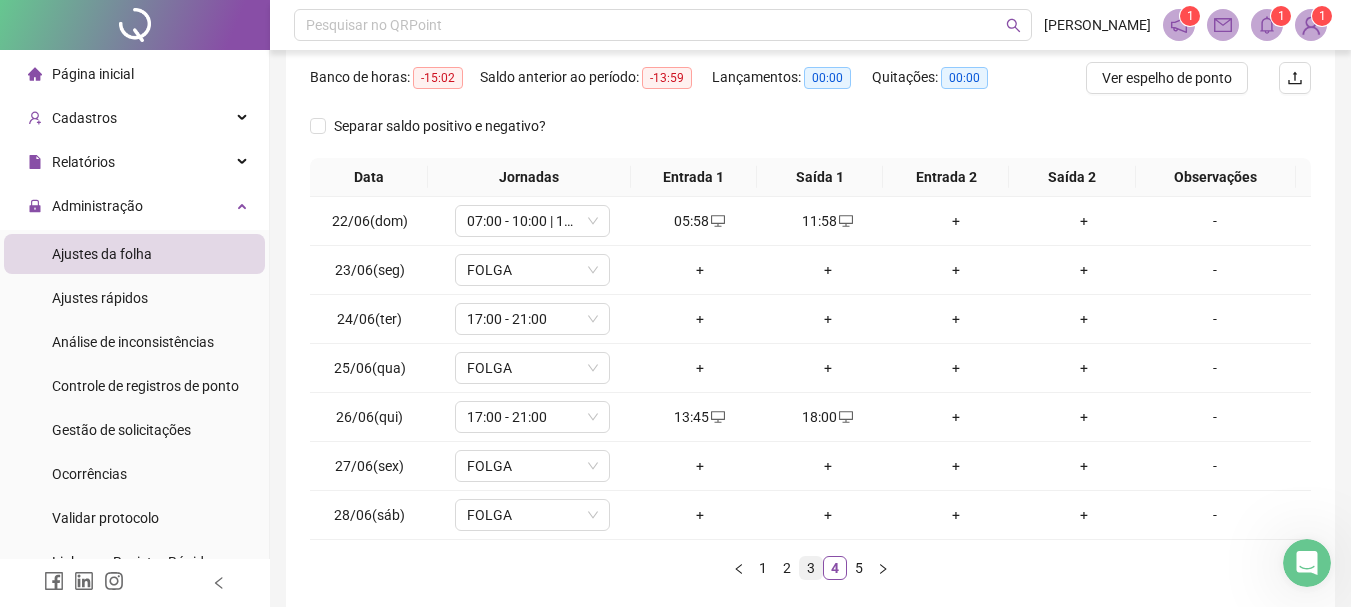 click on "3" at bounding box center [811, 568] 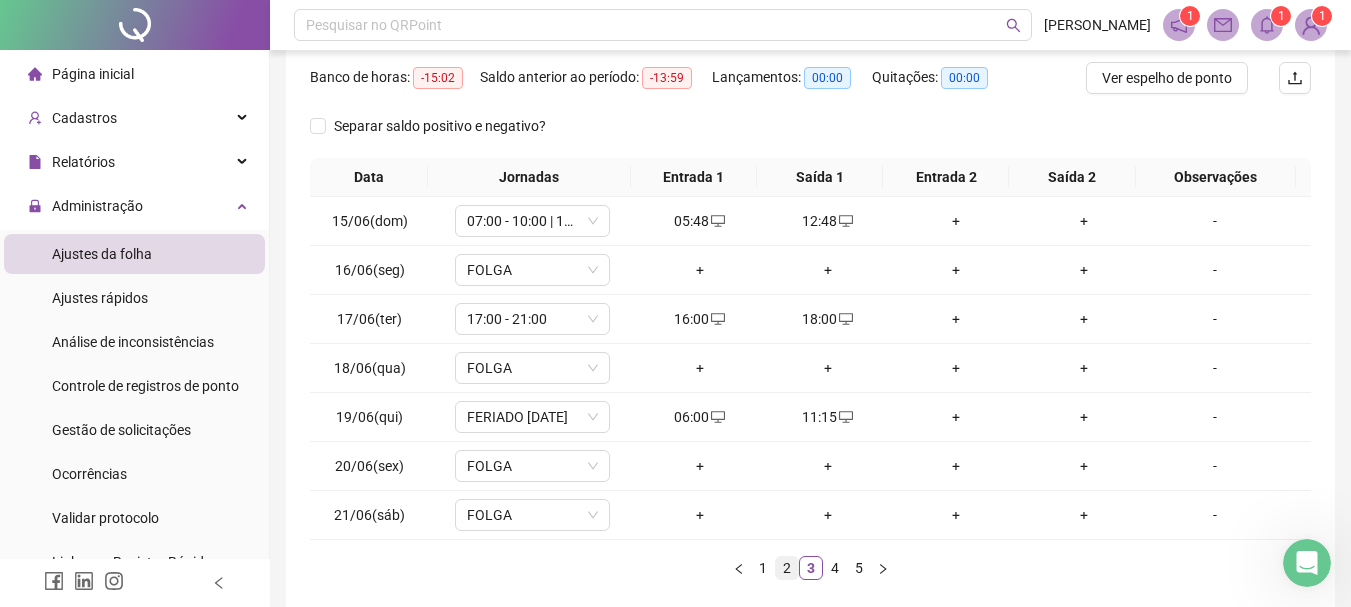 click on "2" at bounding box center [787, 568] 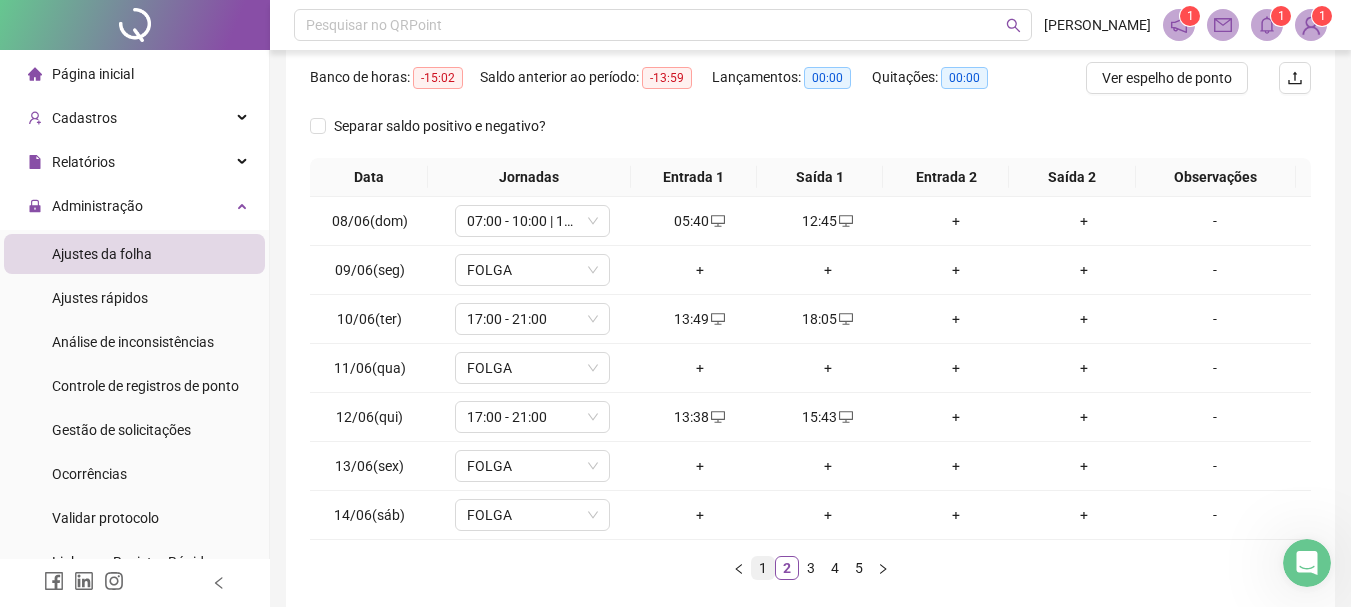 click on "1" at bounding box center [763, 568] 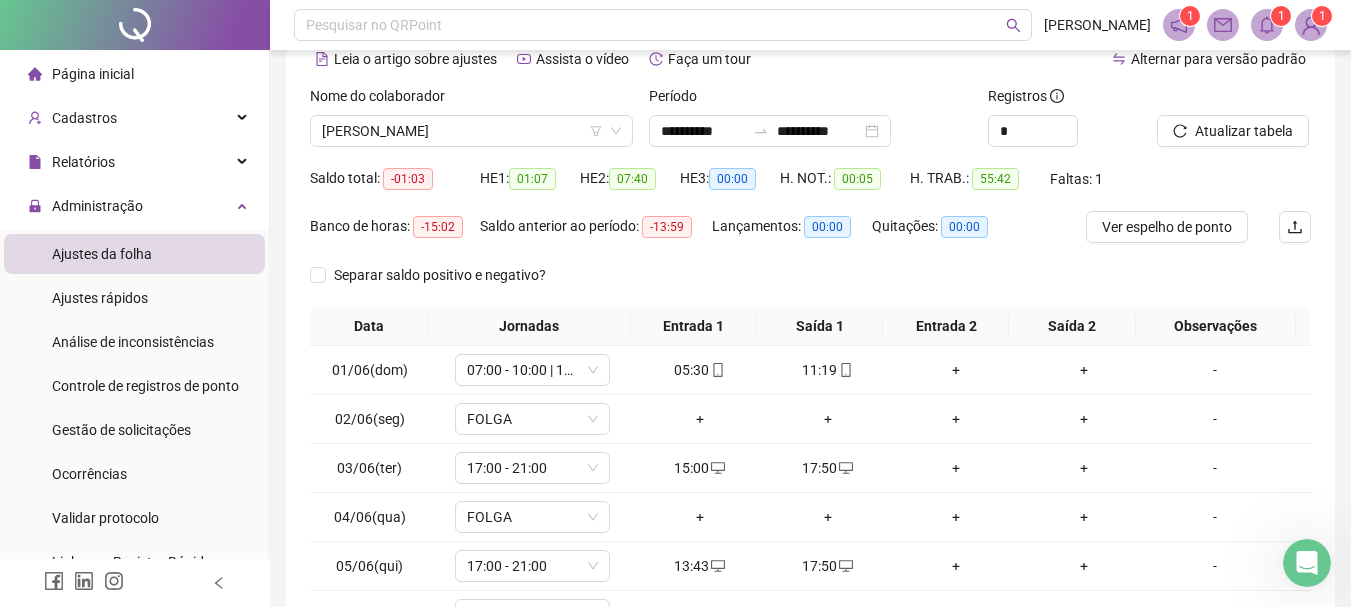 scroll, scrollTop: 79, scrollLeft: 0, axis: vertical 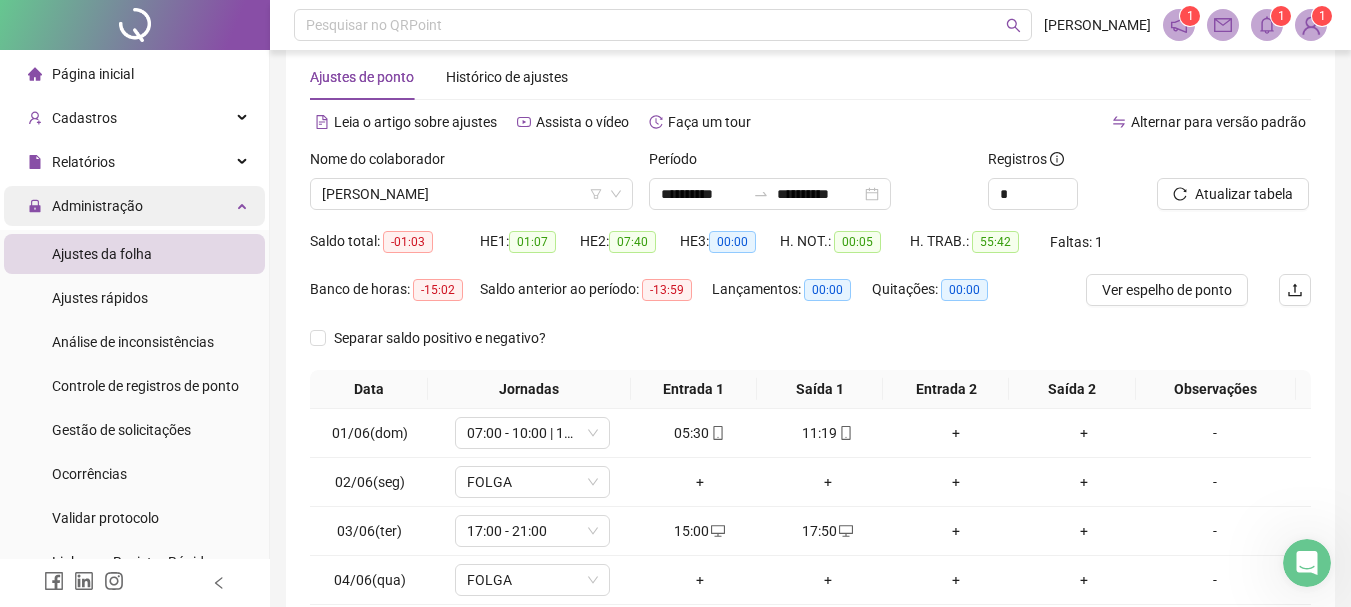 click on "Administração" at bounding box center (134, 206) 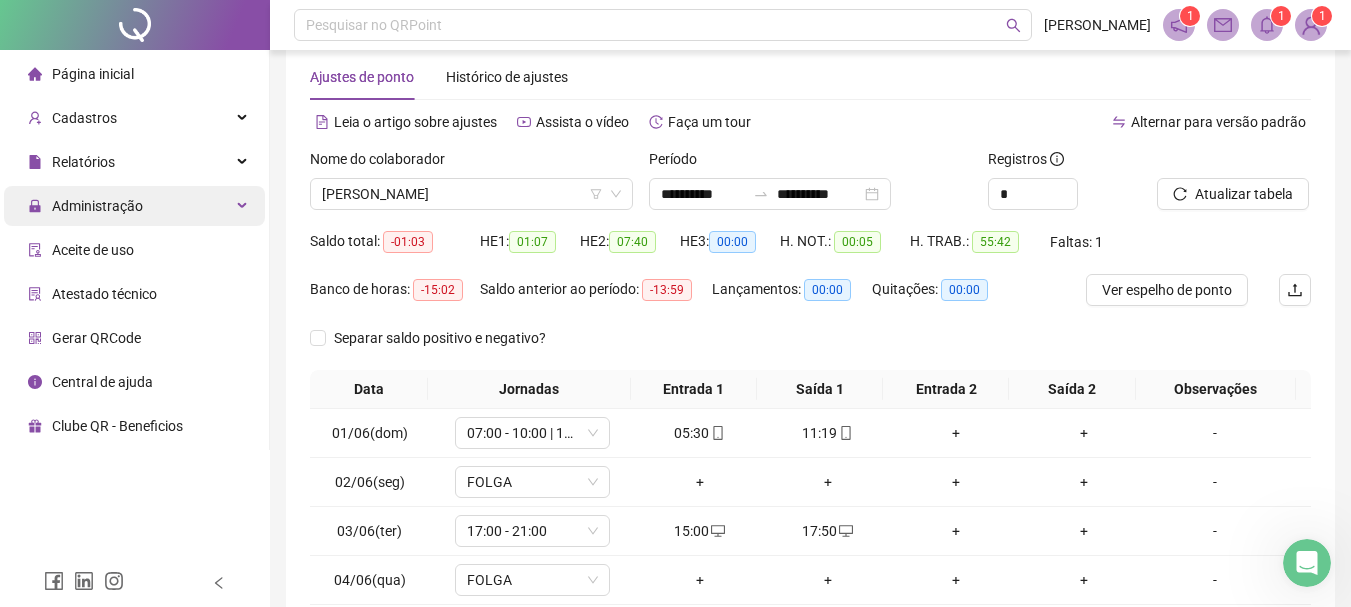 click on "Administração" at bounding box center [134, 206] 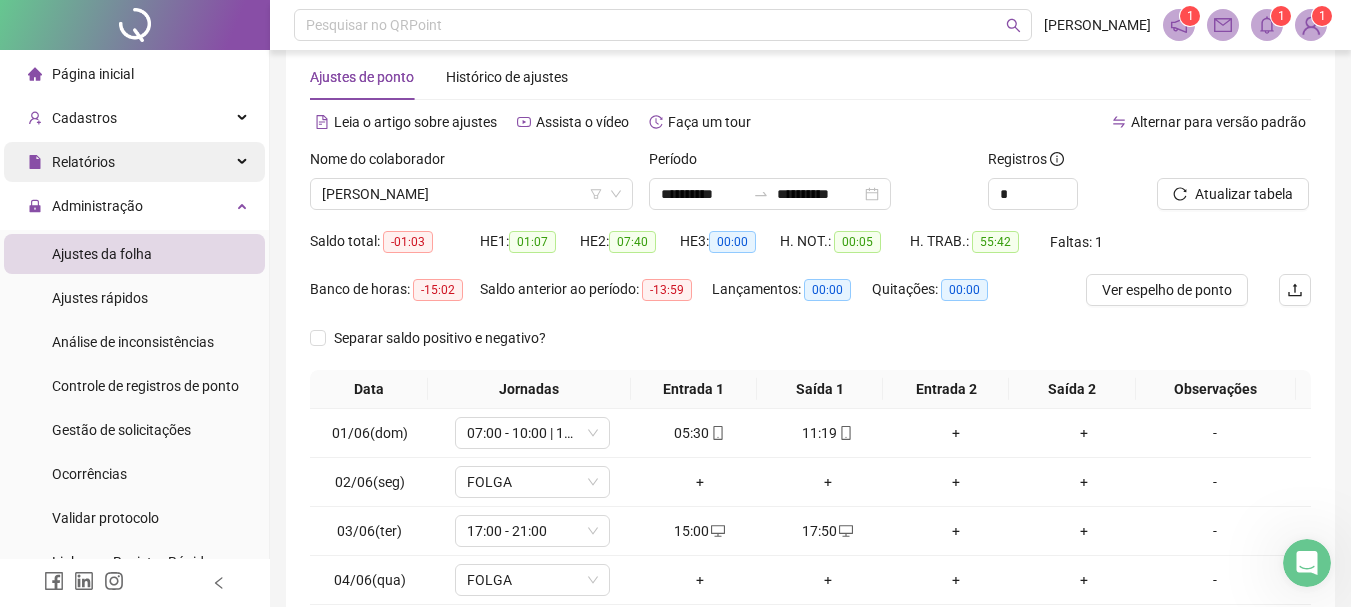 click on "Relatórios" at bounding box center [134, 162] 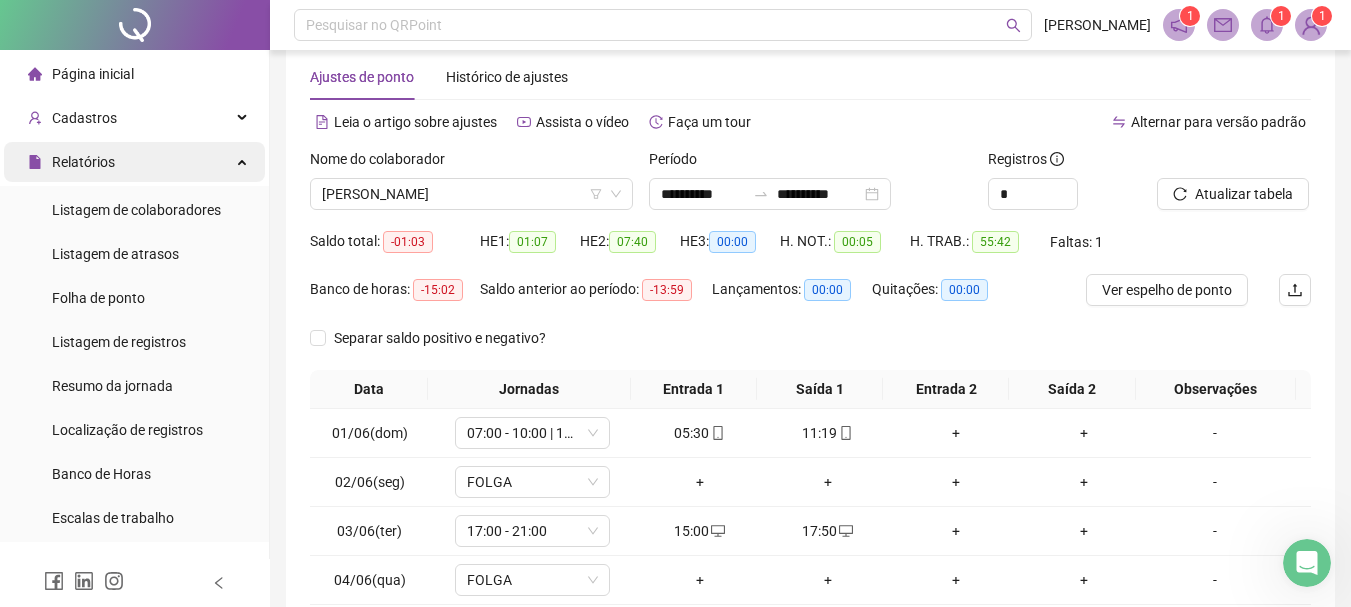 click on "Relatórios" at bounding box center [134, 162] 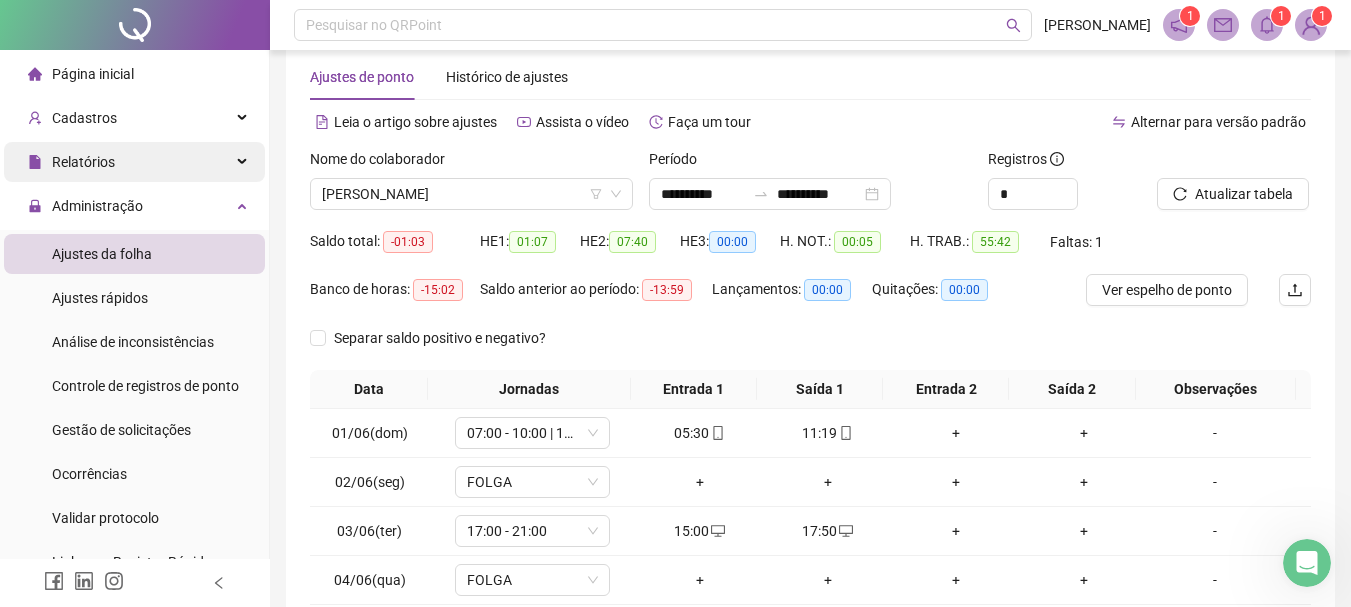 click on "Relatórios" at bounding box center [134, 162] 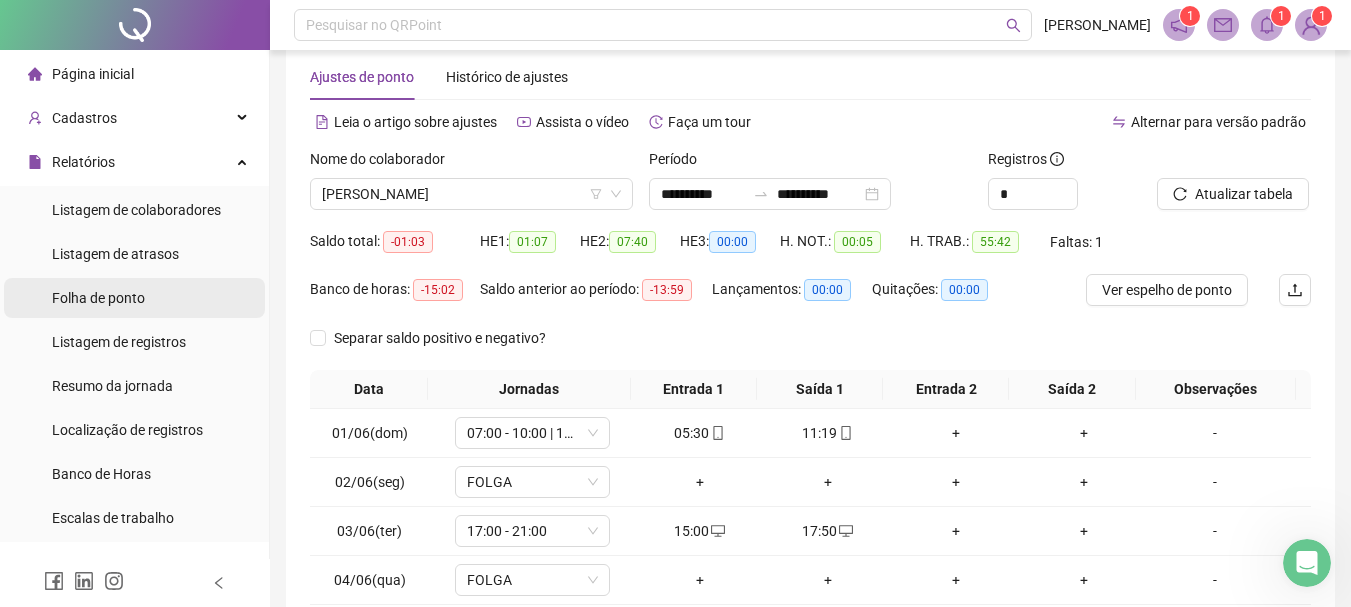 click on "Folha de ponto" at bounding box center (98, 298) 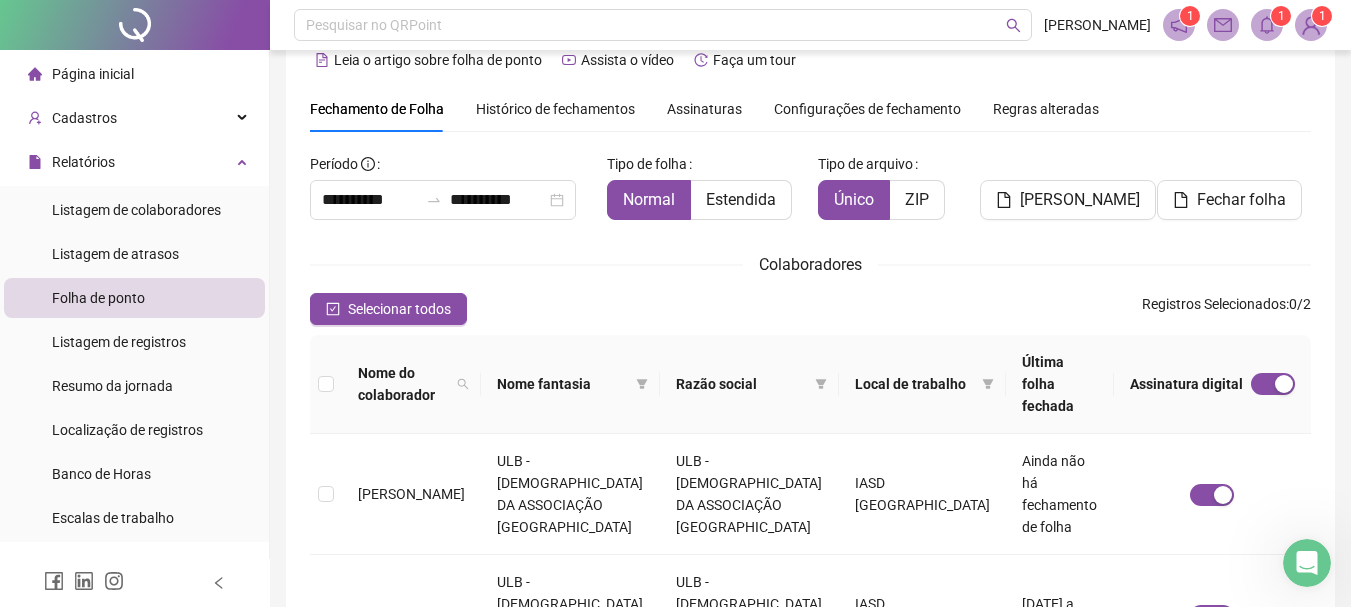 scroll, scrollTop: 106, scrollLeft: 0, axis: vertical 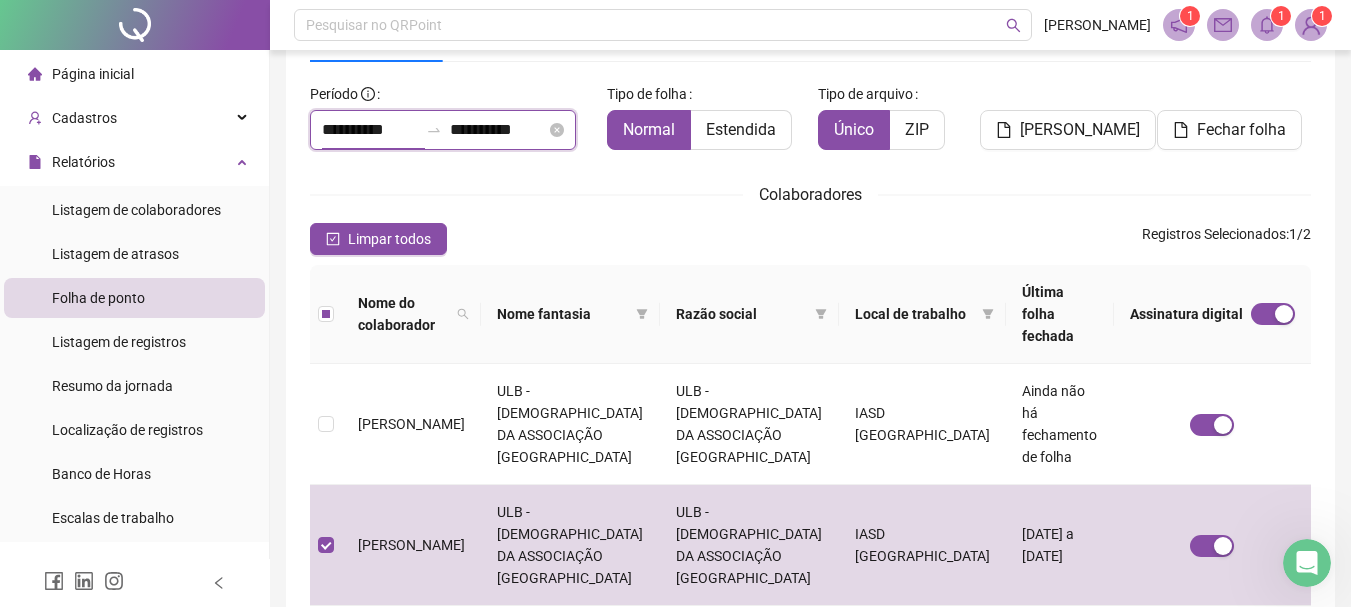 click on "**********" at bounding box center [370, 130] 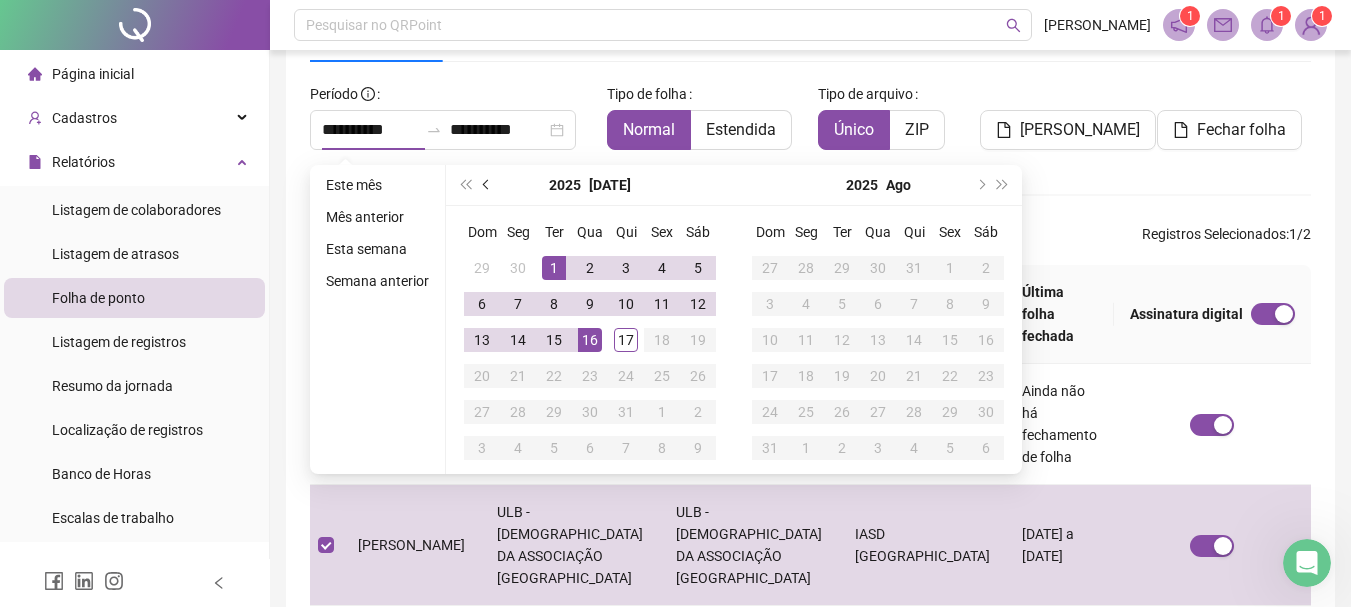click at bounding box center [488, 185] 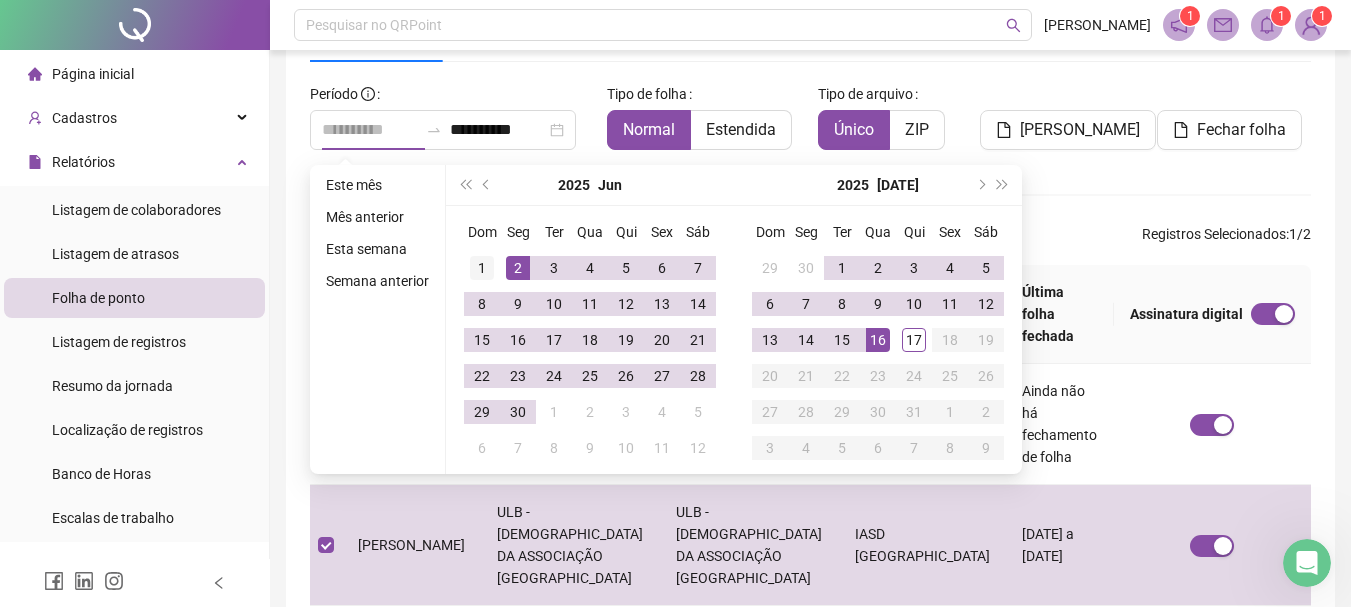 type on "**********" 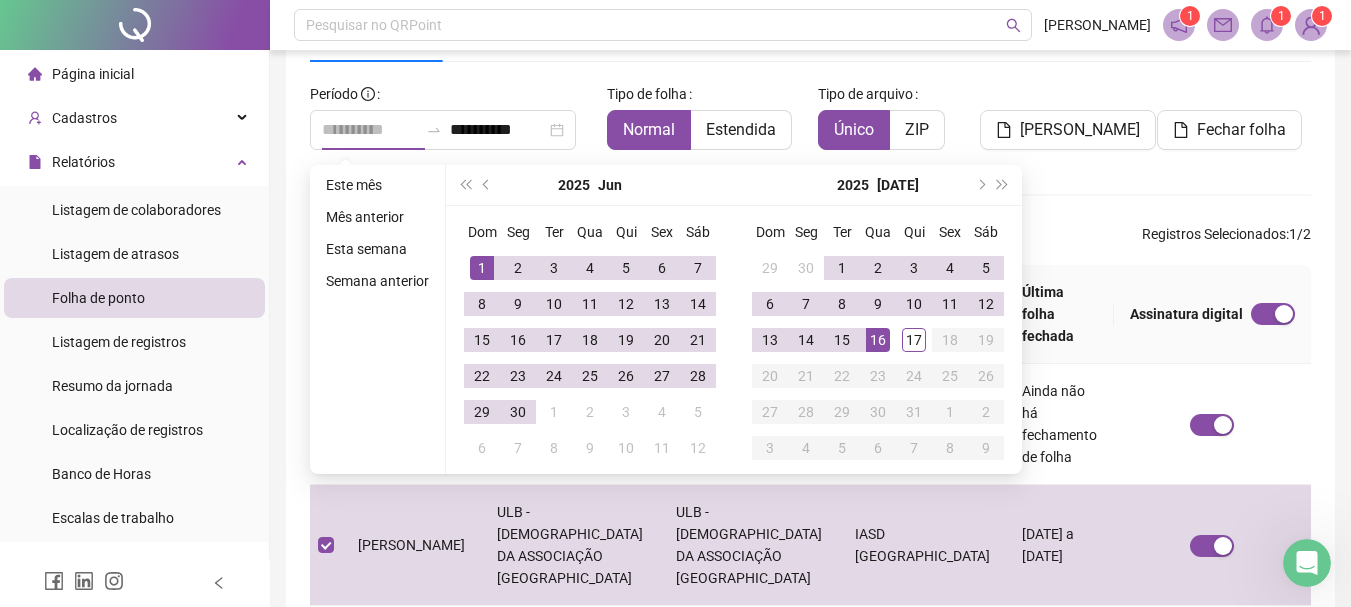 click on "1" at bounding box center (482, 268) 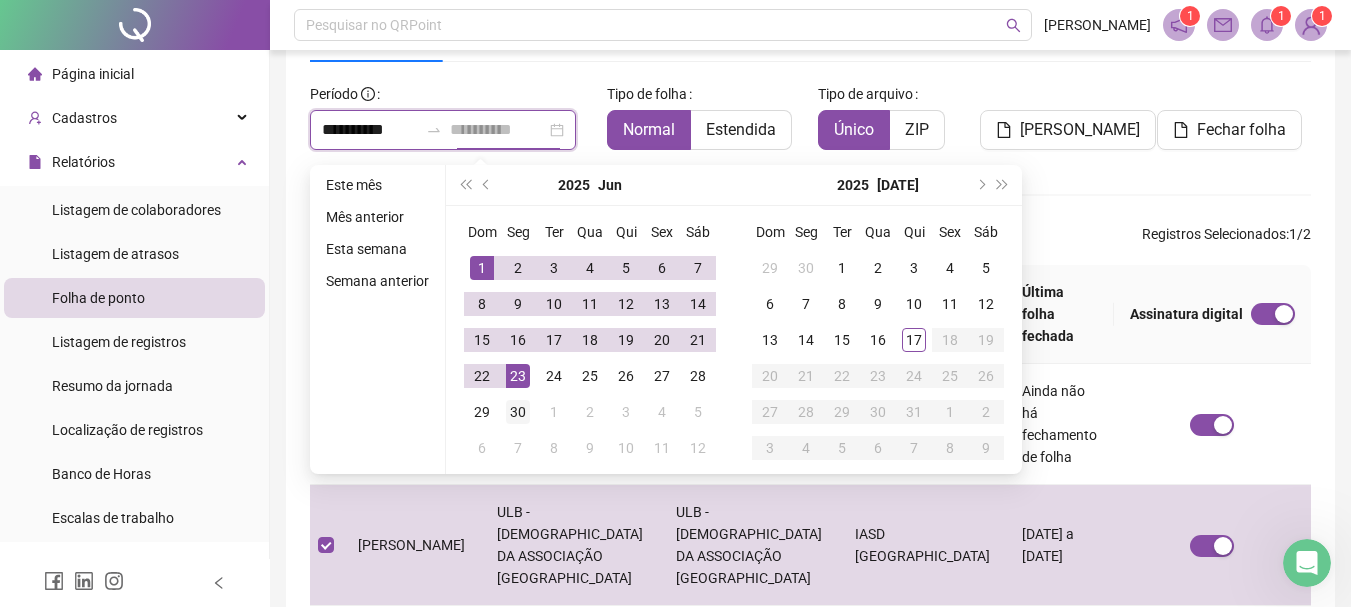 type on "**********" 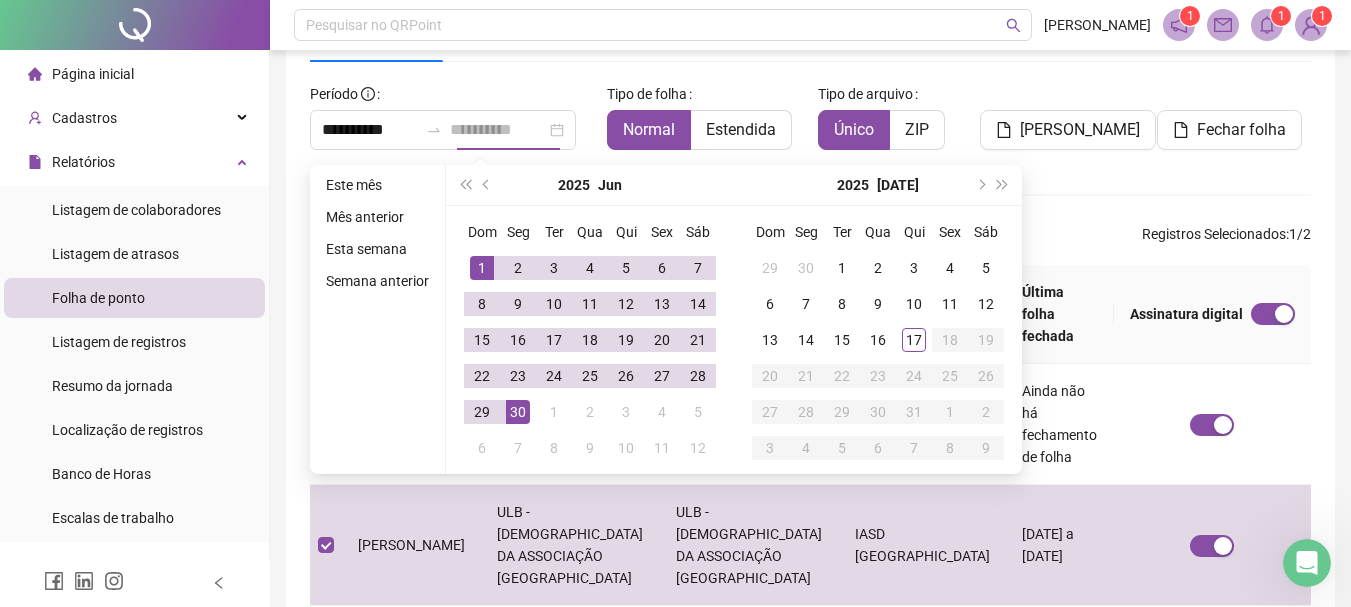 click on "30" at bounding box center [518, 412] 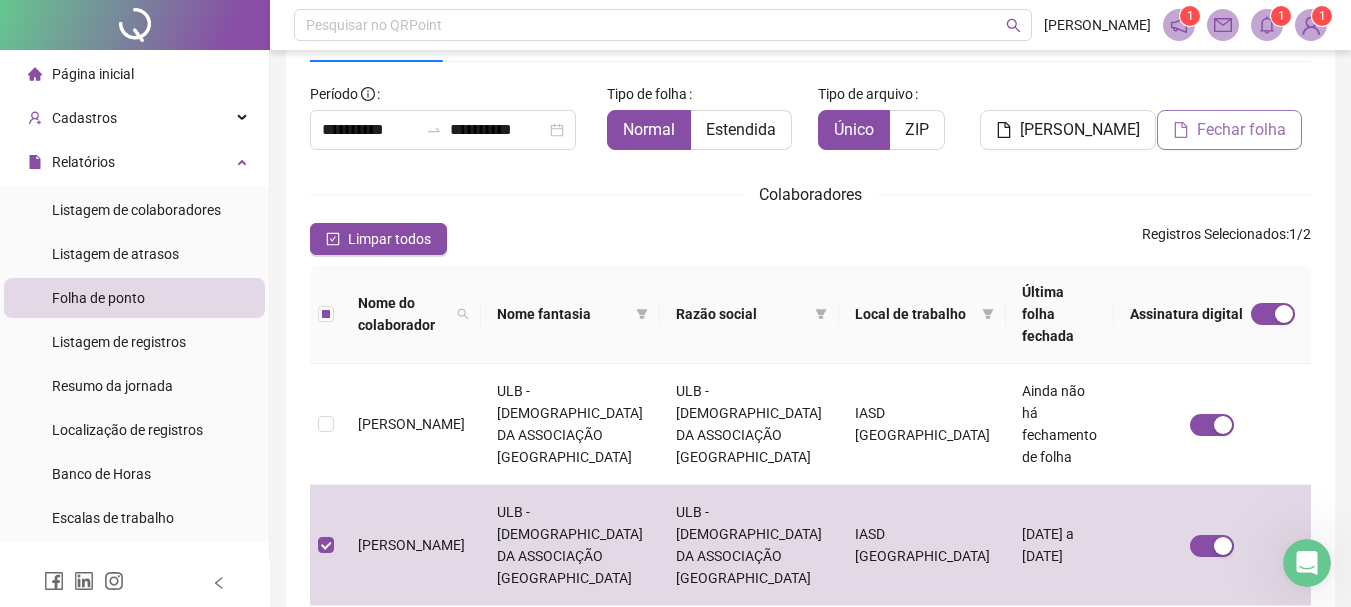 click on "Fechar folha" at bounding box center [1241, 130] 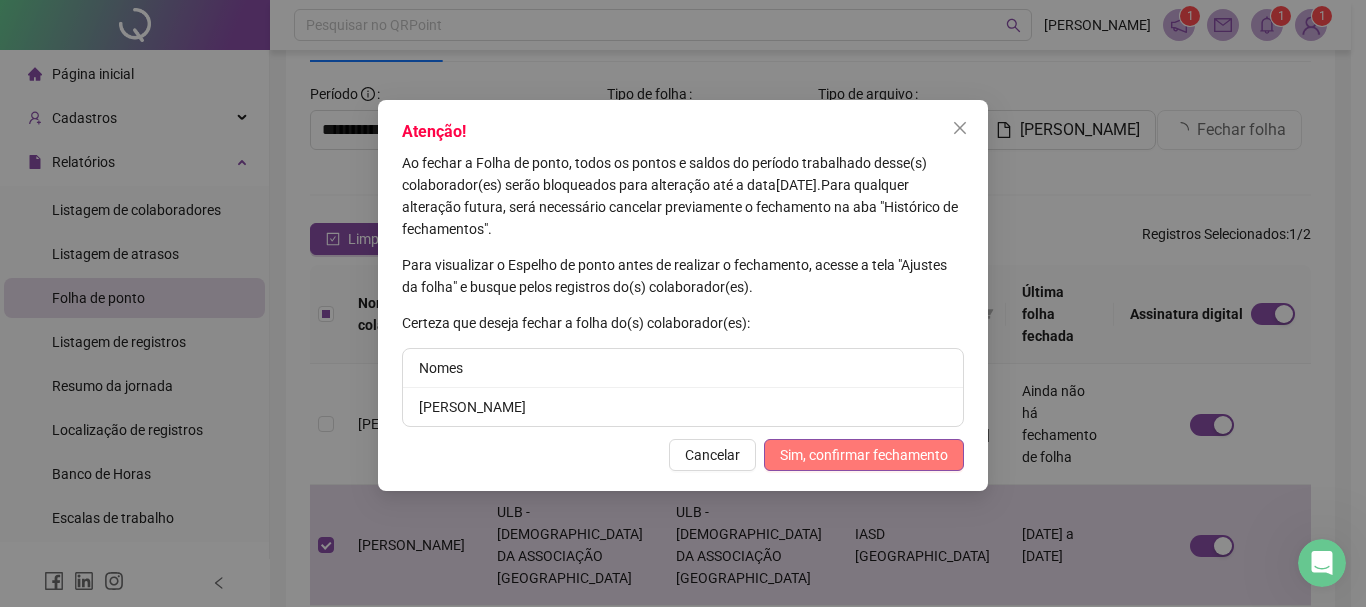 click on "Sim, confirmar fechamento" at bounding box center [864, 455] 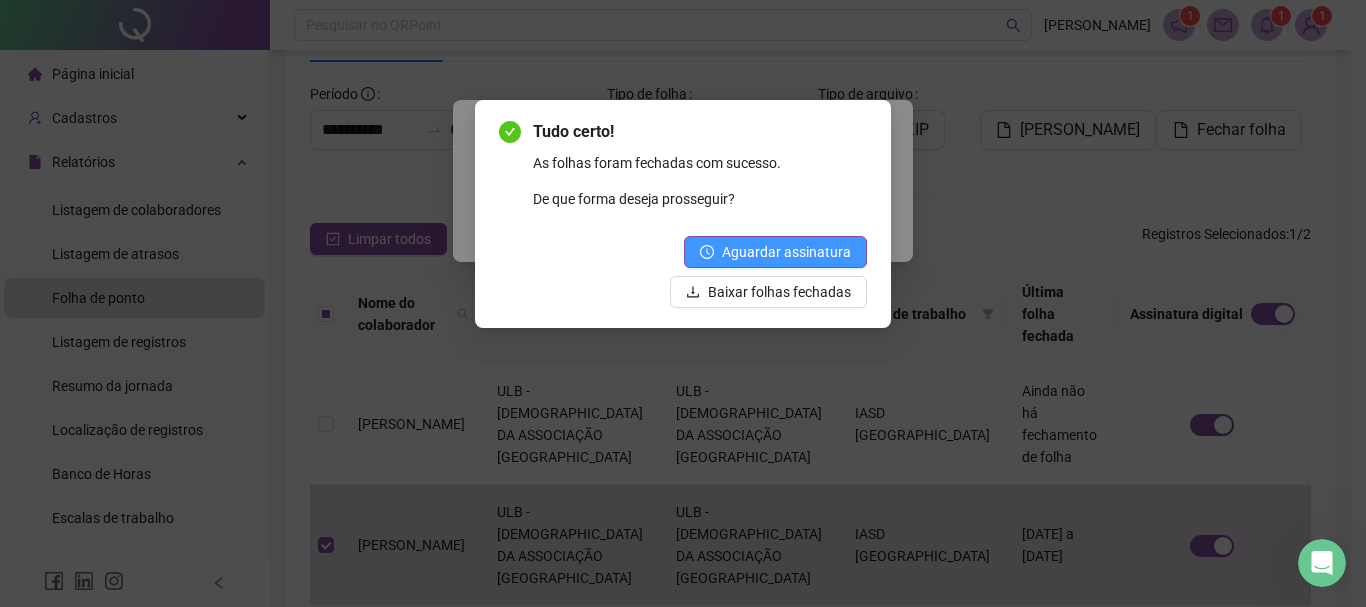 click on "Aguardar assinatura" at bounding box center (786, 252) 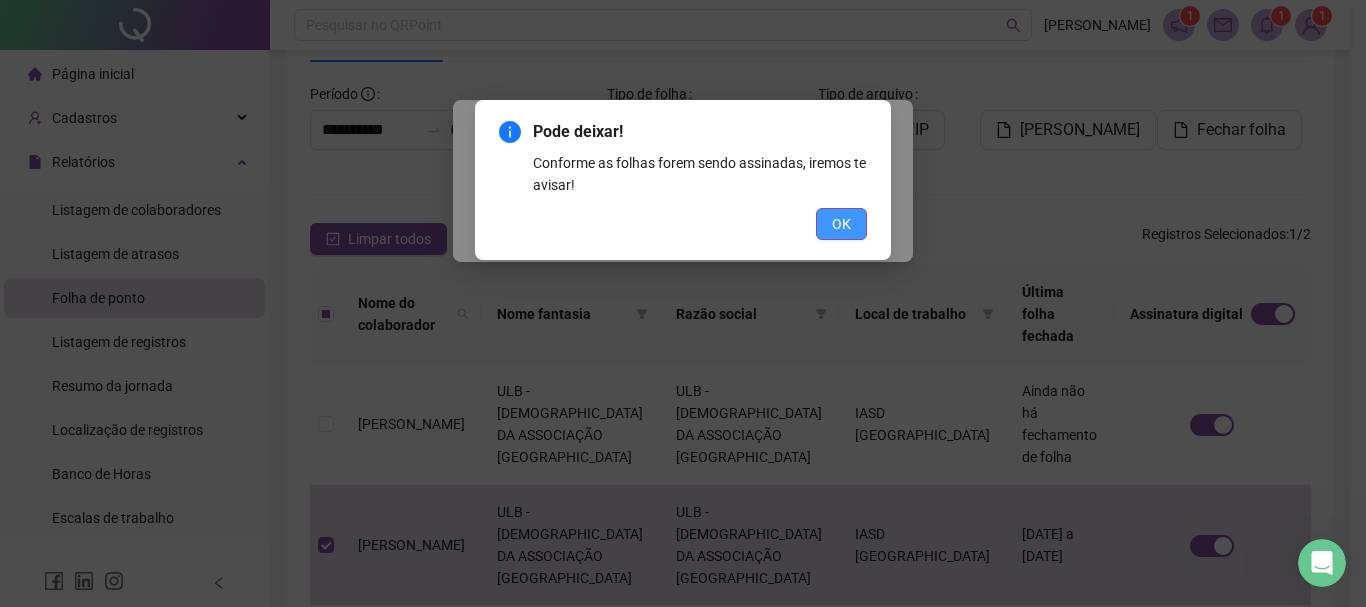 click on "OK" at bounding box center (841, 224) 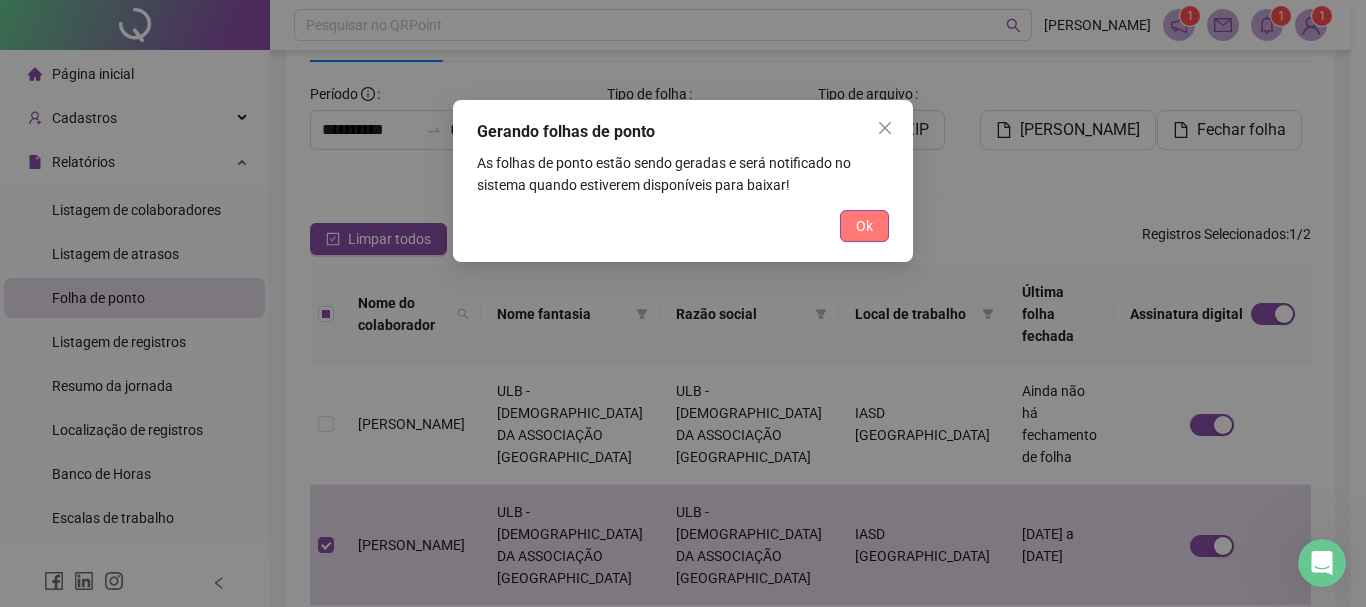 click on "Ok" at bounding box center (864, 226) 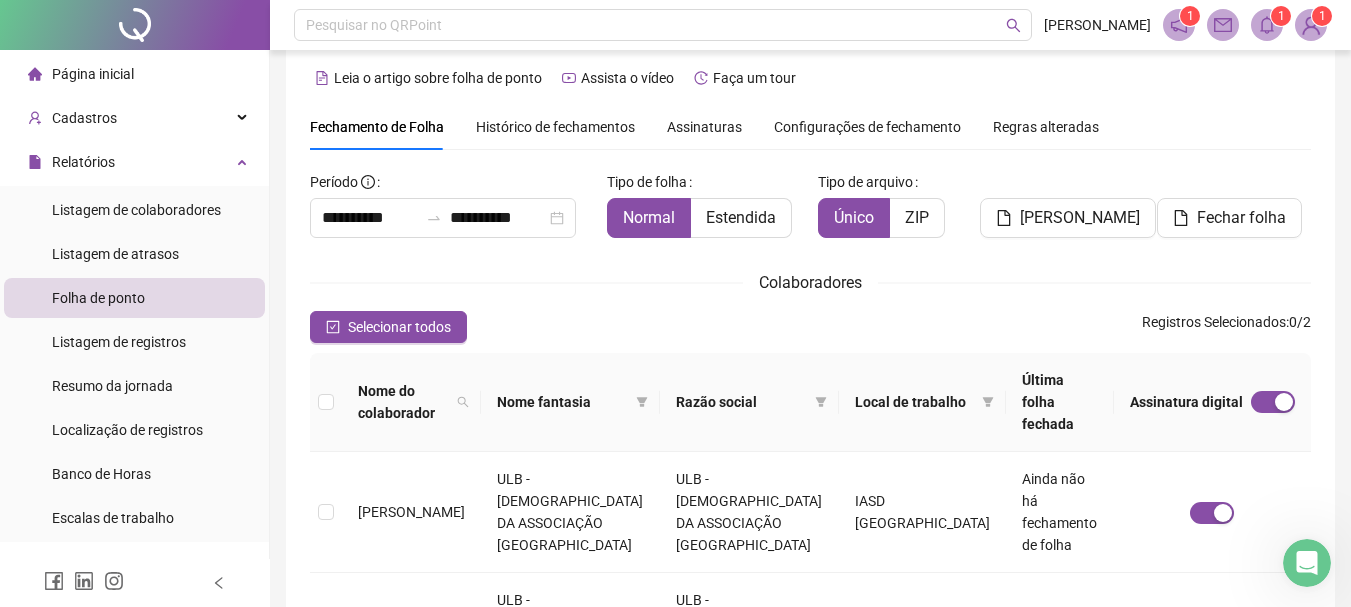 scroll, scrollTop: 0, scrollLeft: 0, axis: both 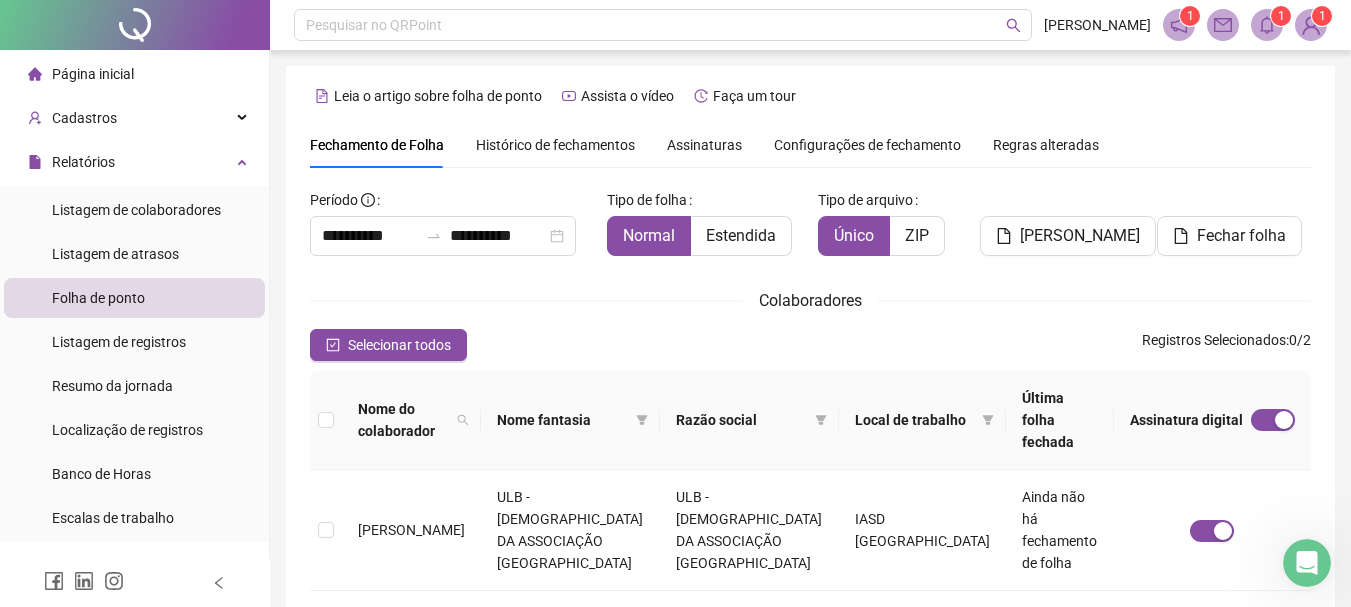 click on "Assinaturas" at bounding box center [704, 145] 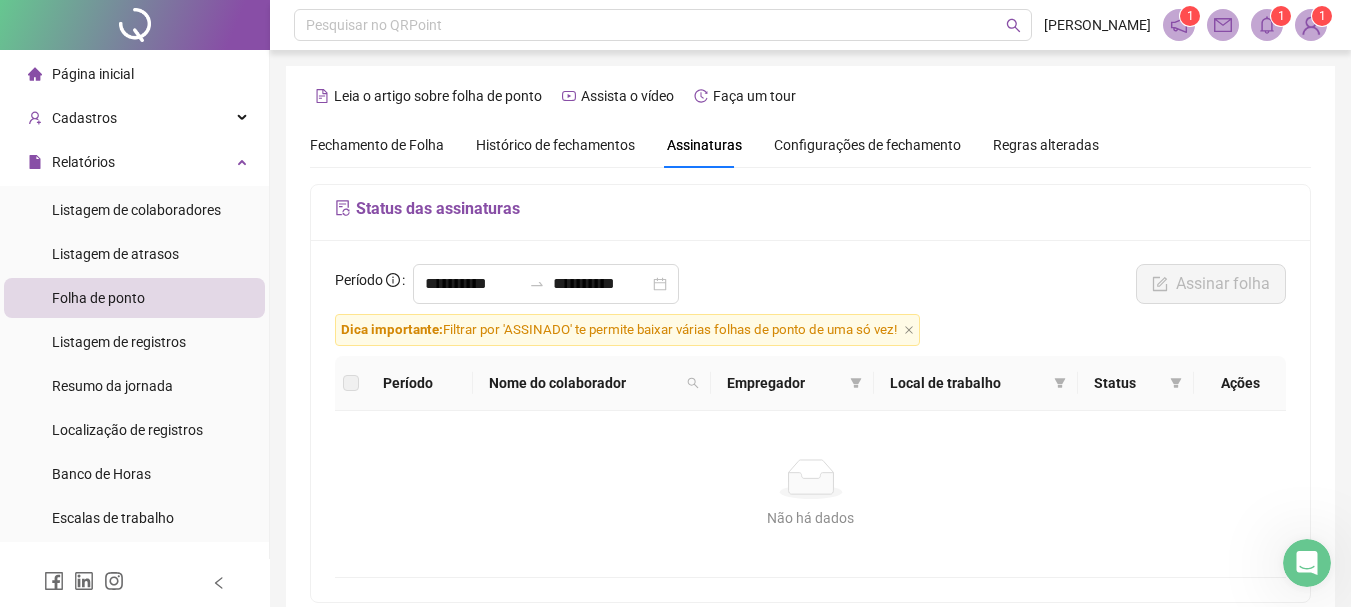 scroll, scrollTop: 106, scrollLeft: 0, axis: vertical 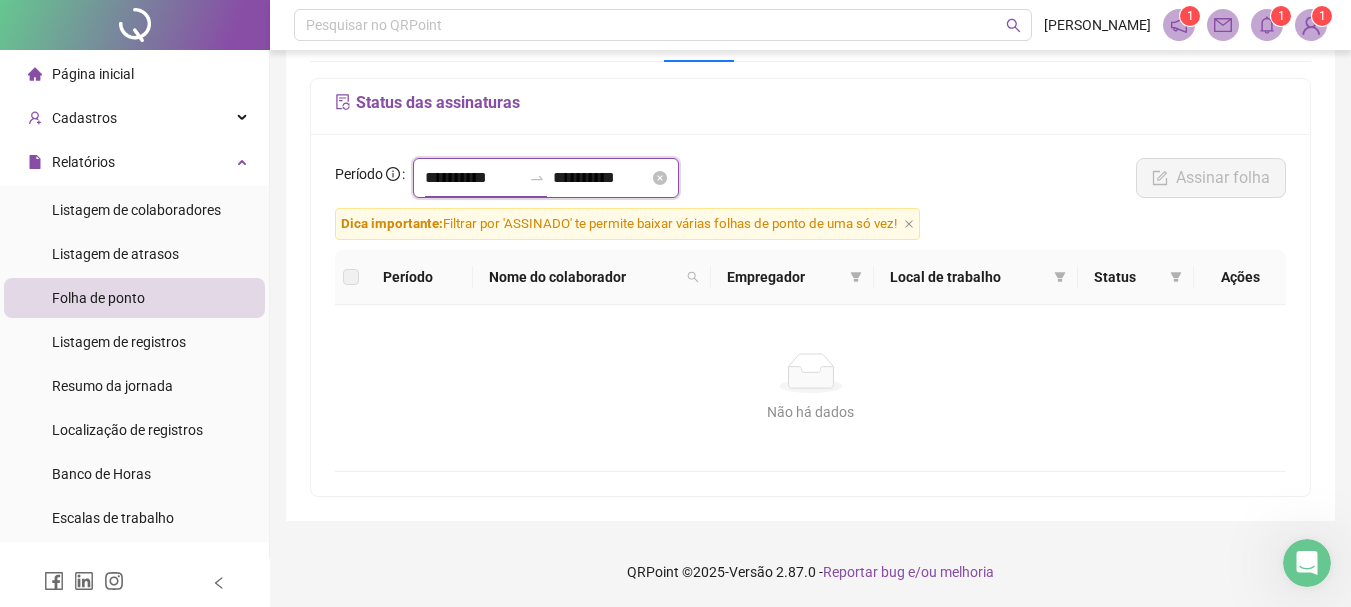click on "**********" at bounding box center [473, 178] 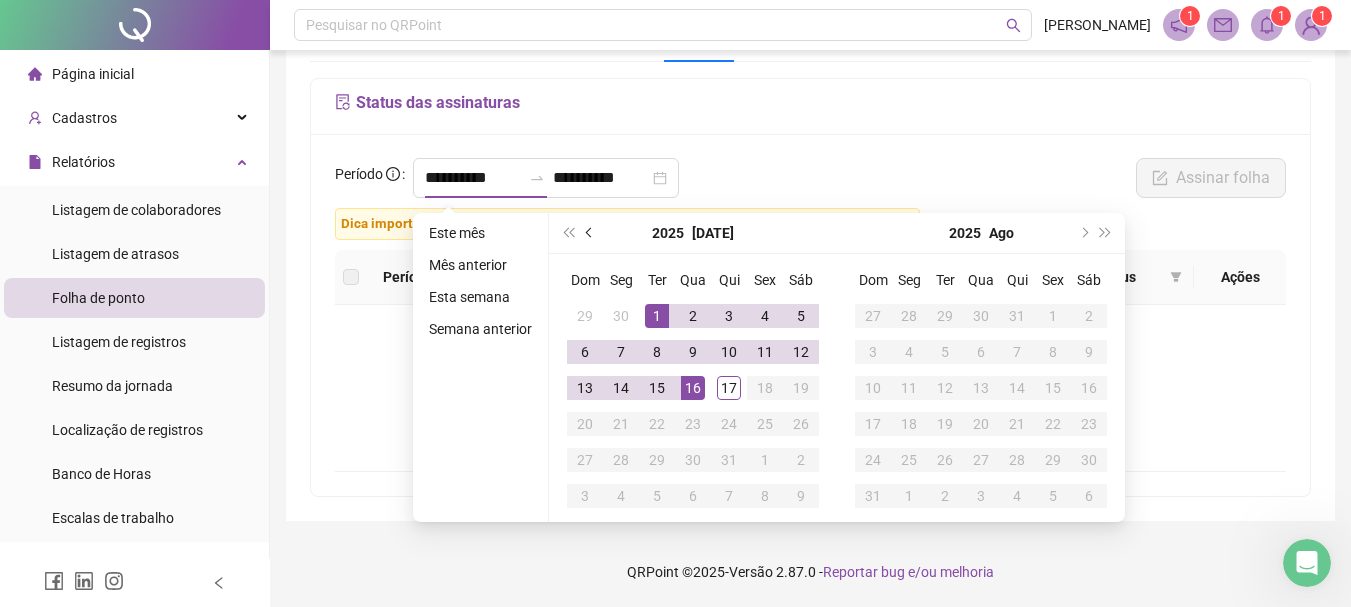 click at bounding box center [591, 233] 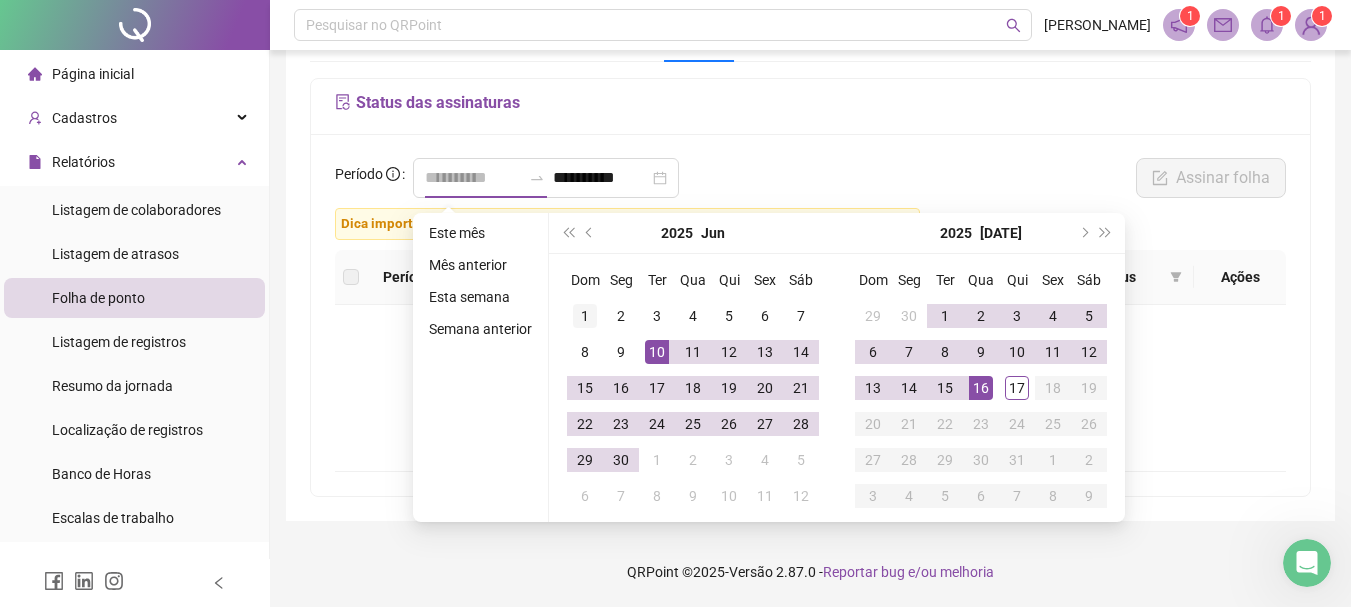 type on "**********" 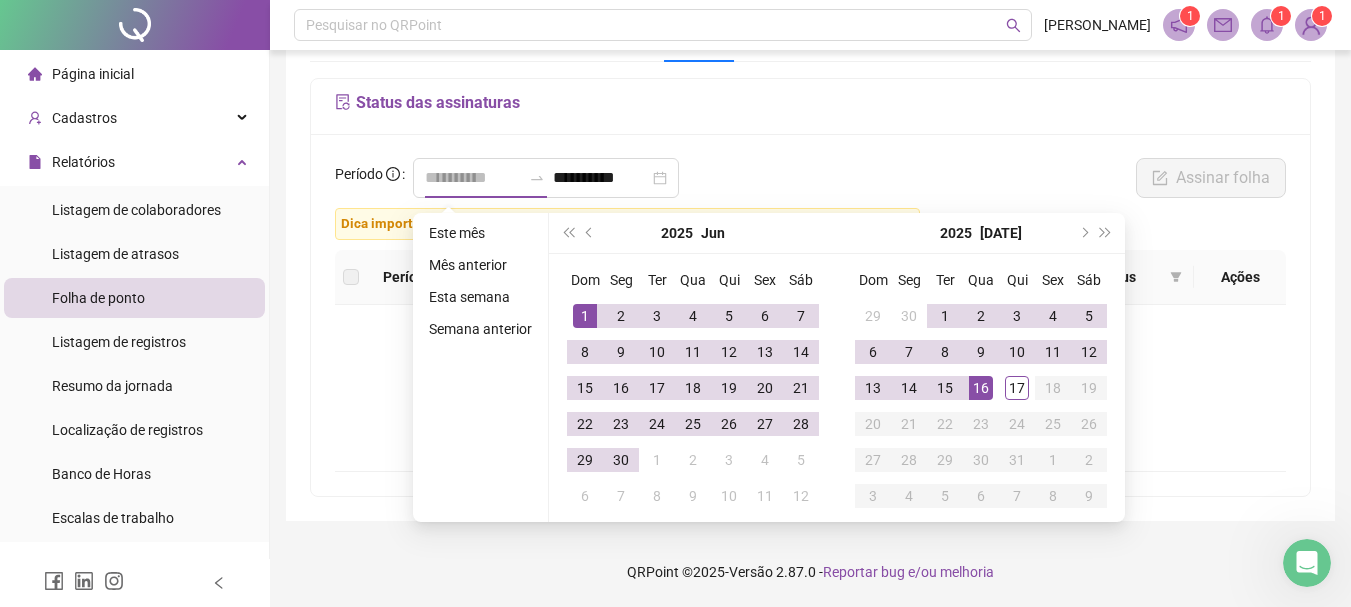 click on "1" at bounding box center [585, 316] 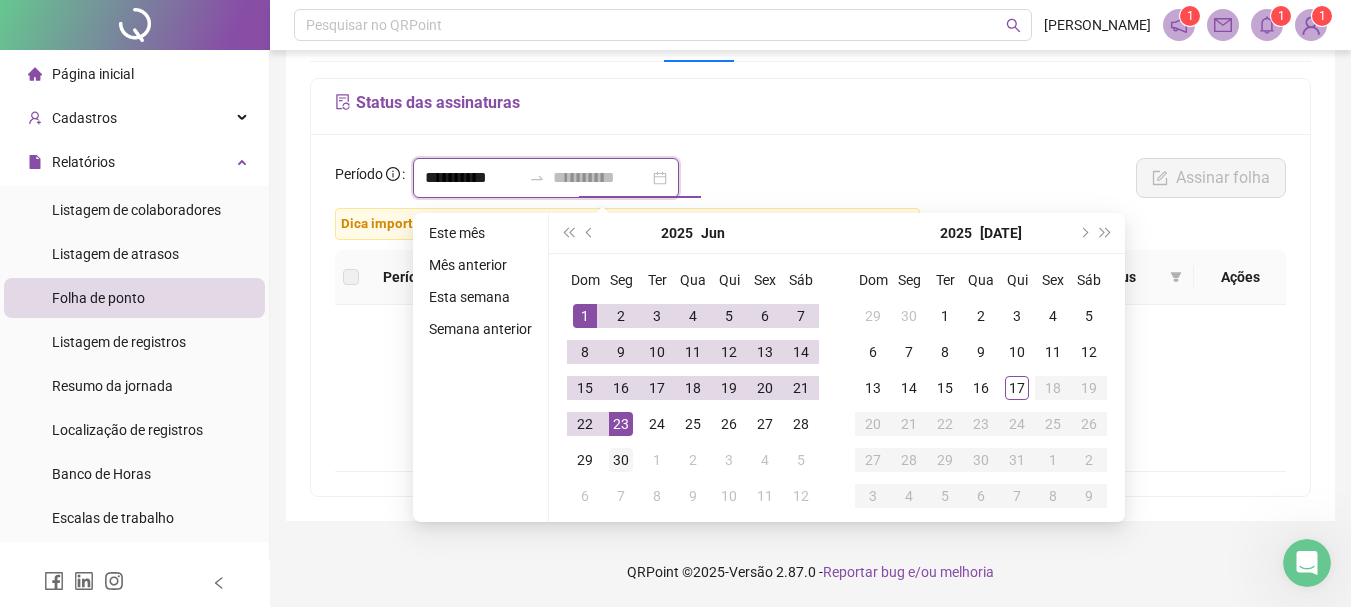 type on "**********" 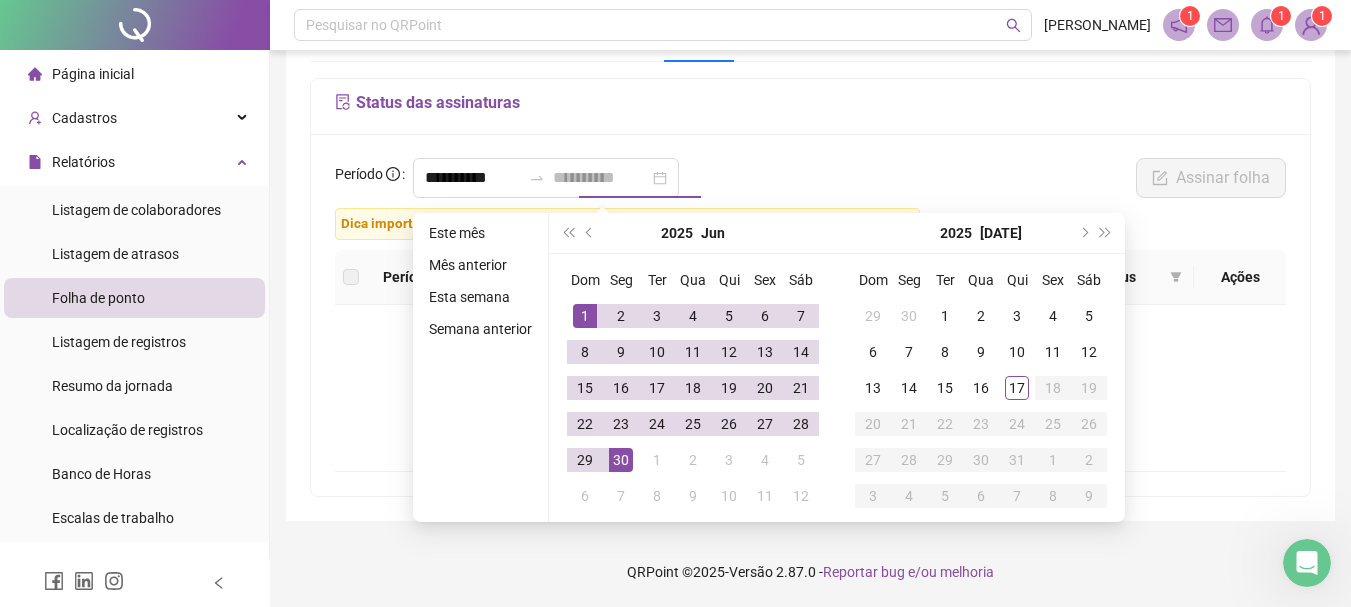 click on "30" at bounding box center (621, 460) 